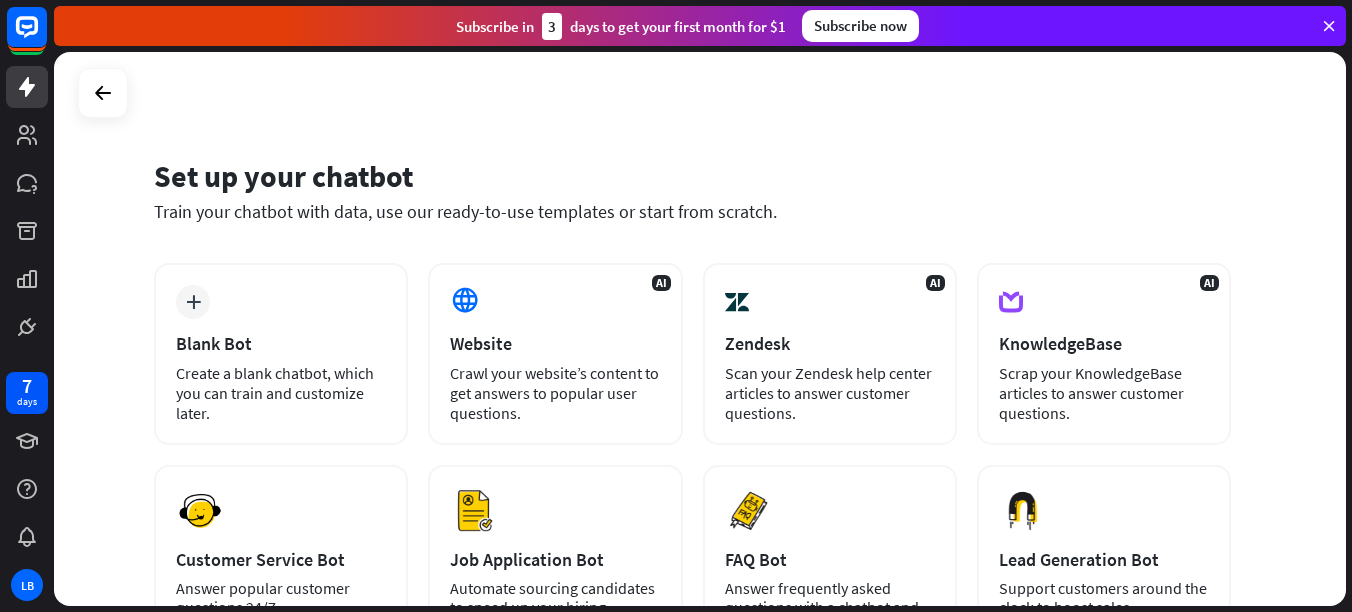 scroll, scrollTop: 0, scrollLeft: 0, axis: both 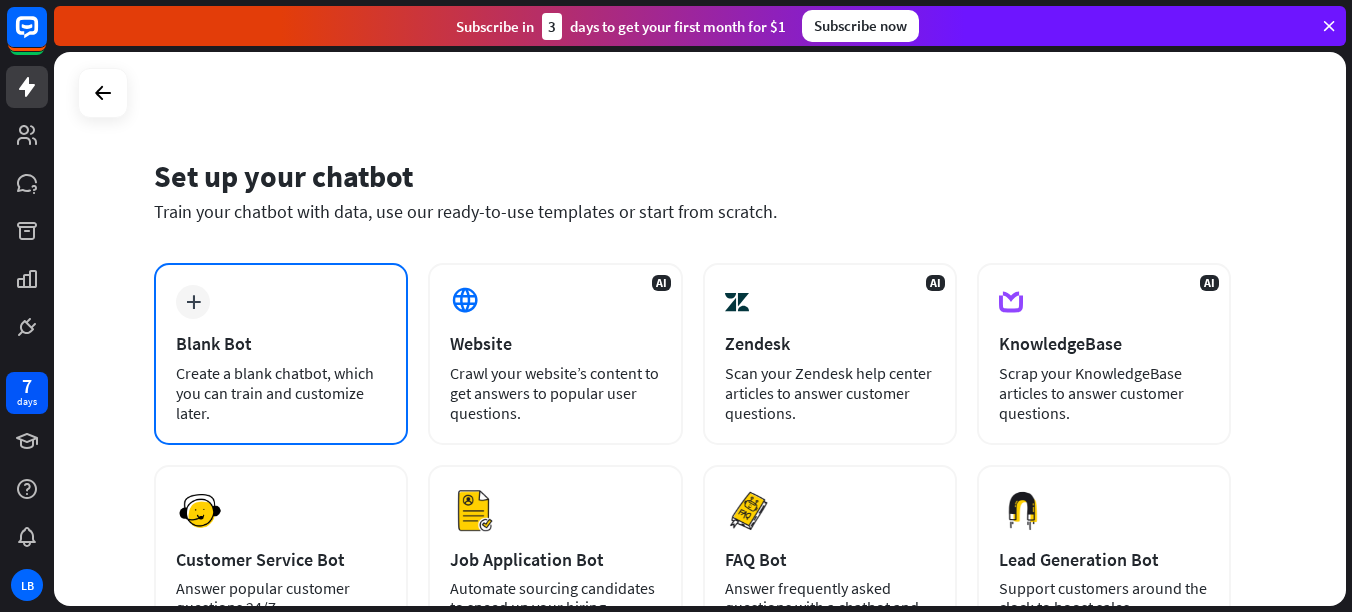 click on "Create a blank chatbot, which you can train and
customize later." at bounding box center (281, 393) 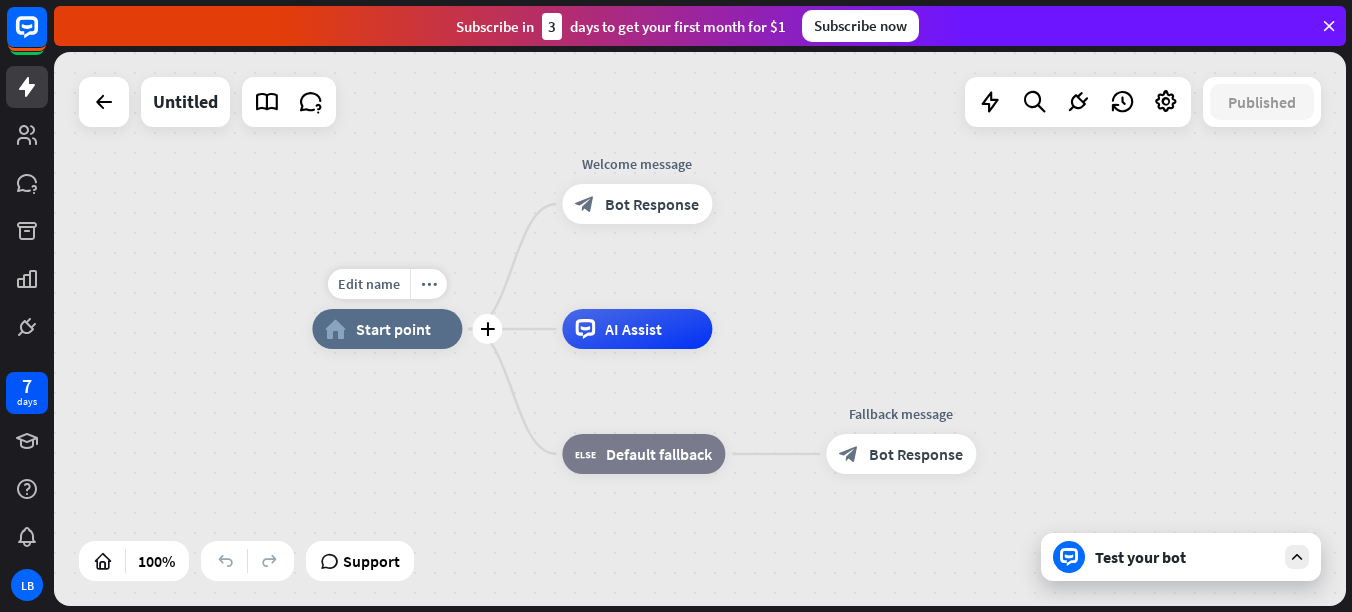 click on "home_2   Start point" at bounding box center [387, 329] 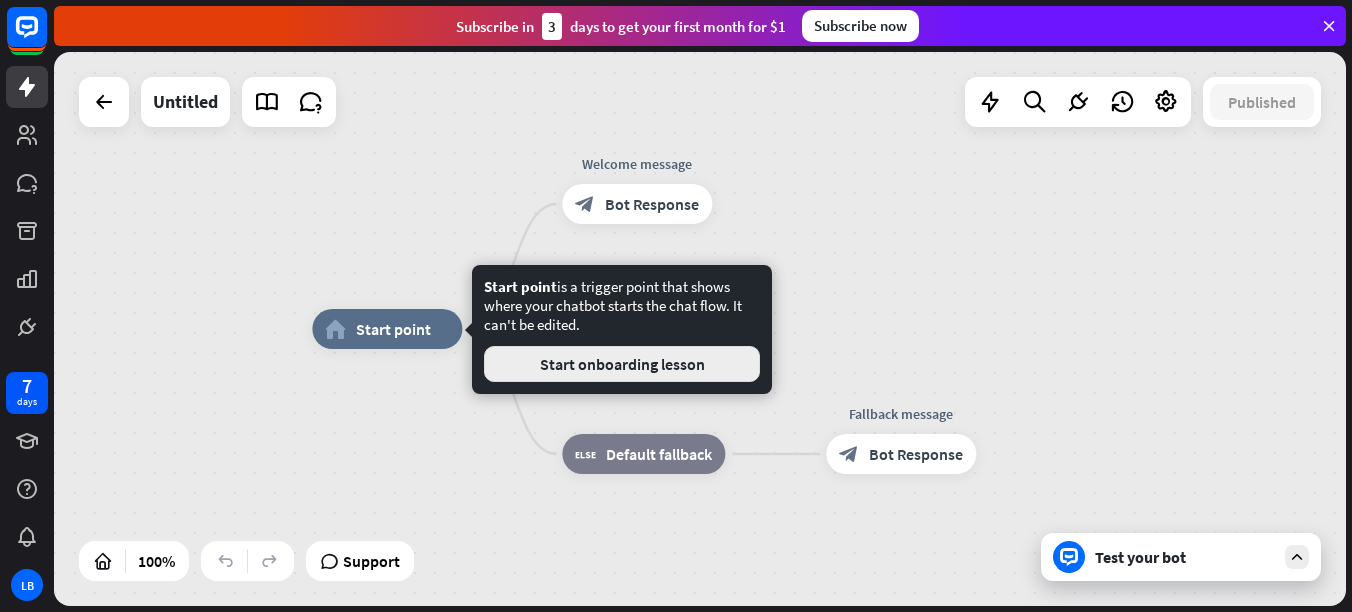 click on "Start onboarding lesson" at bounding box center [622, 364] 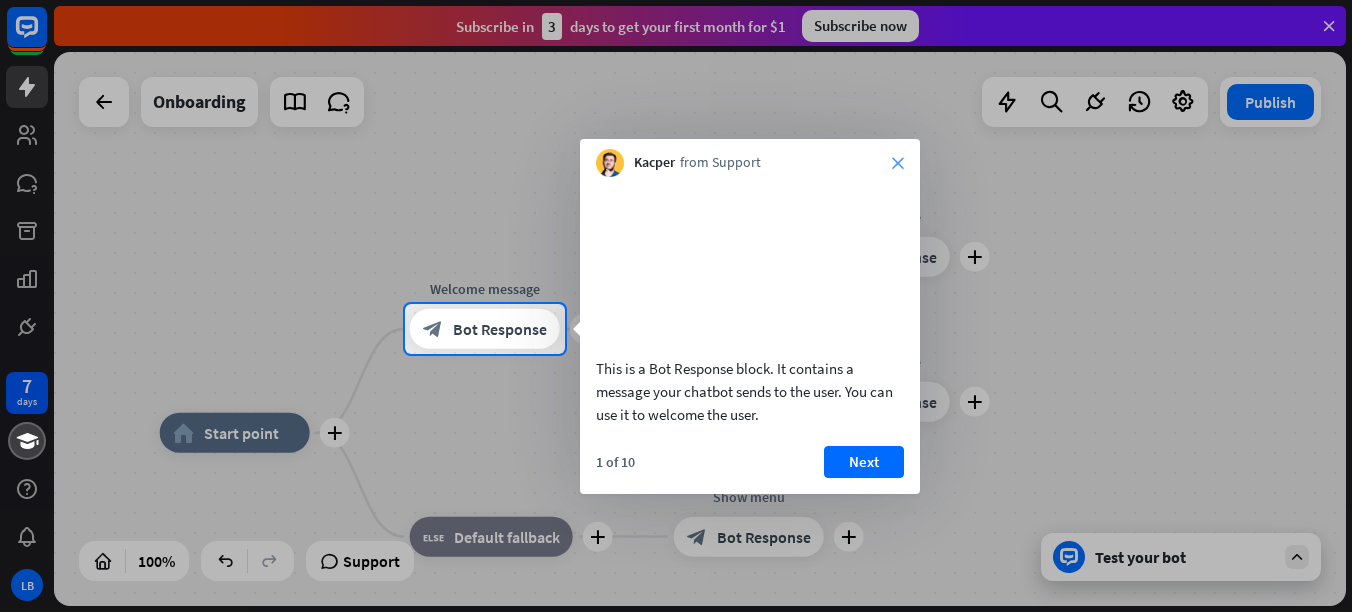 click on "close" at bounding box center [898, 163] 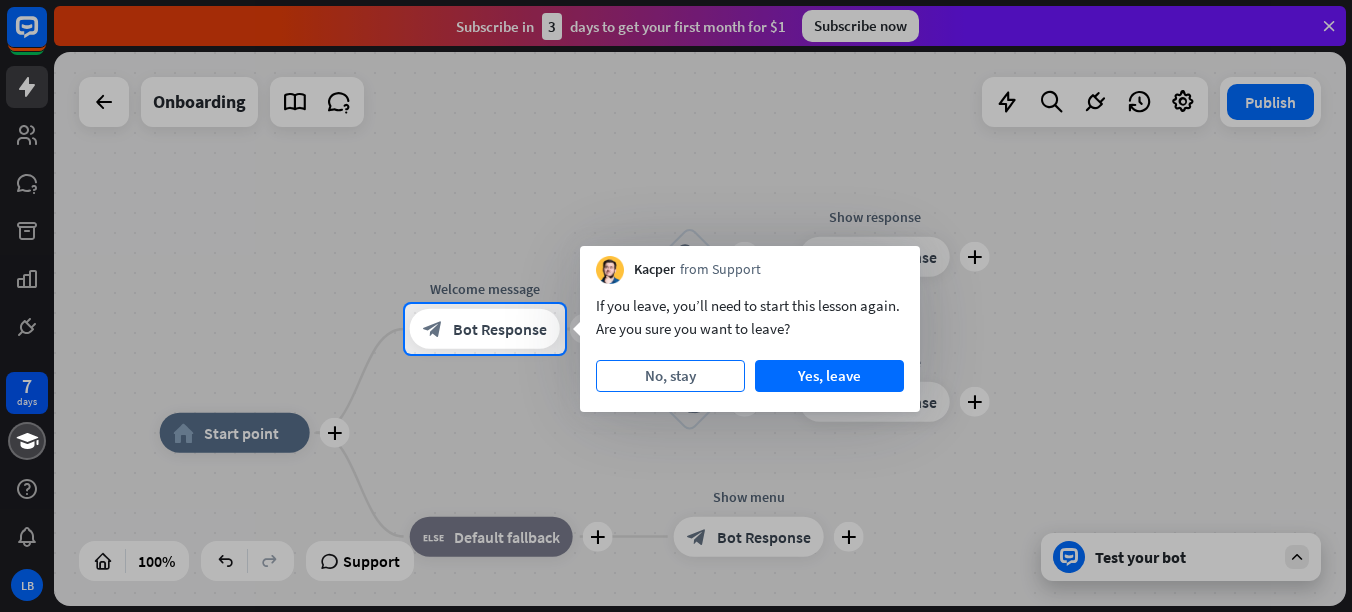 click on "No, stay" at bounding box center [670, 376] 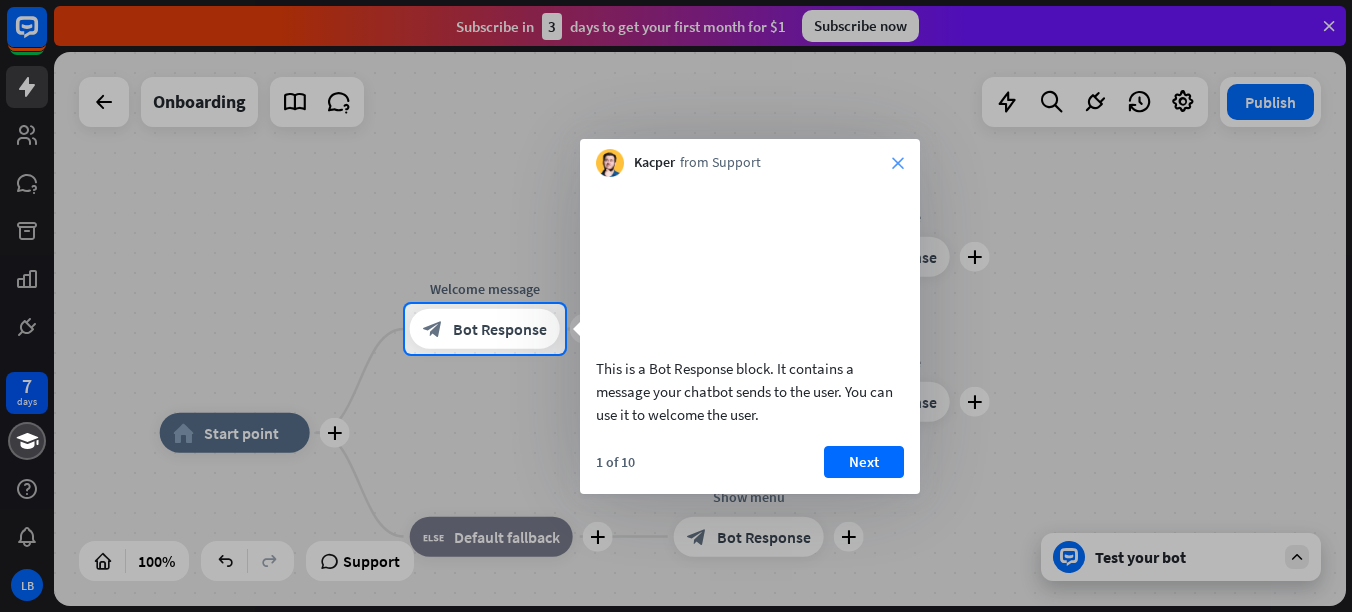 click on "close" at bounding box center [898, 163] 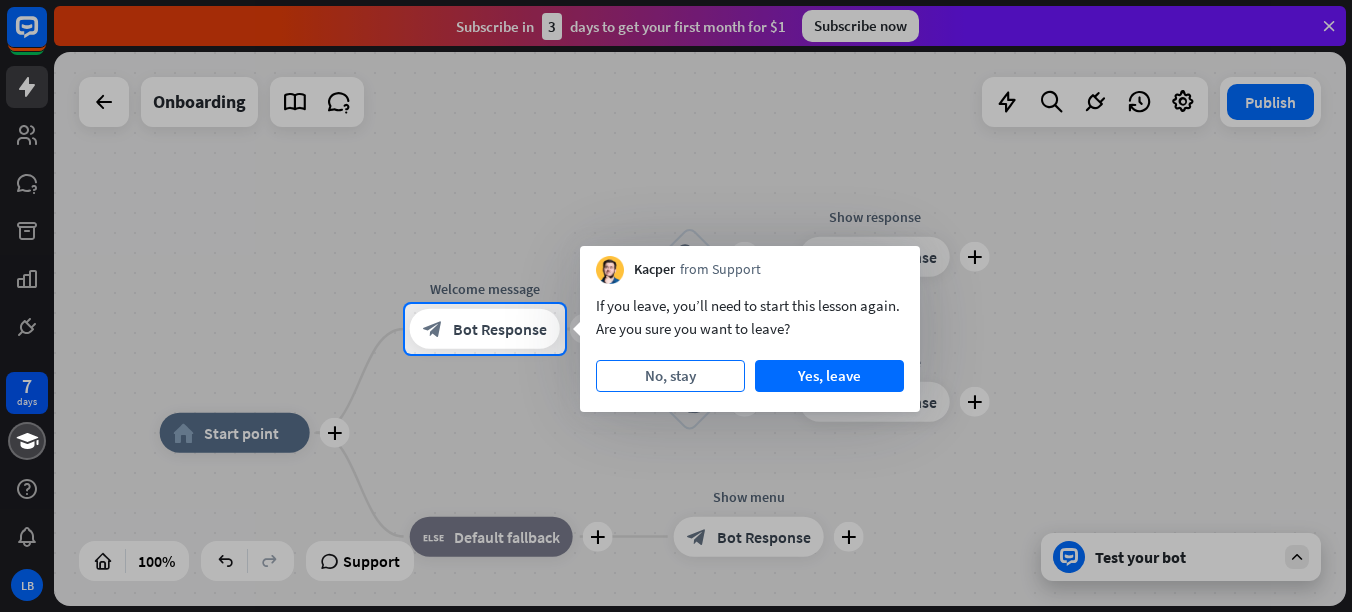 click on "No, stay" at bounding box center (670, 376) 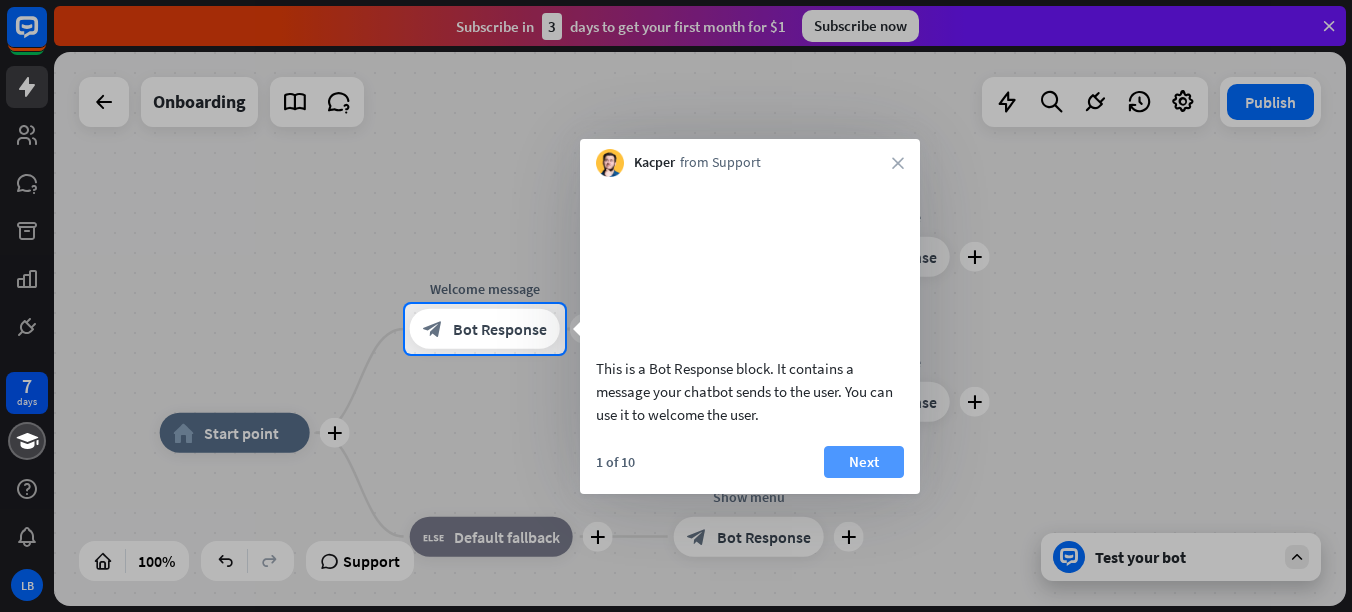 click on "Next" at bounding box center (864, 462) 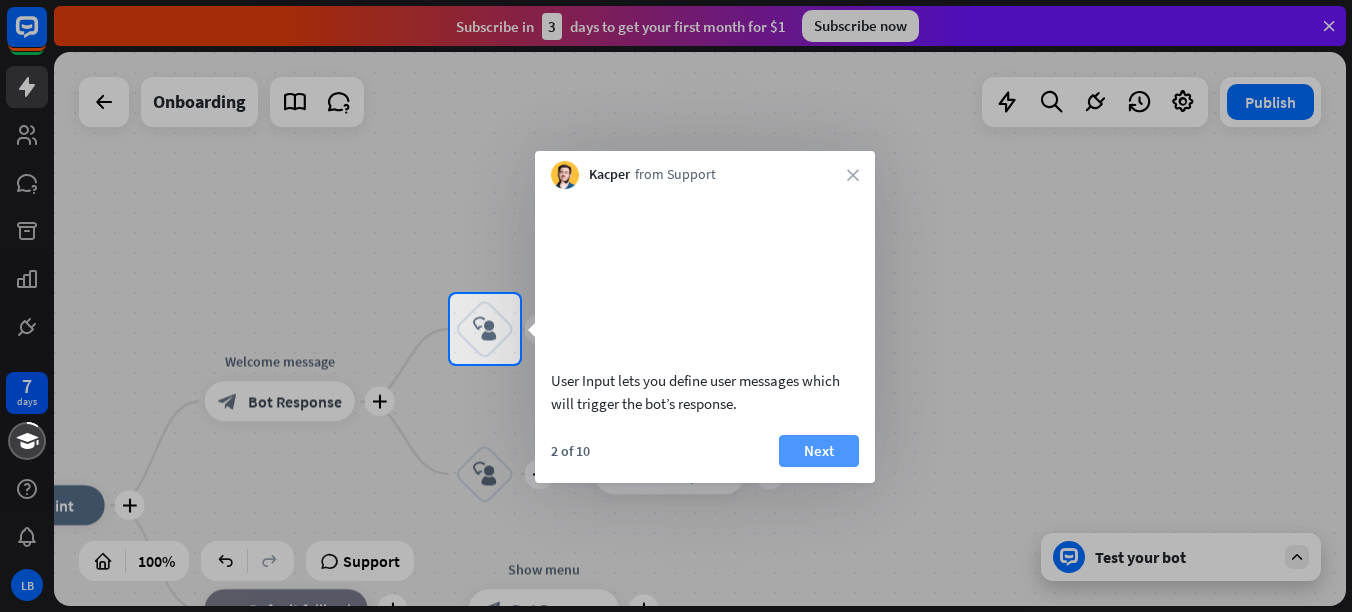 click on "Next" at bounding box center (819, 451) 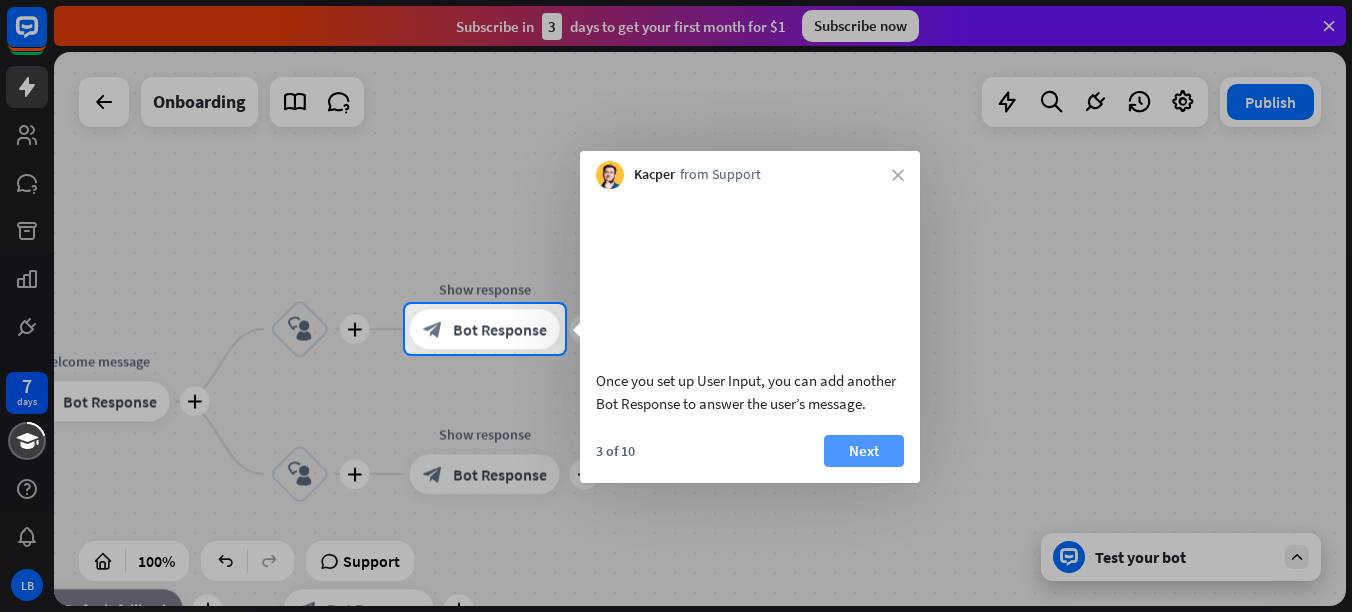 click on "Next" at bounding box center [864, 451] 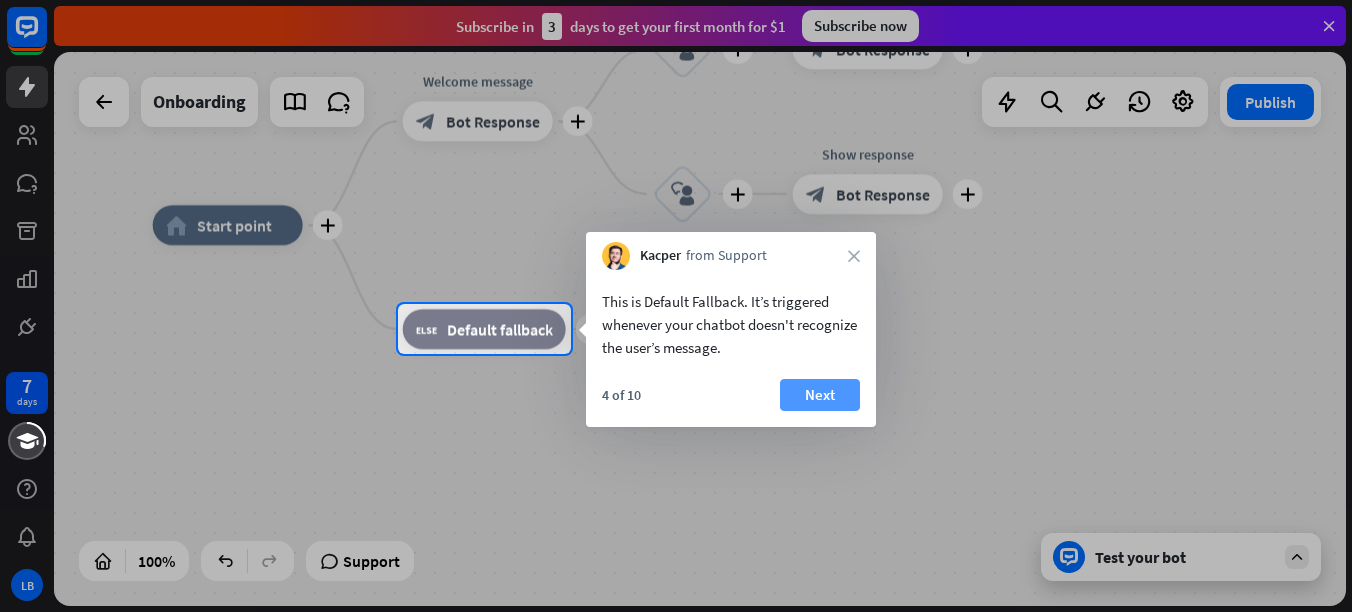 click on "Next" at bounding box center [820, 395] 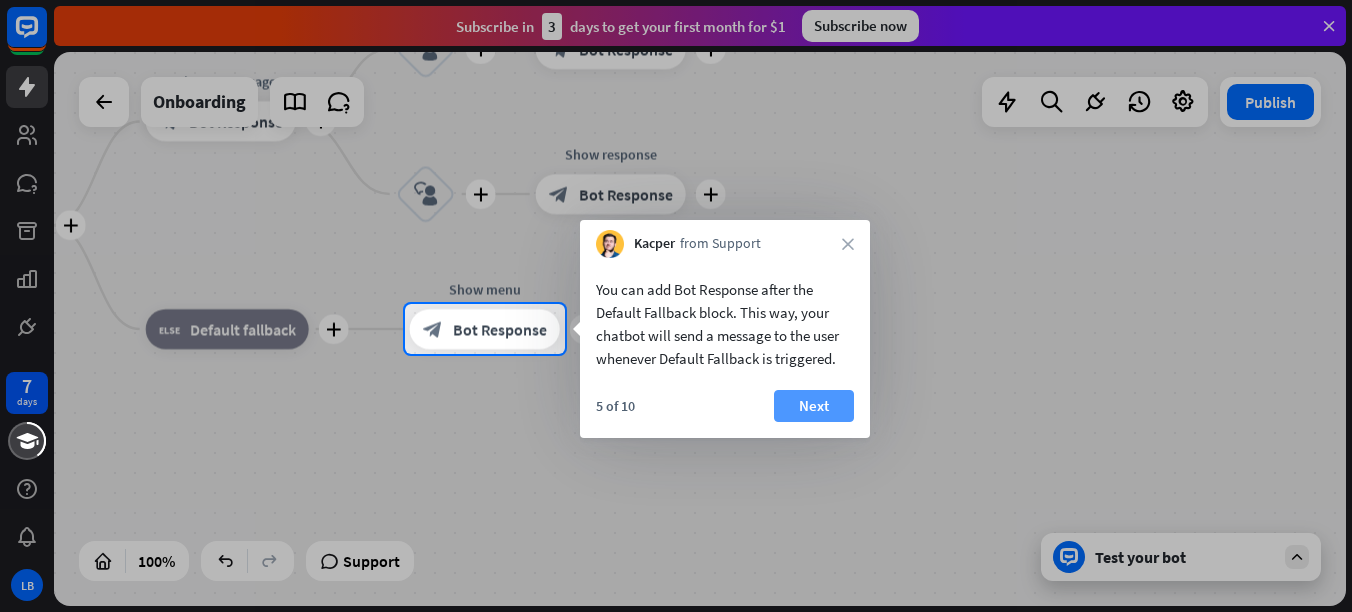click on "Next" at bounding box center [814, 406] 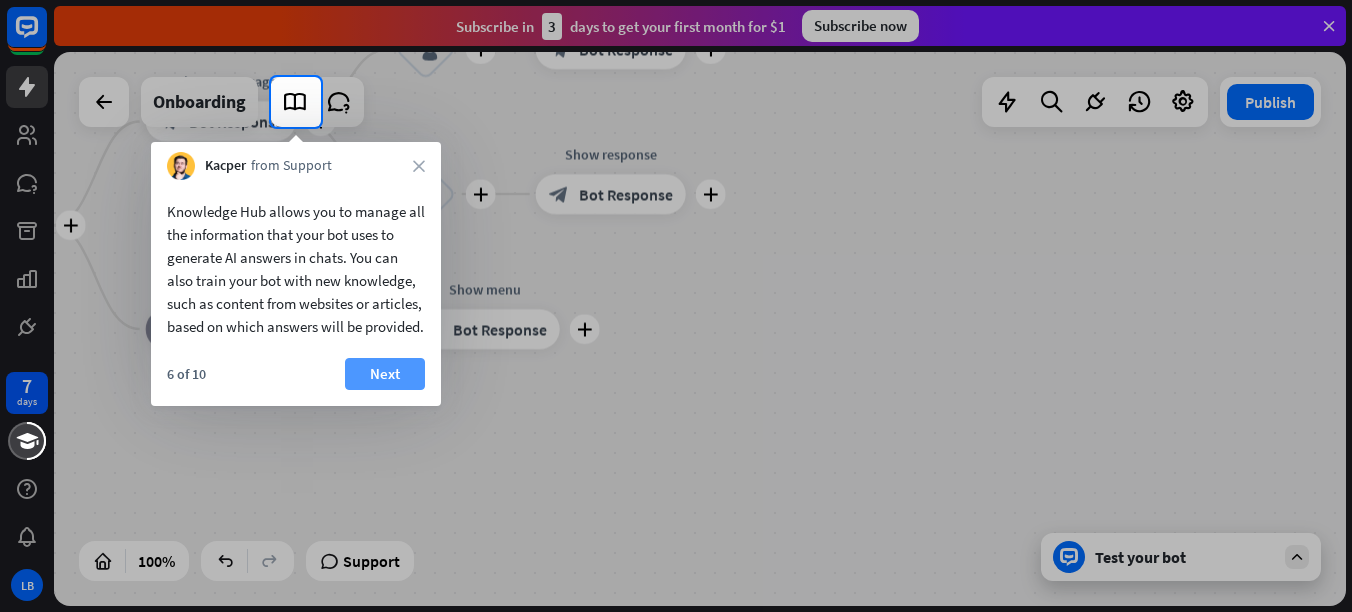 click on "Next" at bounding box center (385, 374) 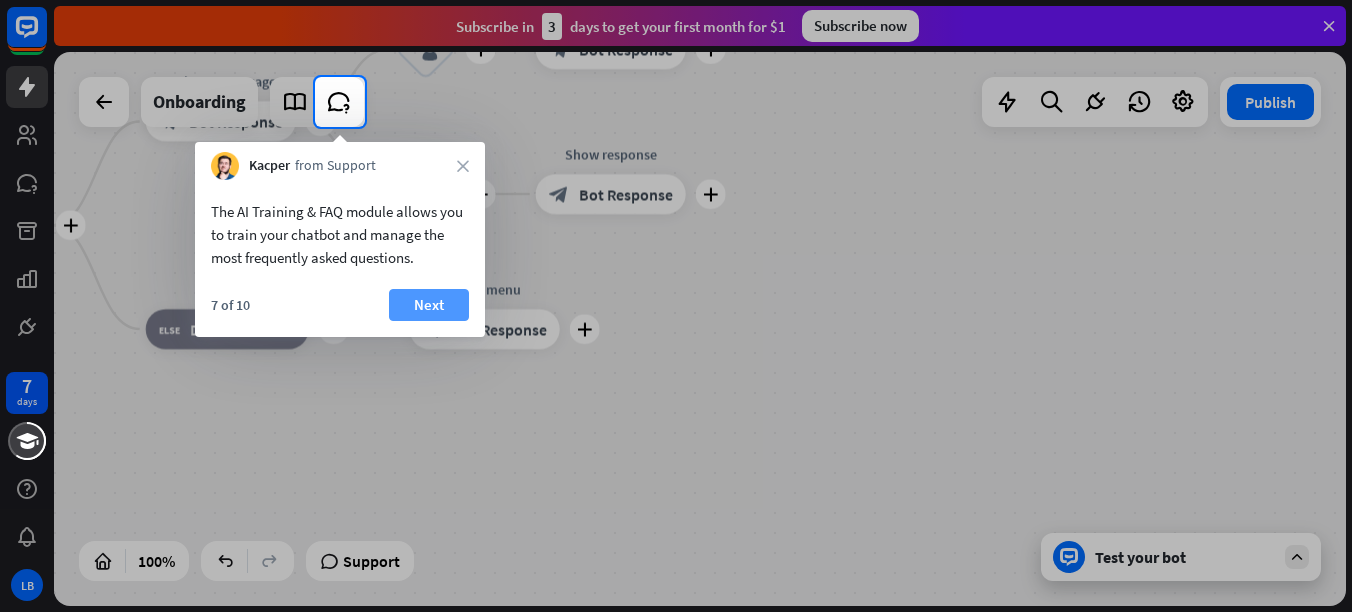 click on "Next" at bounding box center [429, 305] 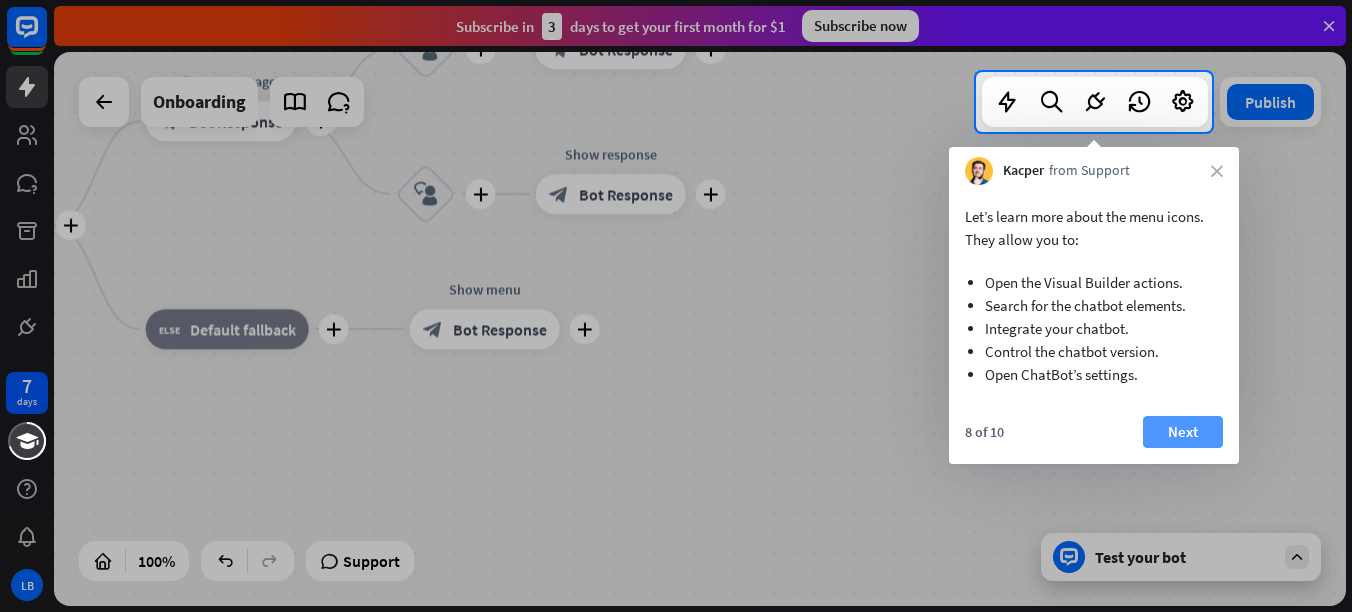 click on "Next" at bounding box center [1183, 432] 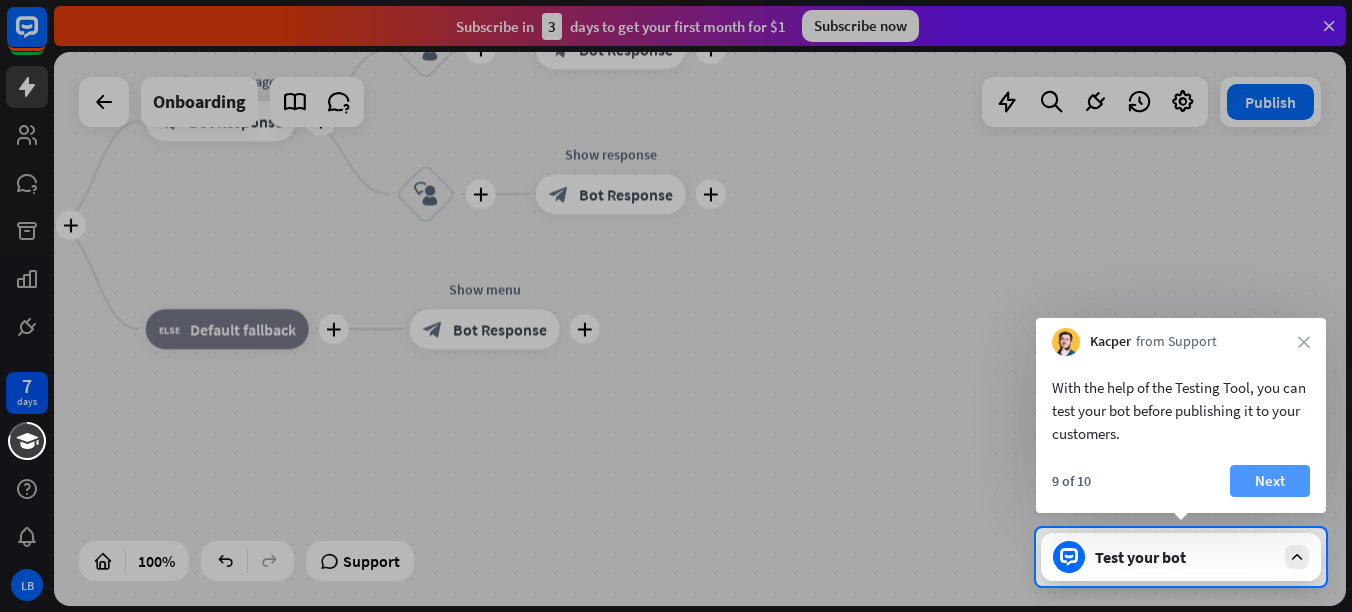 click on "Next" at bounding box center (1270, 481) 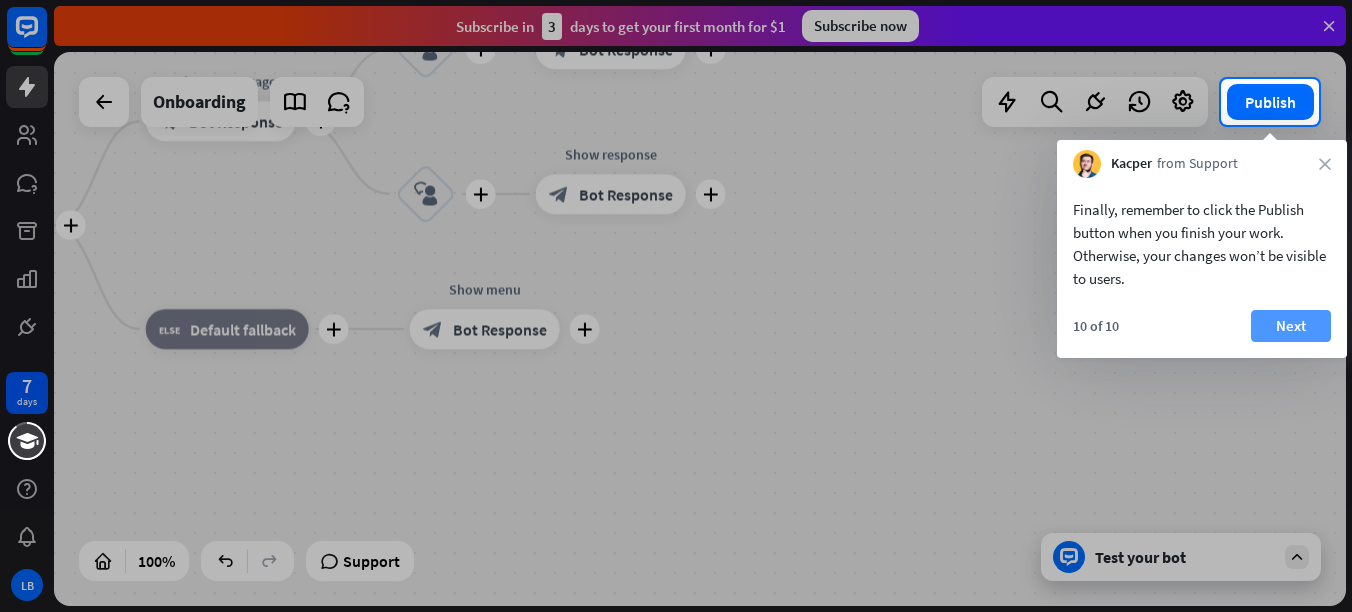 click on "Next" at bounding box center (1291, 326) 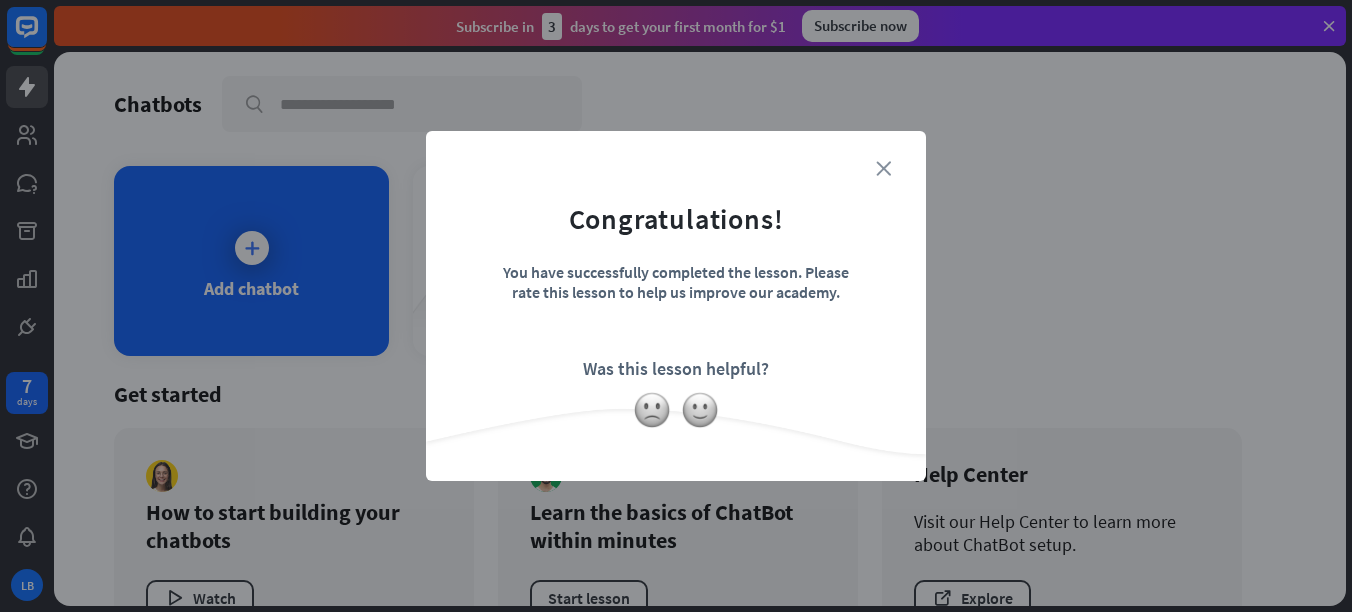 click on "close" at bounding box center (883, 168) 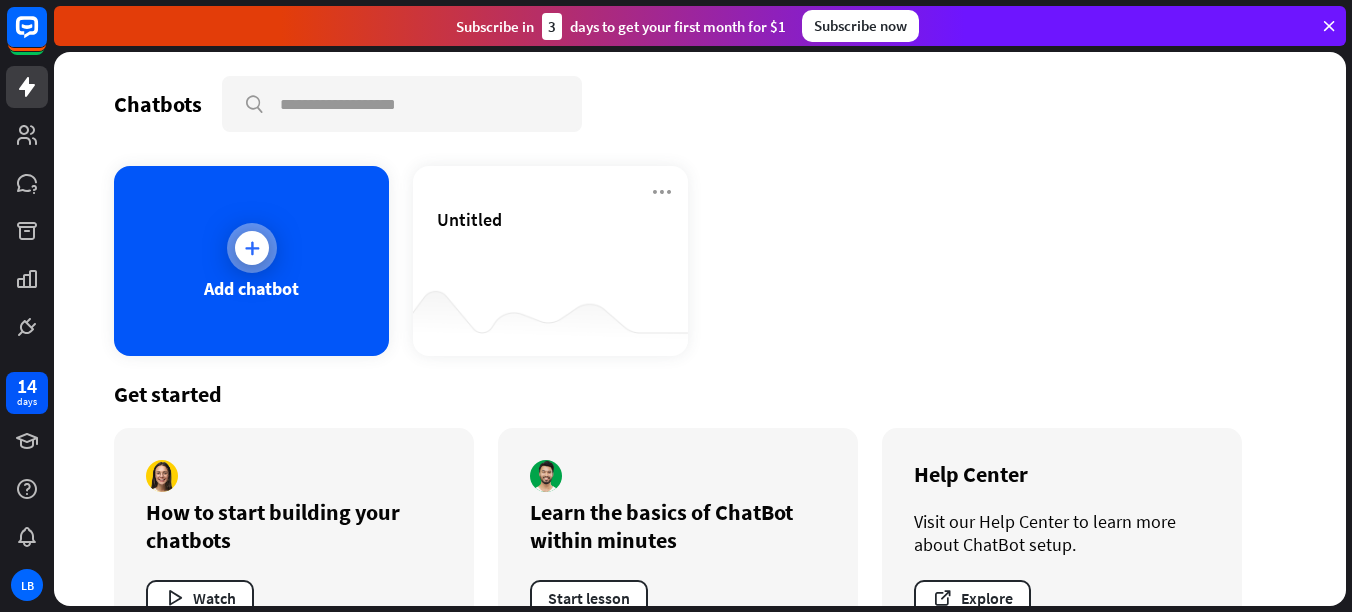 click on "Add chatbot" at bounding box center [251, 288] 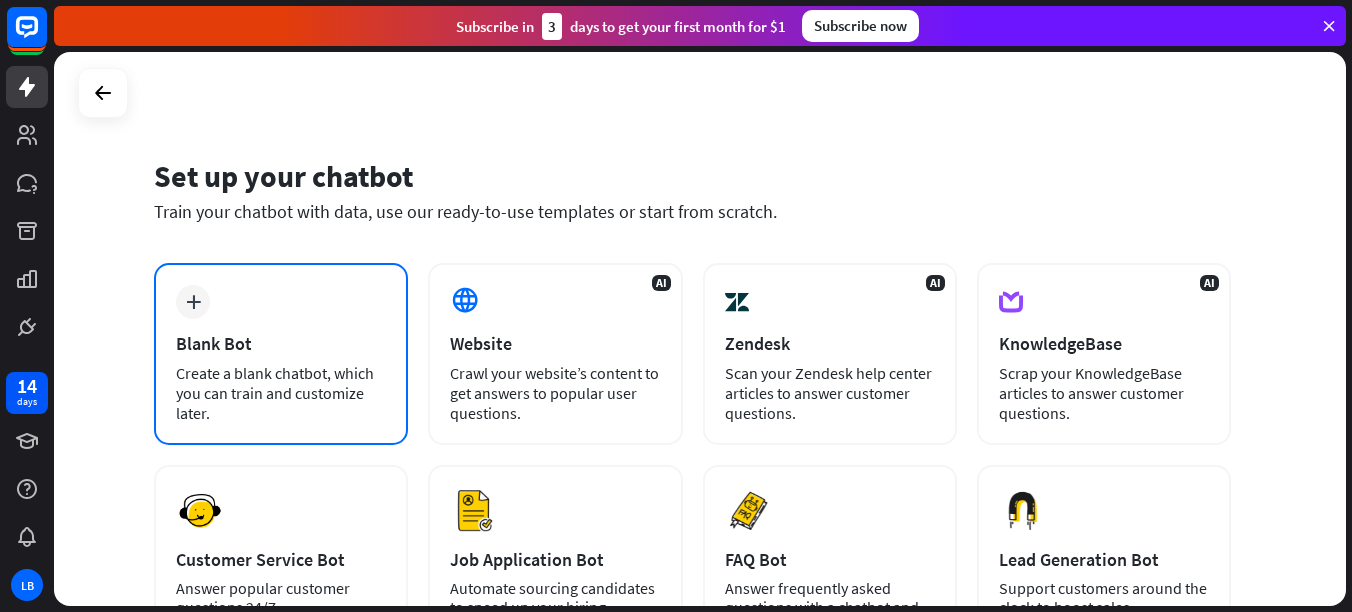 click on "Create a blank chatbot, which you can train and
customize later." at bounding box center (281, 393) 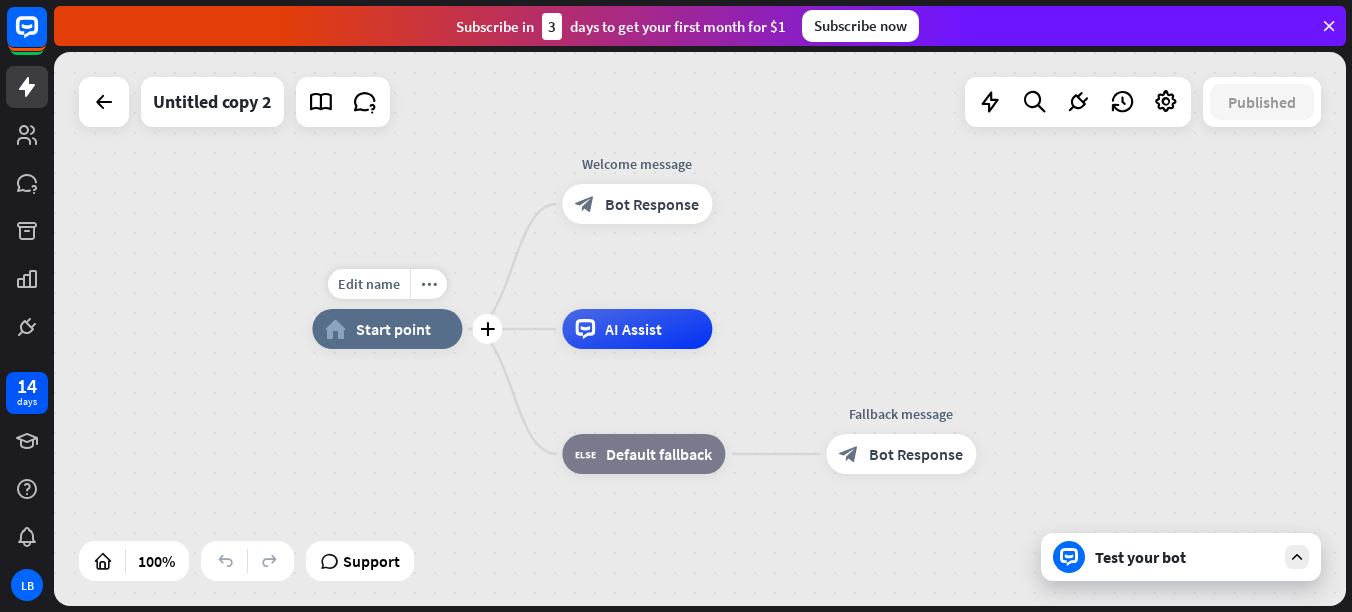 click on "Start point" at bounding box center [393, 329] 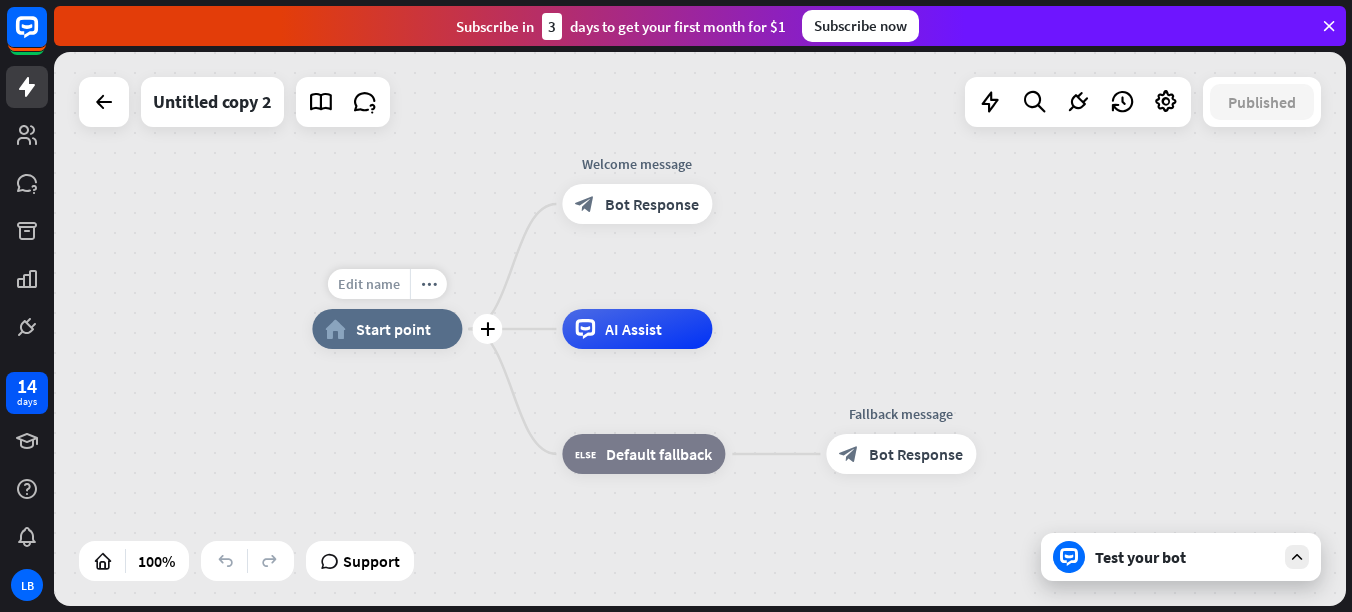 click on "Edit name" at bounding box center (369, 284) 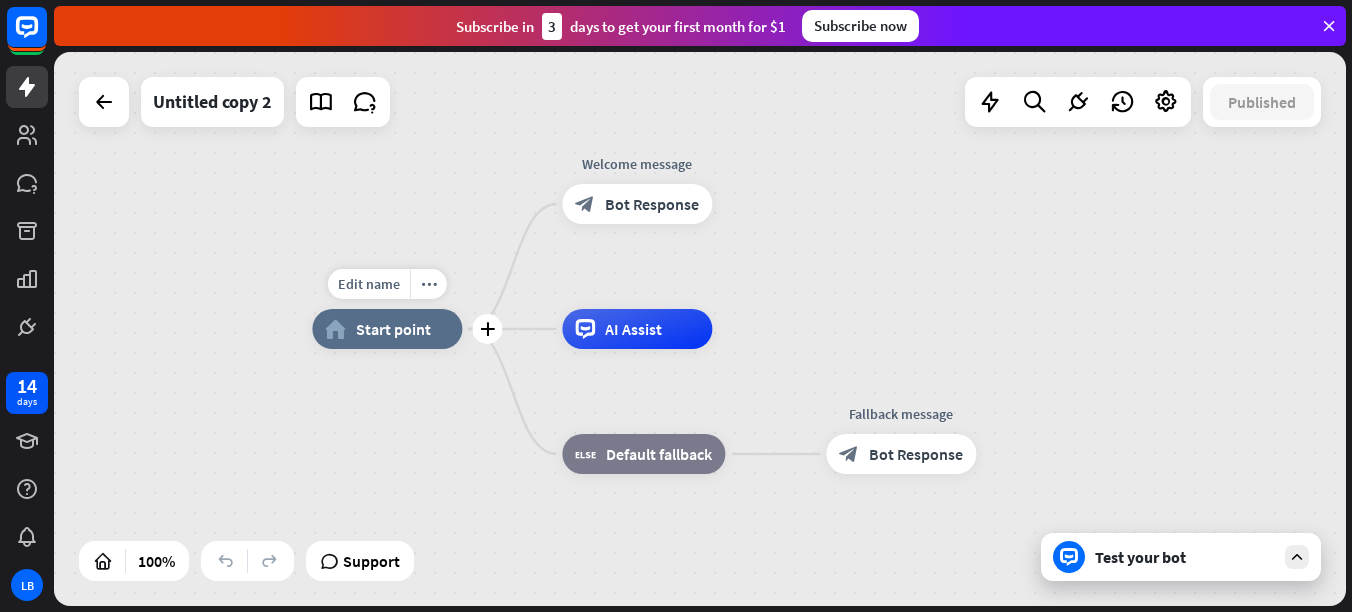 click on "Start point" at bounding box center [393, 329] 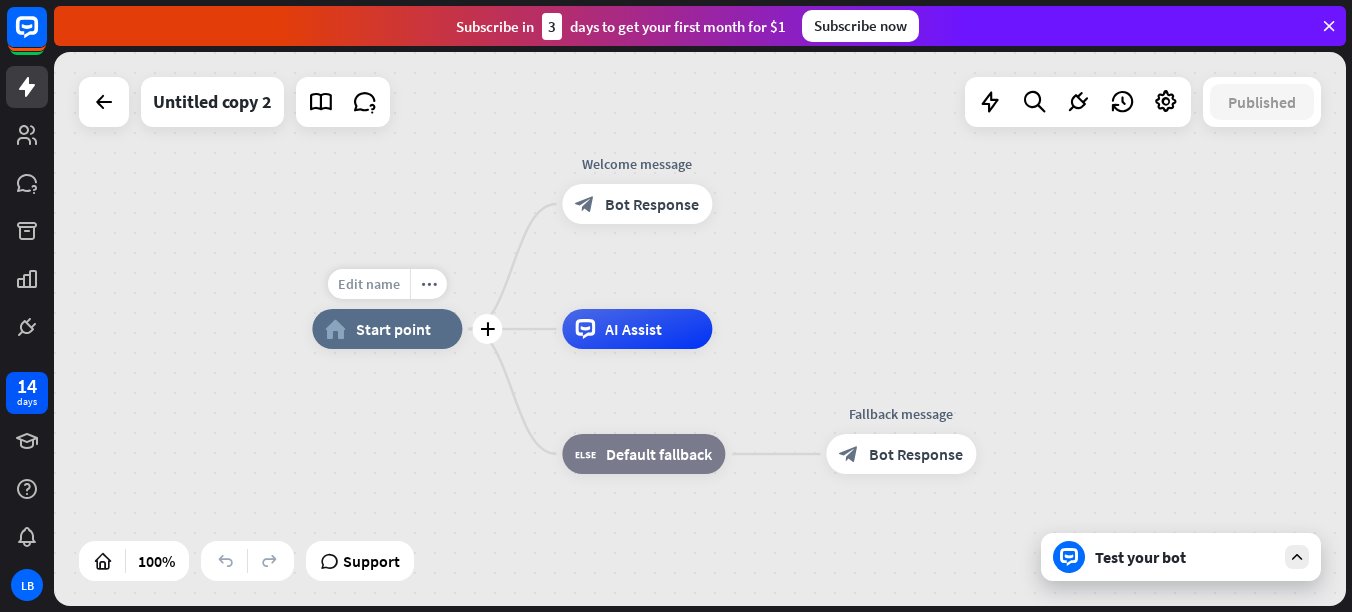 click on "Edit name" at bounding box center (369, 284) 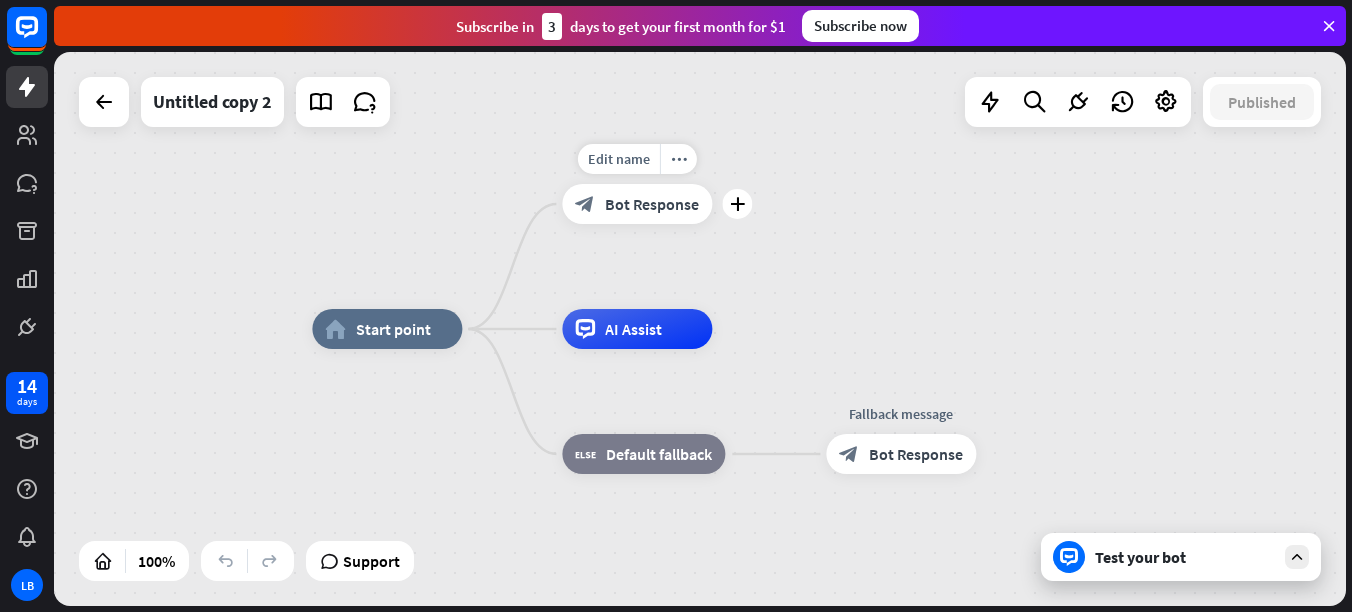 click on "Bot Response" at bounding box center [652, 204] 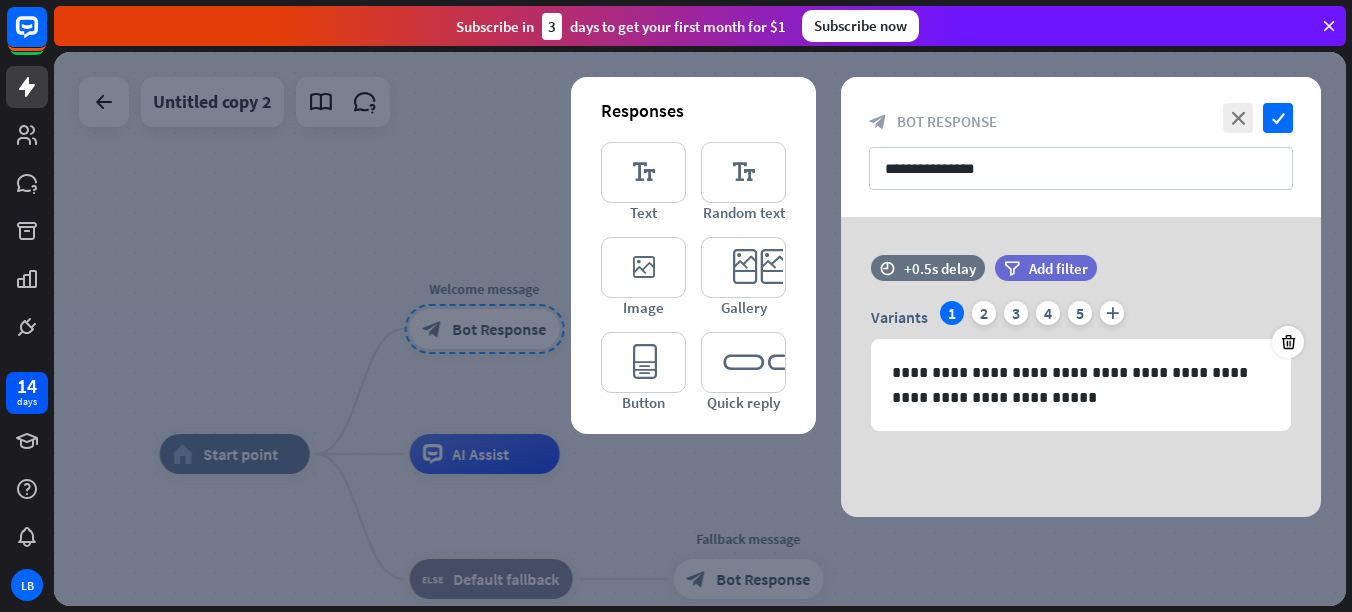 click at bounding box center (700, 329) 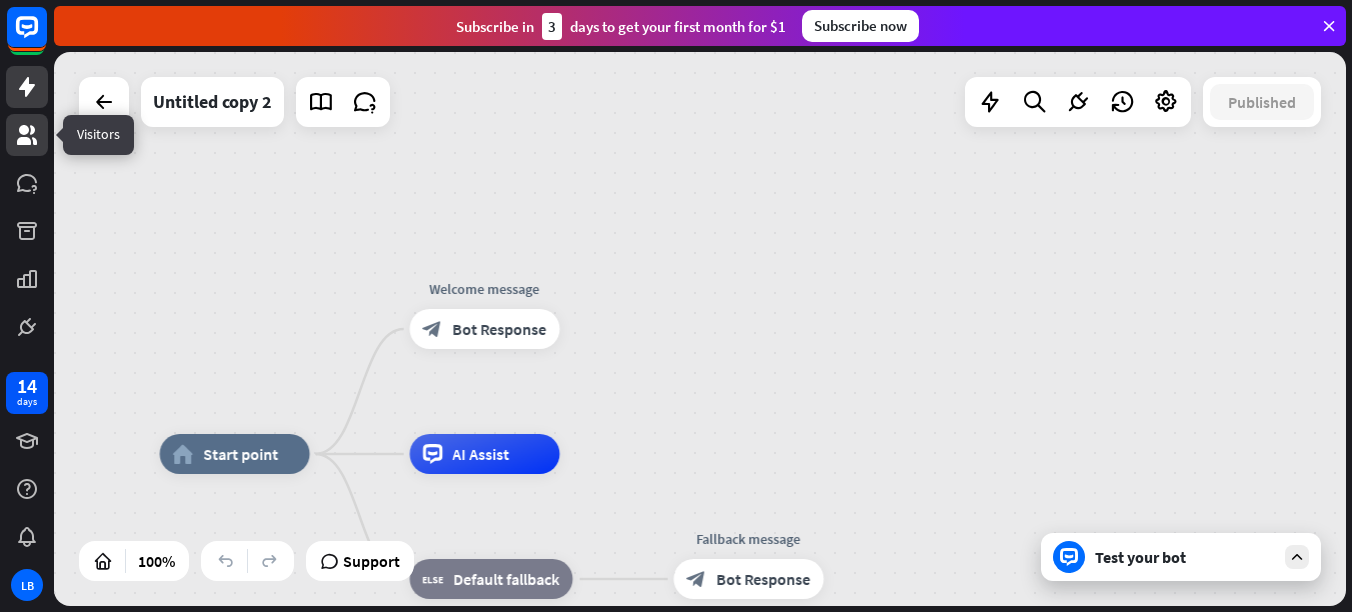 click at bounding box center (27, 135) 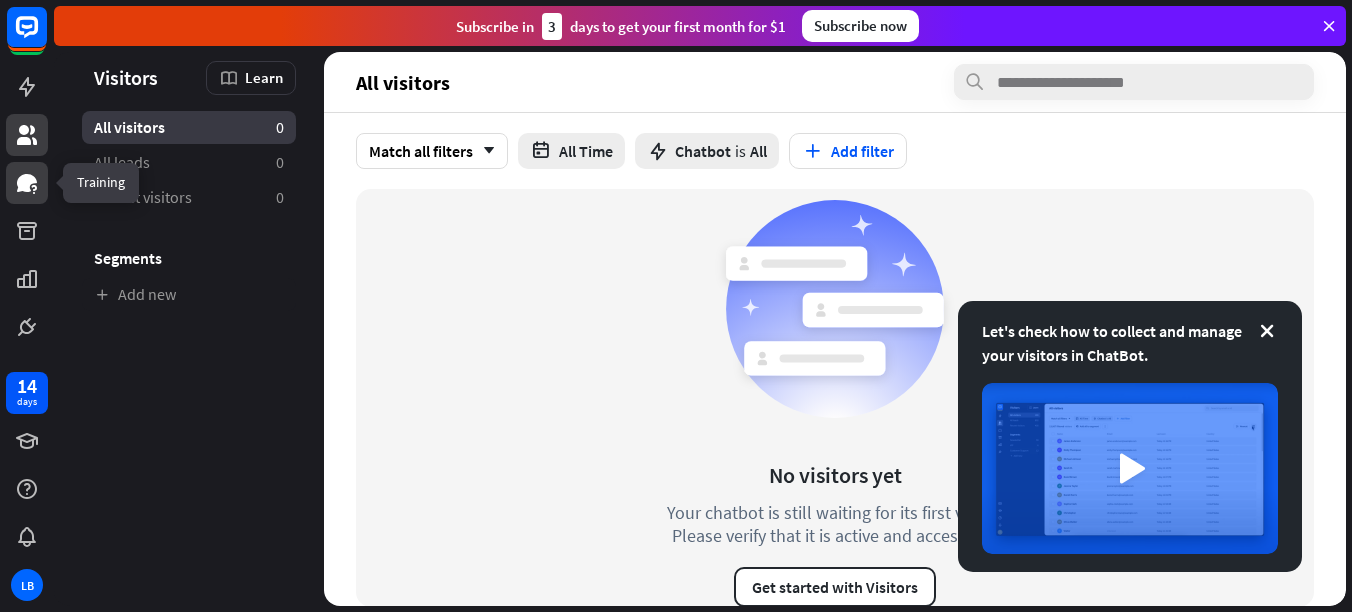 click at bounding box center [27, 183] 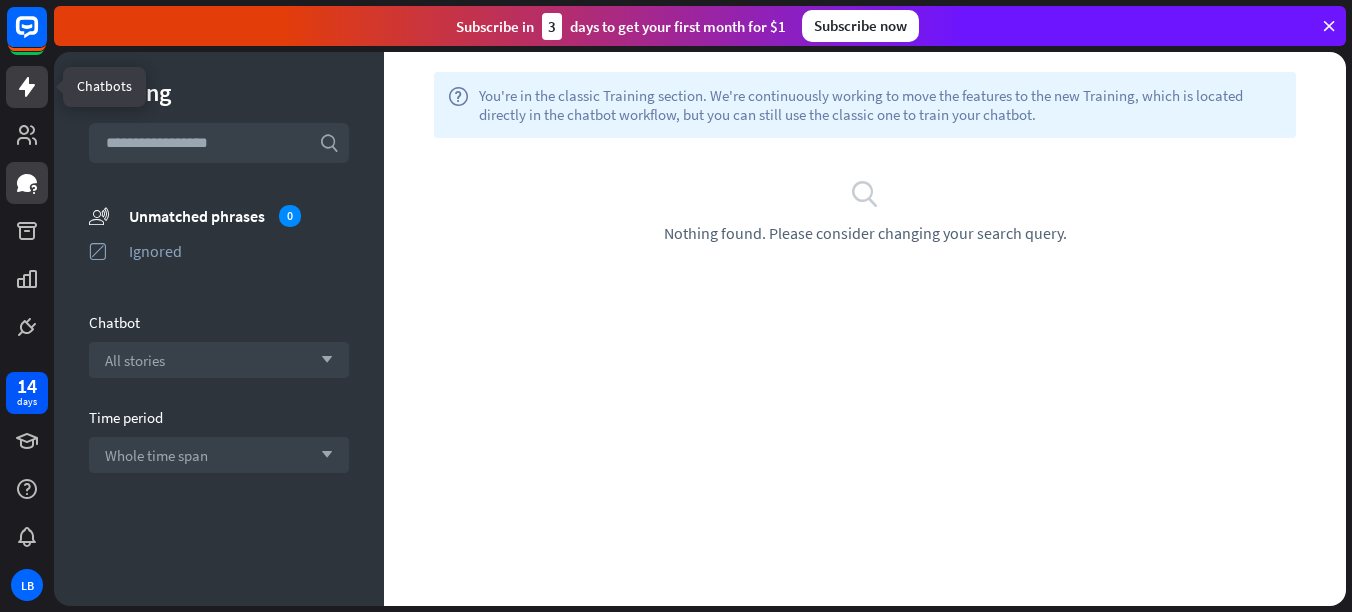 click at bounding box center (27, 87) 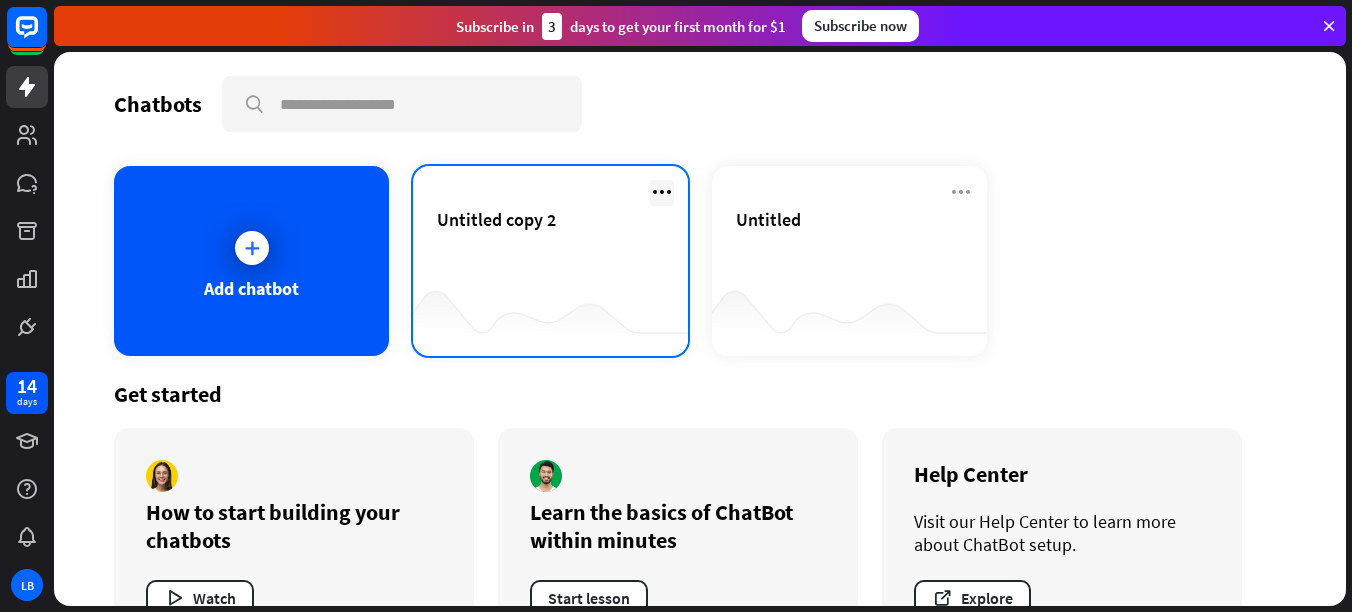 click at bounding box center [662, 192] 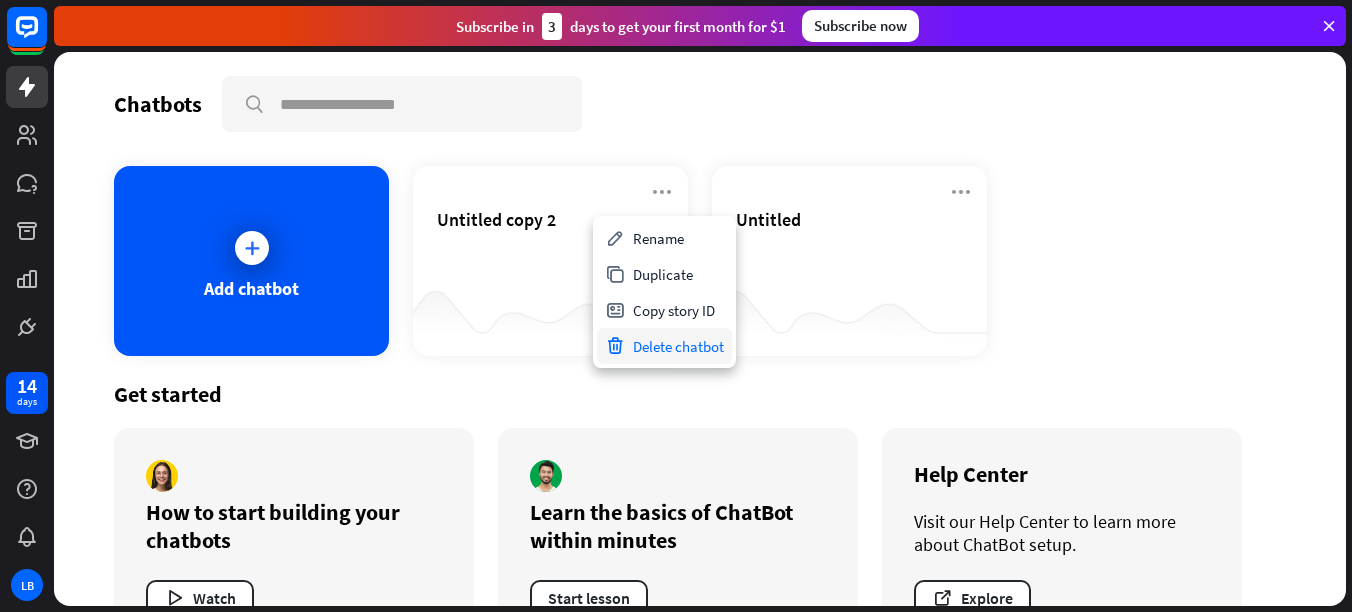 click on "Delete chatbot" at bounding box center (664, 346) 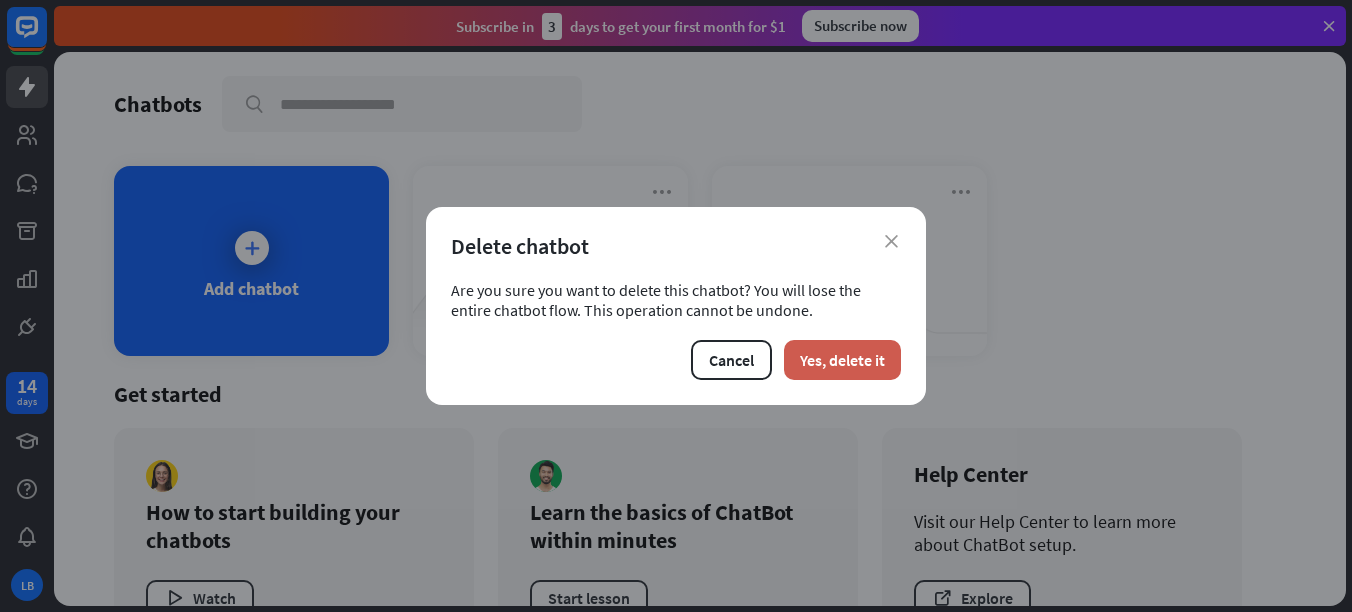 drag, startPoint x: 896, startPoint y: 376, endPoint x: 887, endPoint y: 371, distance: 10.29563 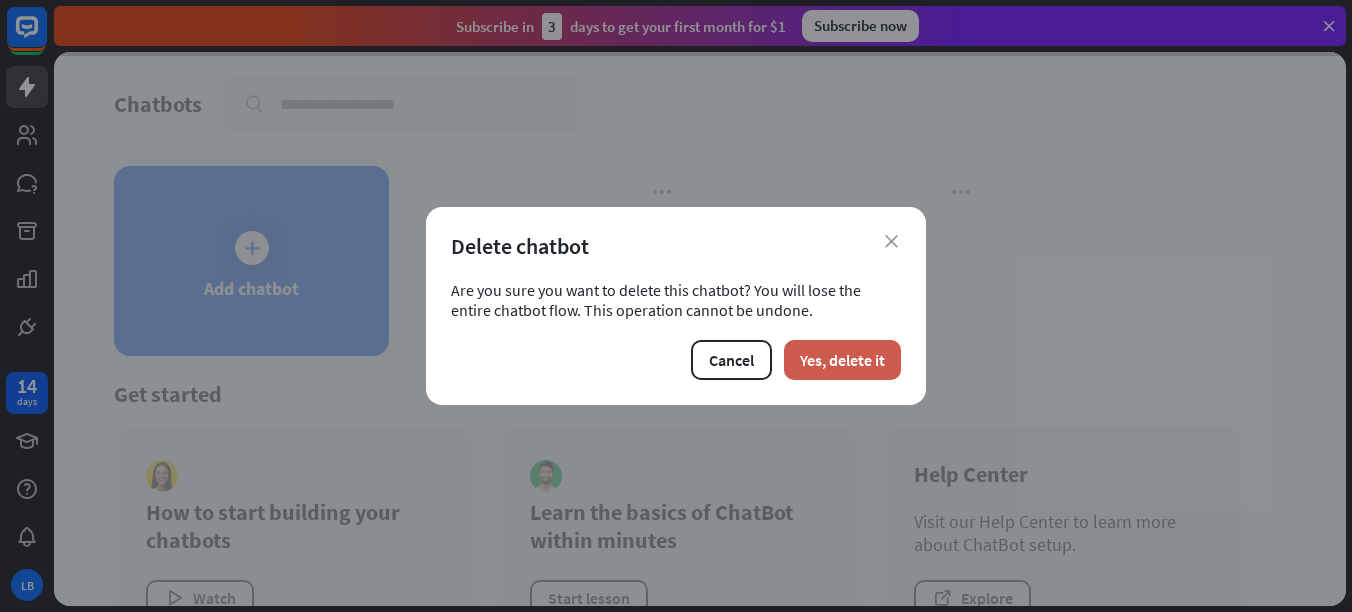 click on "Yes, delete it" at bounding box center [842, 360] 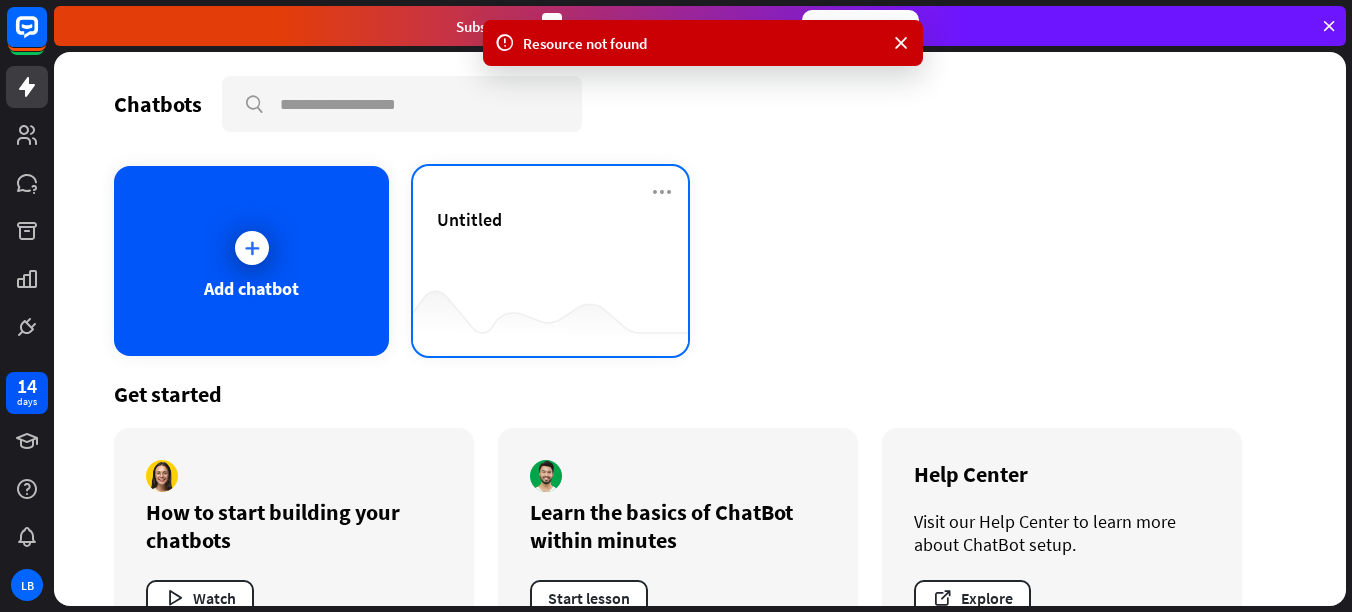 click on "Untitled" at bounding box center (550, 243) 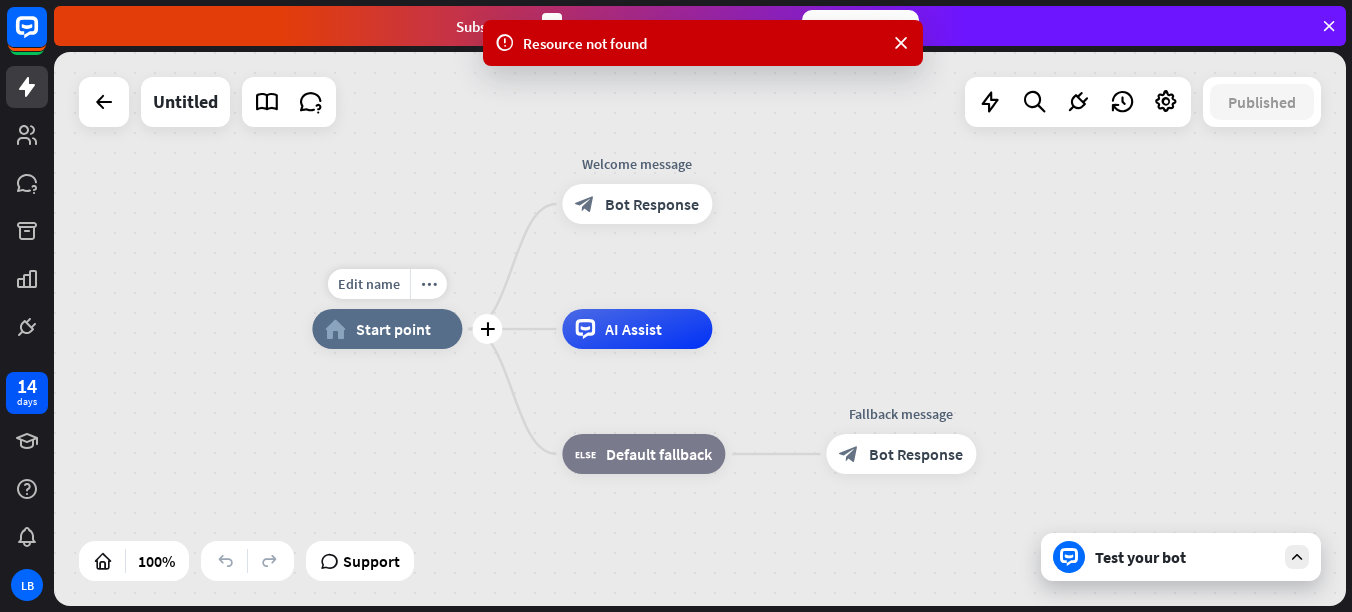 click on "Start point" at bounding box center [393, 329] 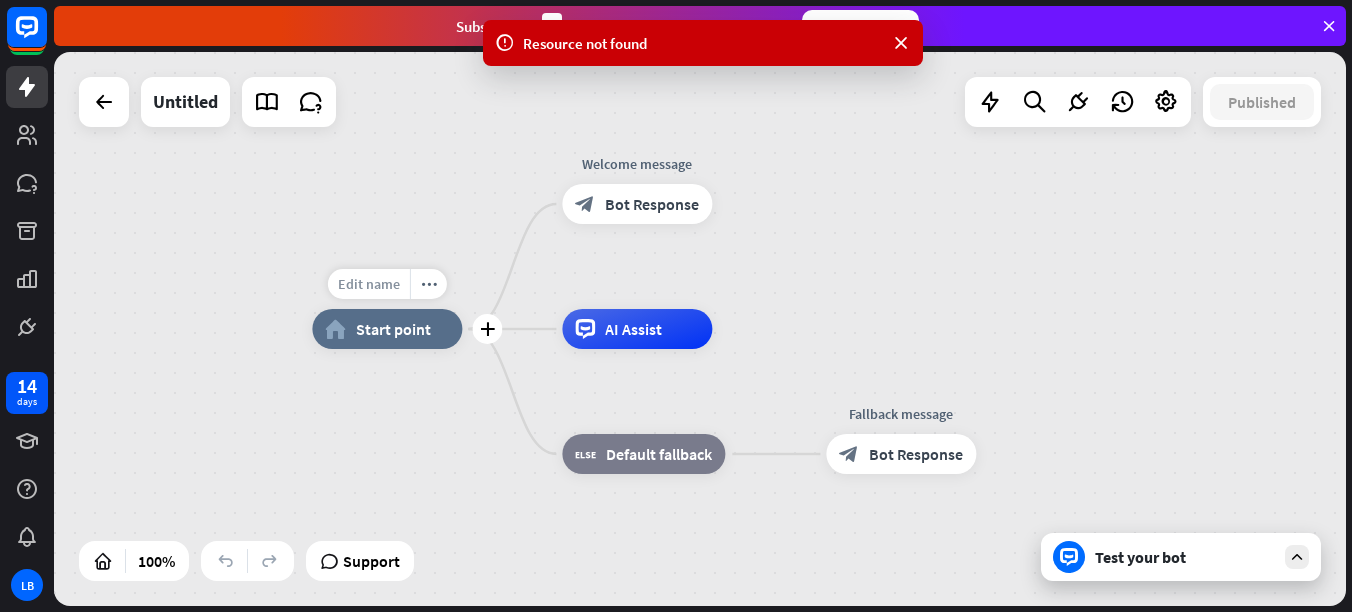 click on "Edit name" at bounding box center (369, 284) 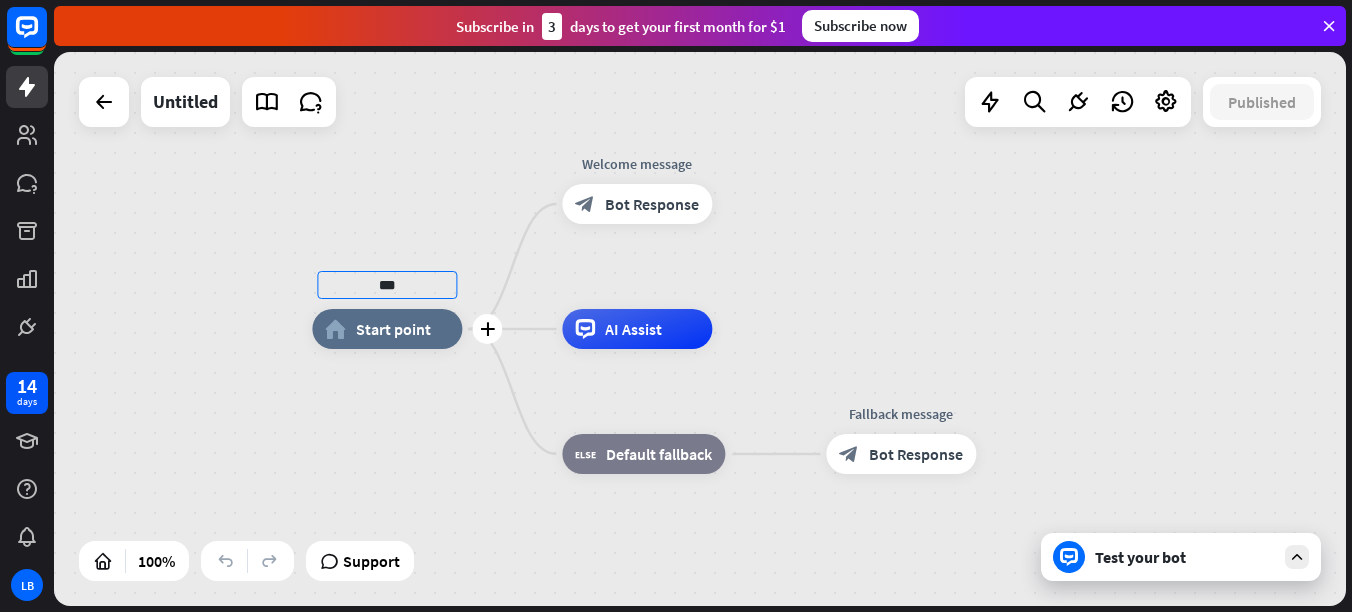 type on "***" 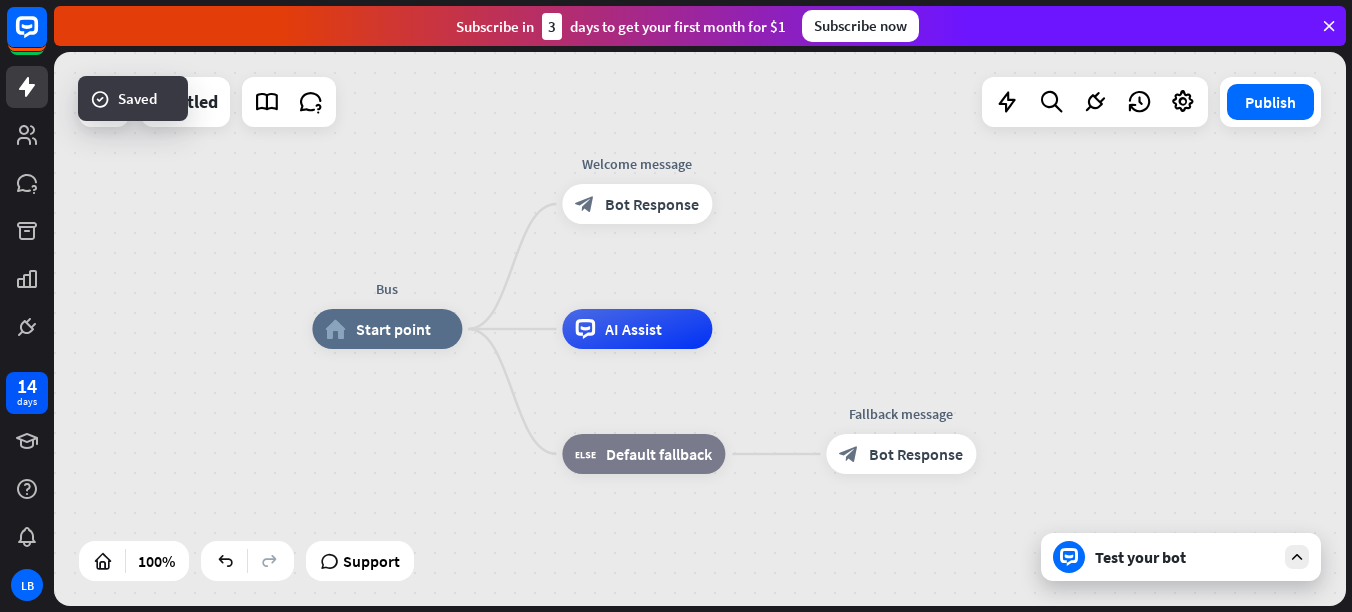 click on "home_2   Start point" at bounding box center [387, 329] 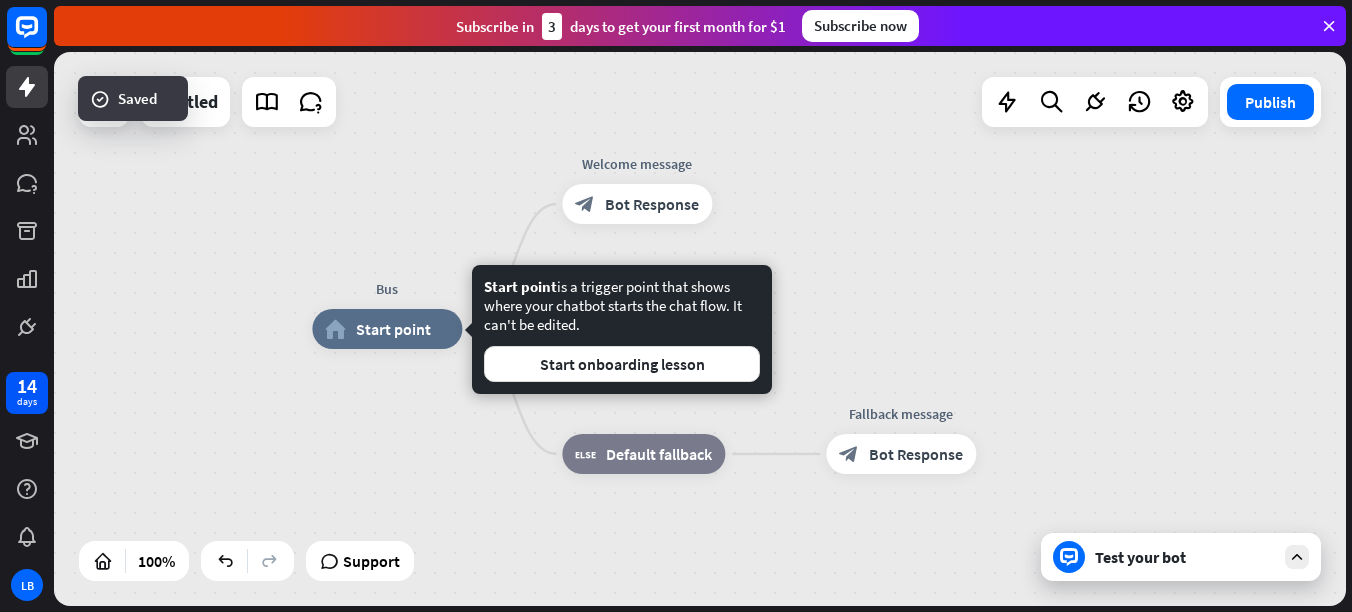 click on "Edit name   more_horiz           Bus   home_2   Start point                 Welcome message   block_bot_response   Bot Response                     AI Assist                   block_fallback   Default fallback                 Fallback message   block_bot_response   Bot Response" at bounding box center [700, 329] 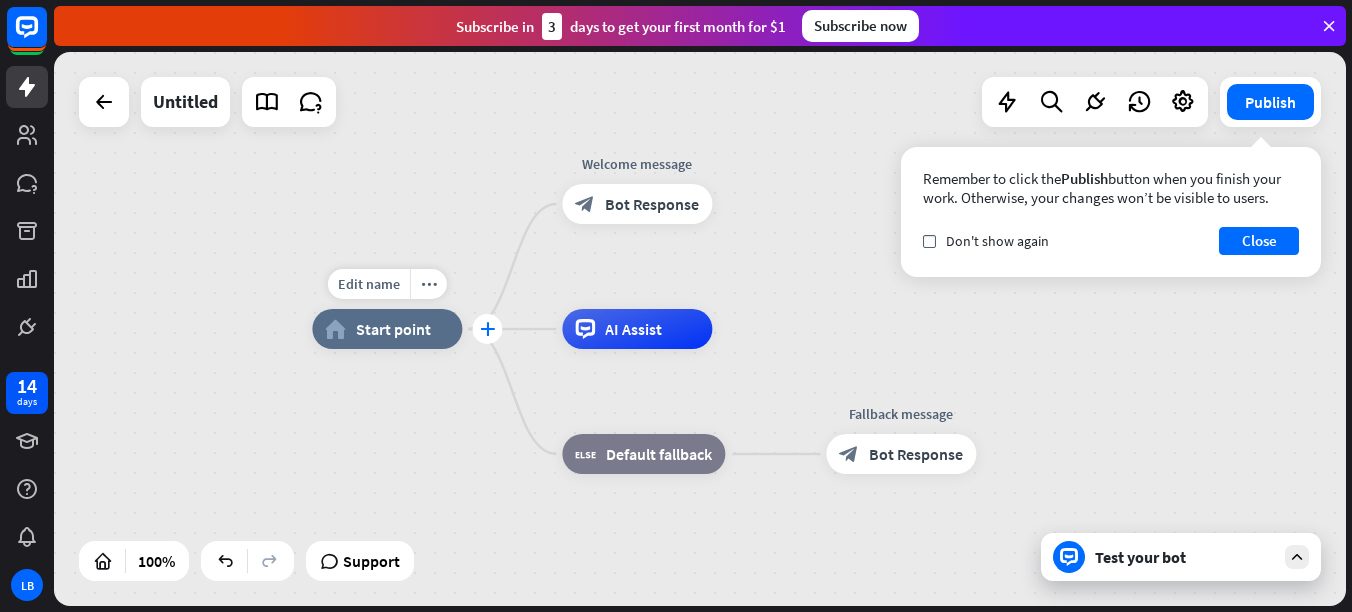click on "plus" at bounding box center [487, 329] 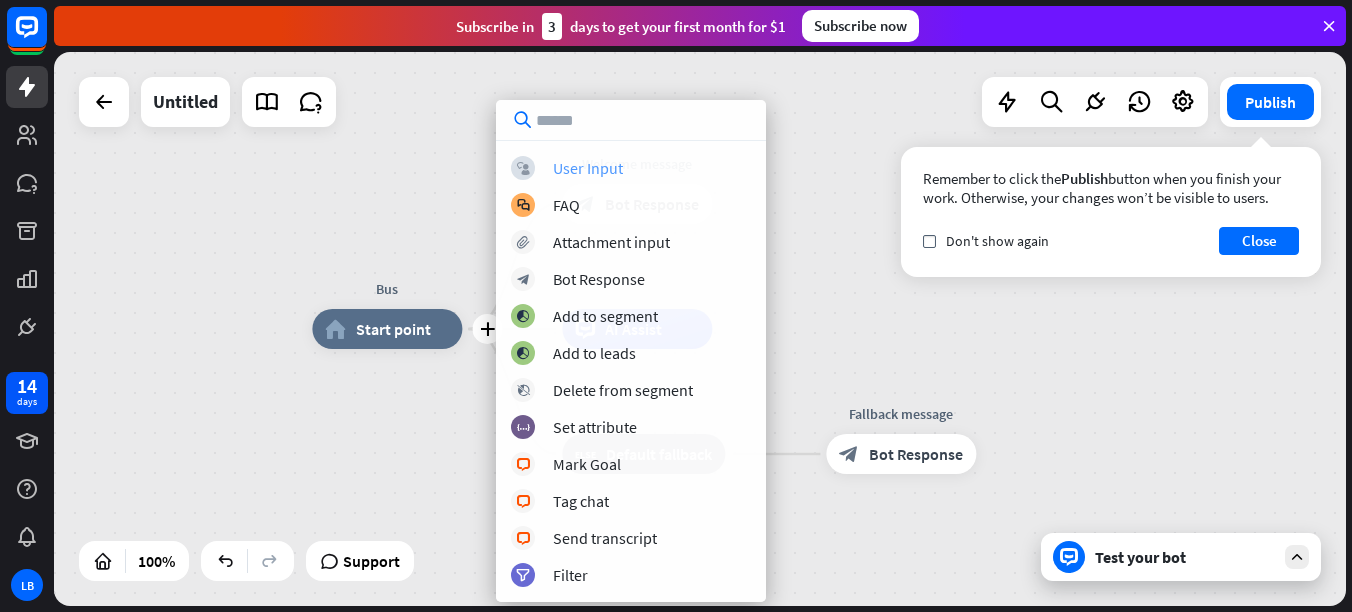 click on "User Input" at bounding box center (588, 168) 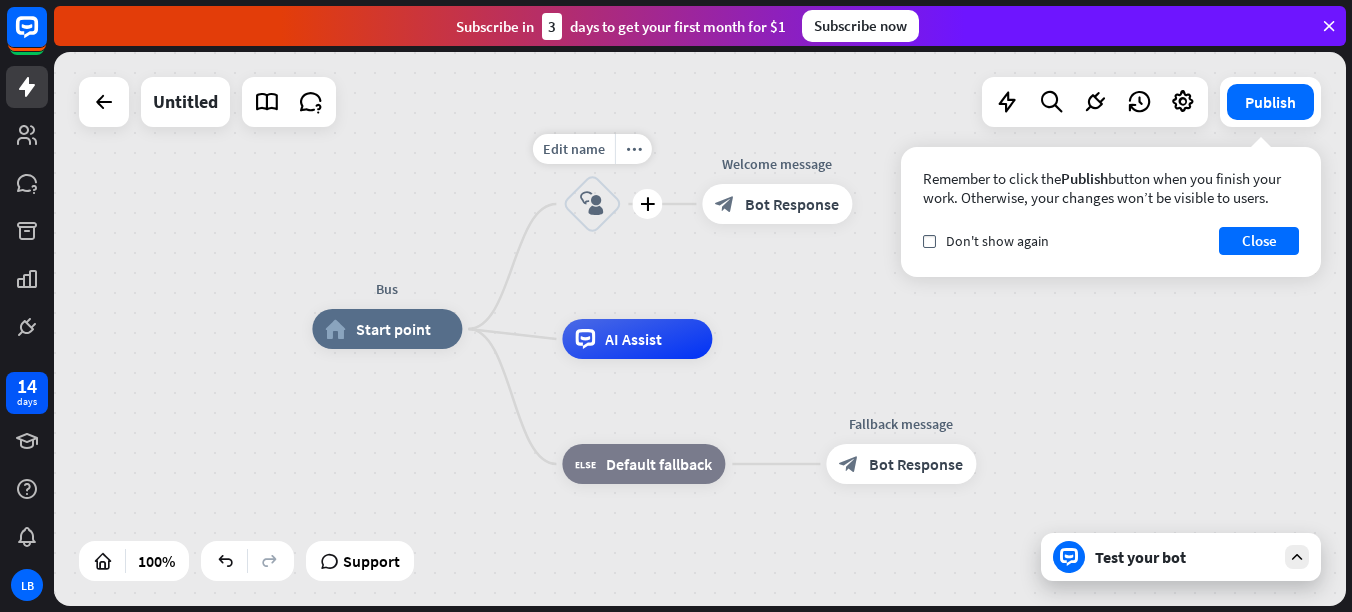 click on "block_user_input" at bounding box center (592, 204) 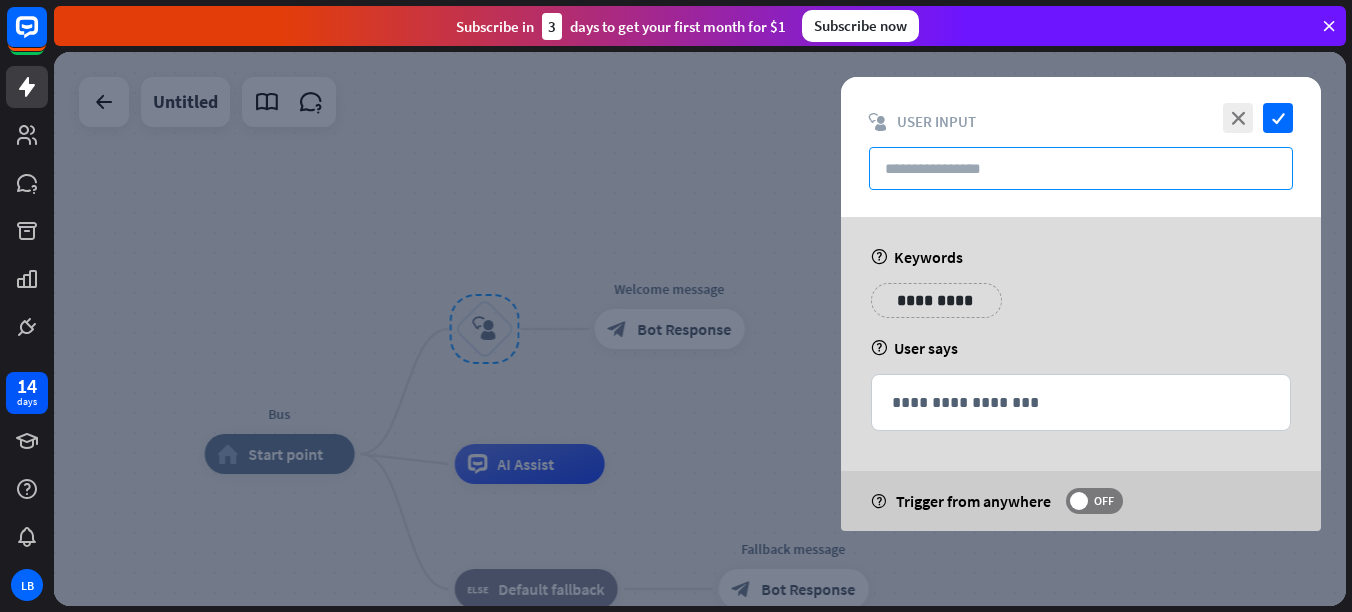 click at bounding box center [1081, 168] 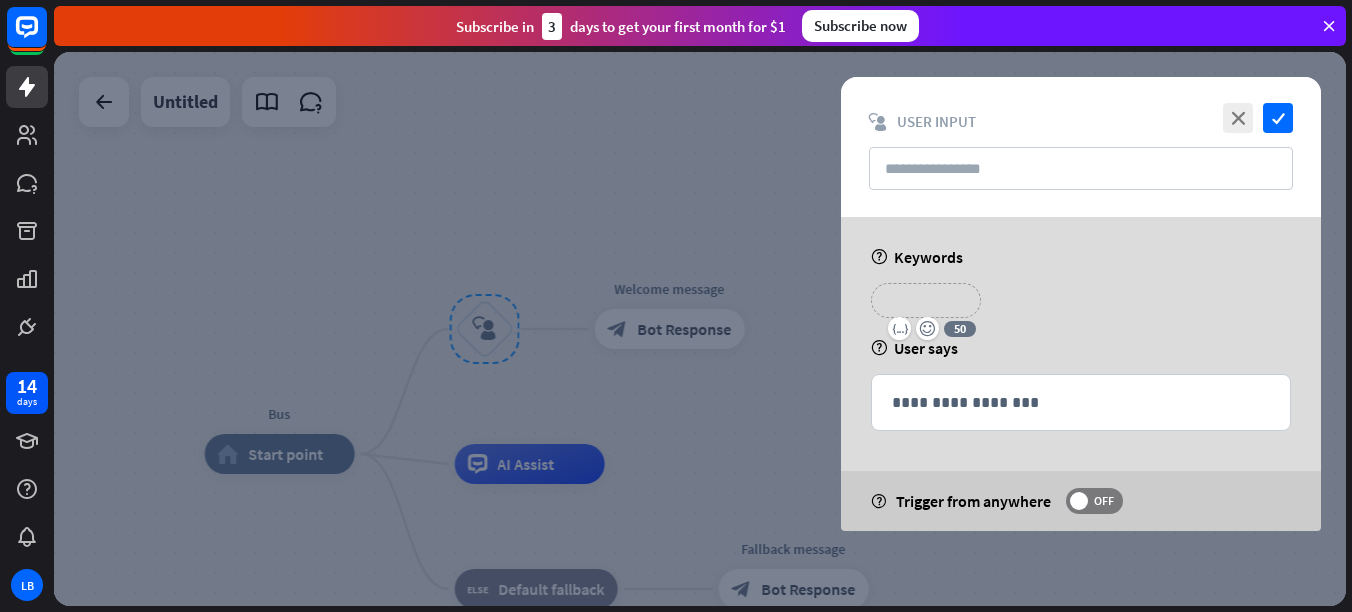 click on "**********" at bounding box center [926, 300] 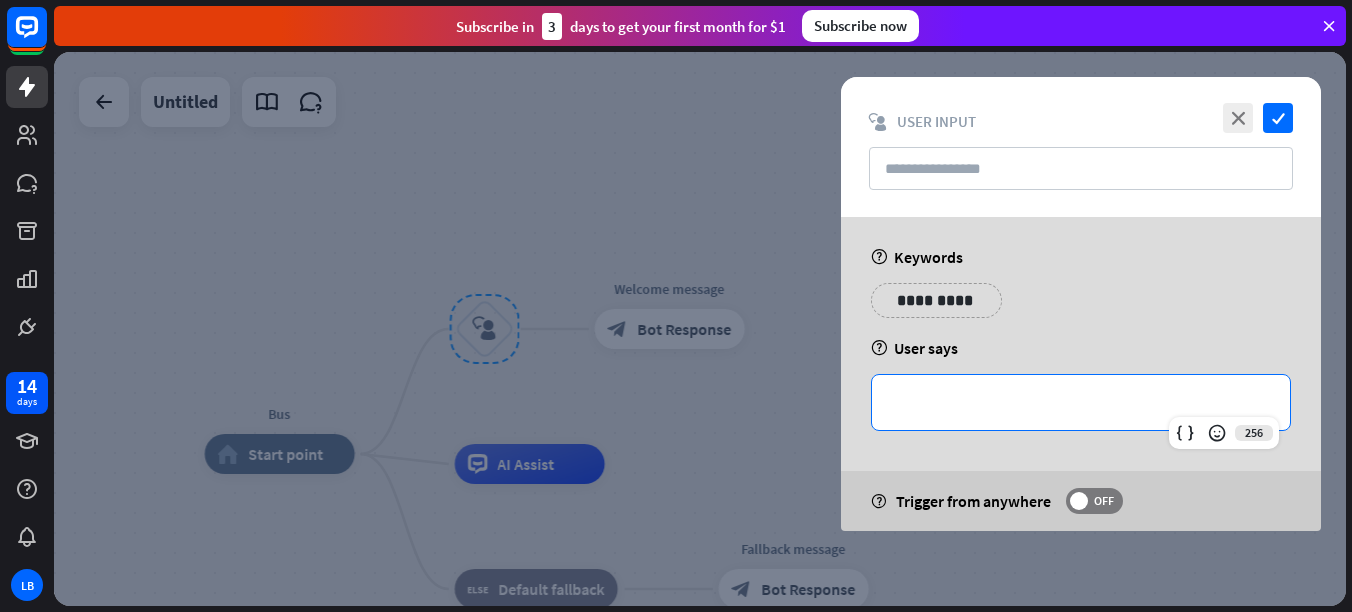 click on "**********" at bounding box center [1081, 402] 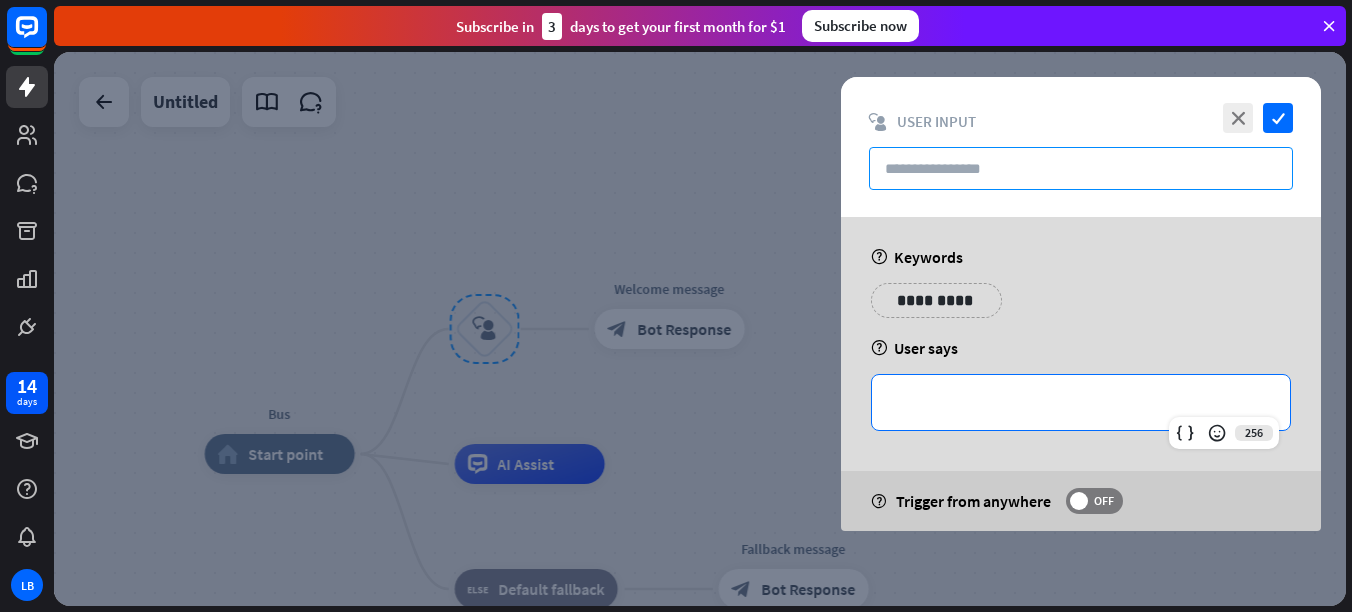 click at bounding box center (1081, 168) 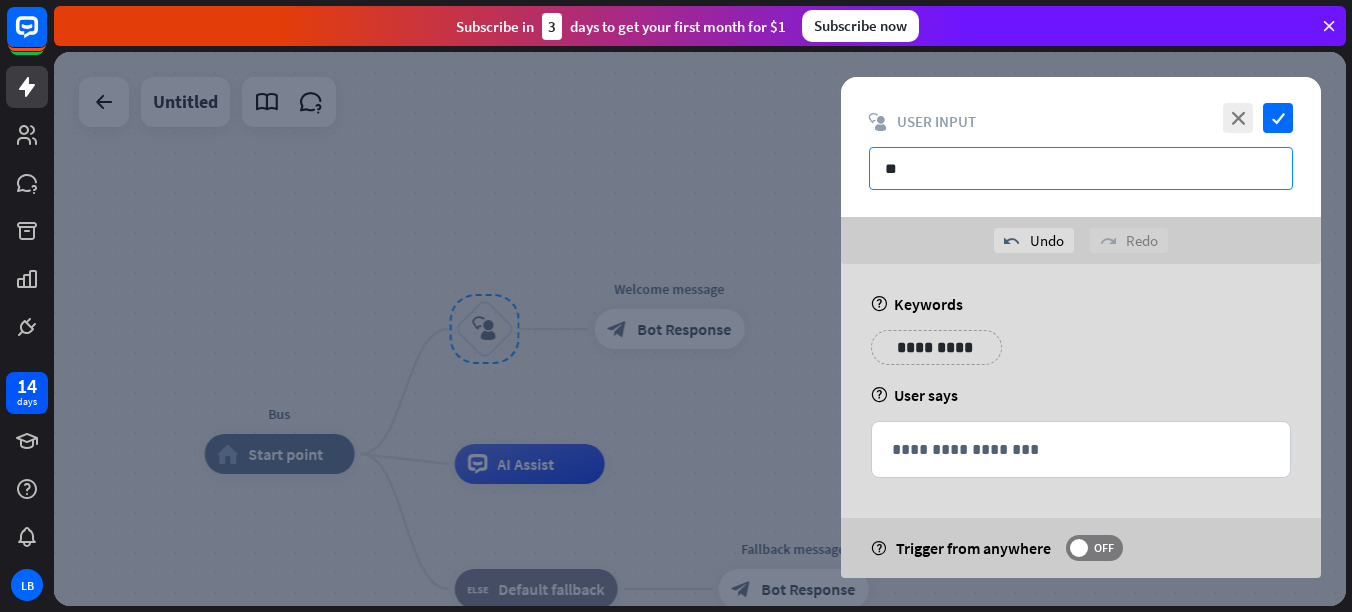 type on "*" 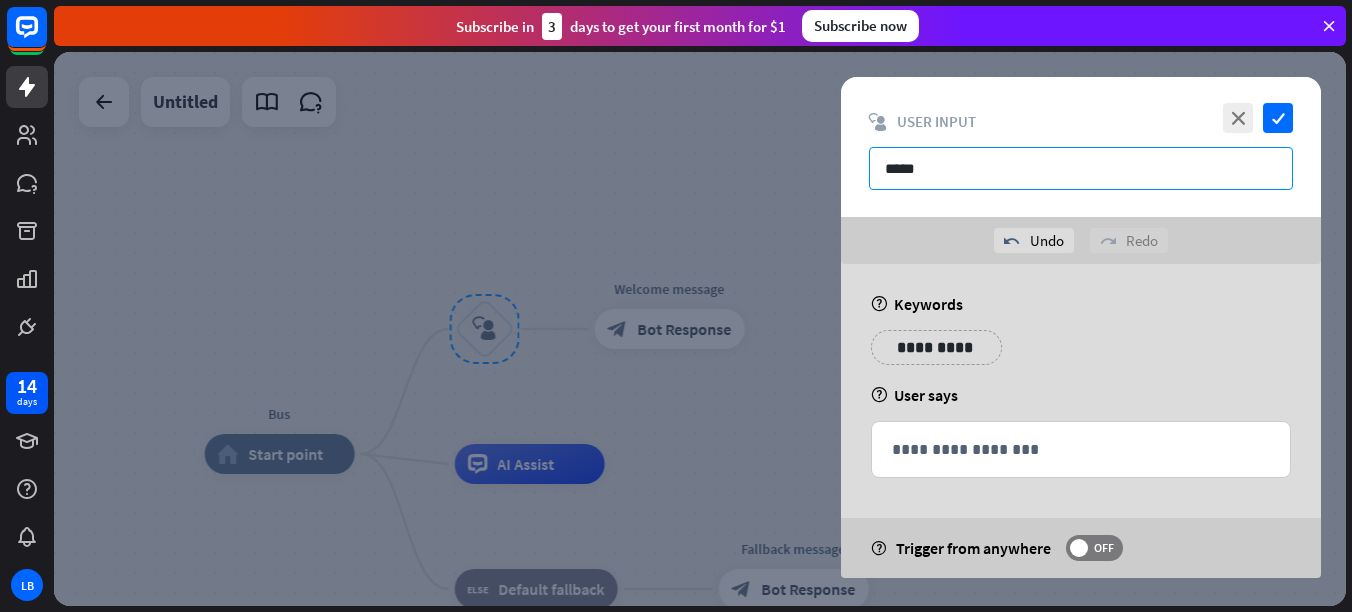 type on "*****" 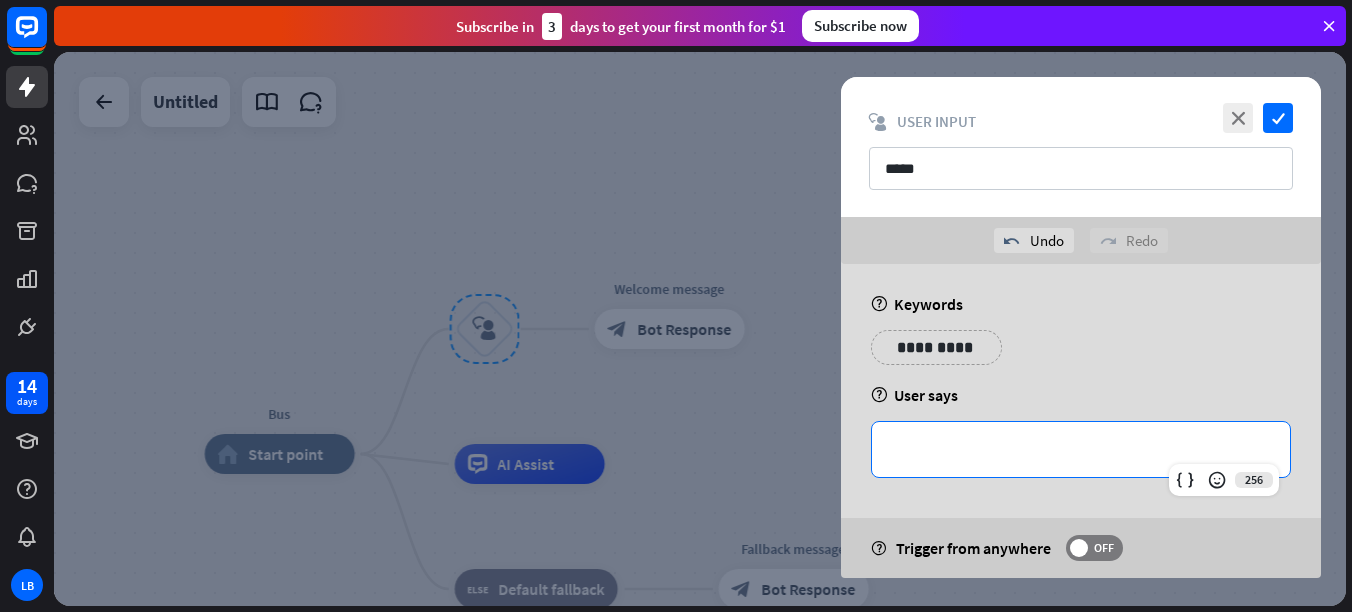 click on "**********" at bounding box center (1081, 449) 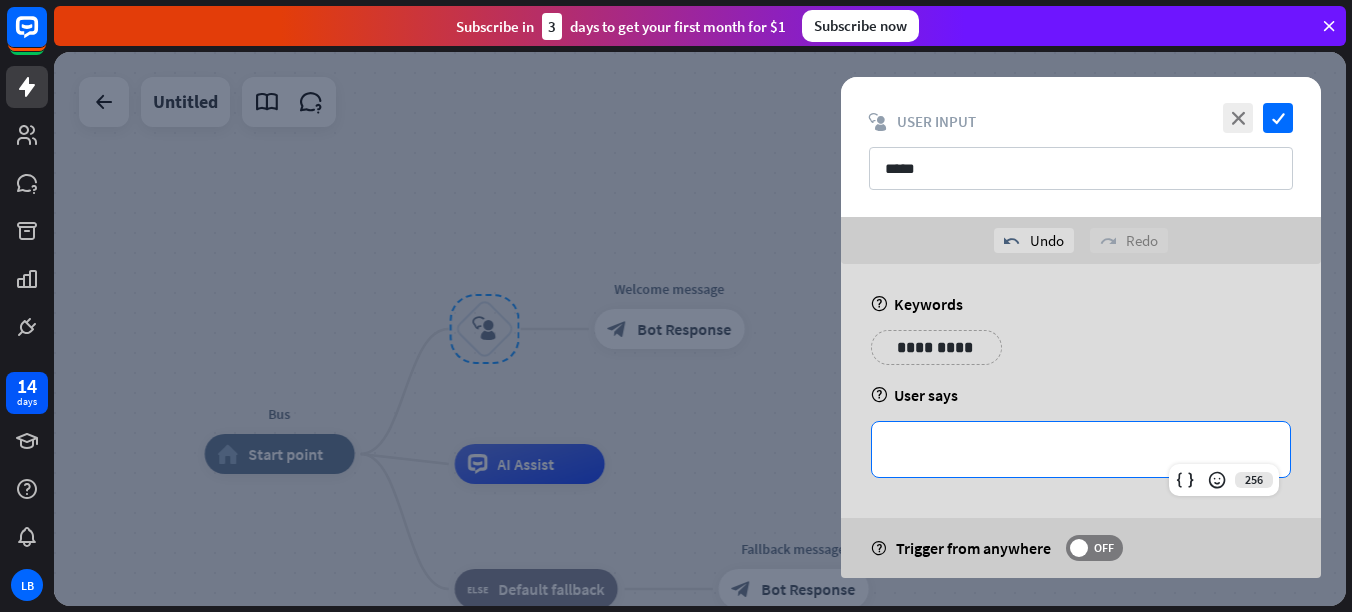 type 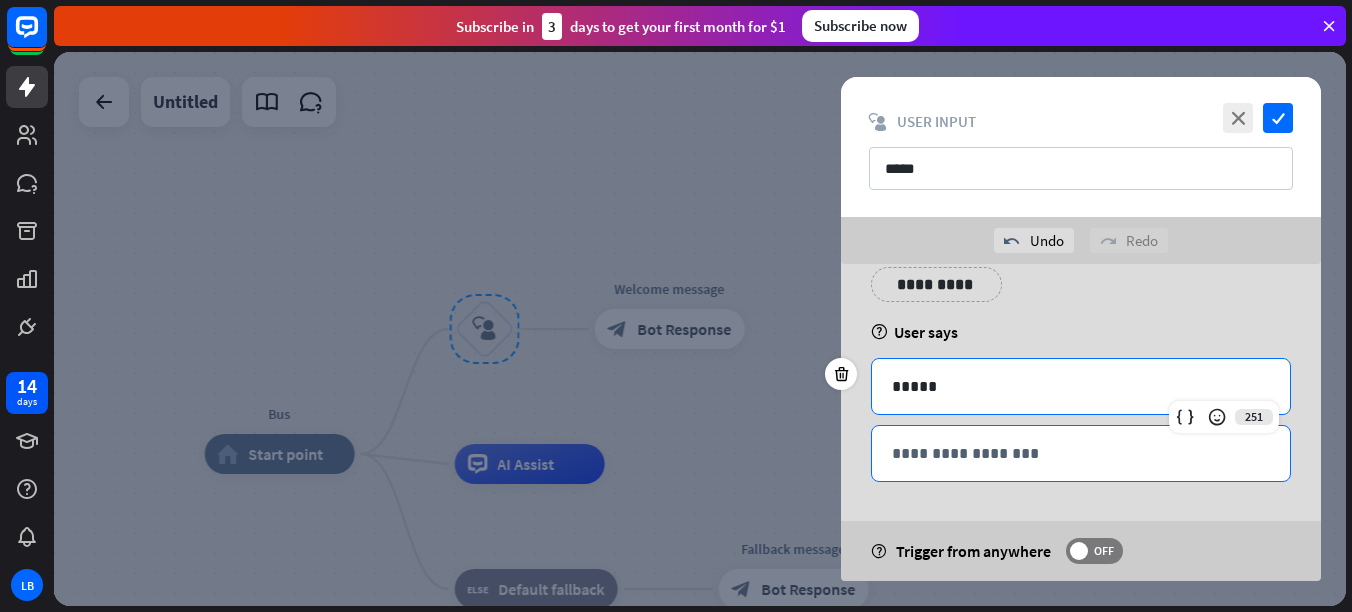 scroll, scrollTop: 64, scrollLeft: 0, axis: vertical 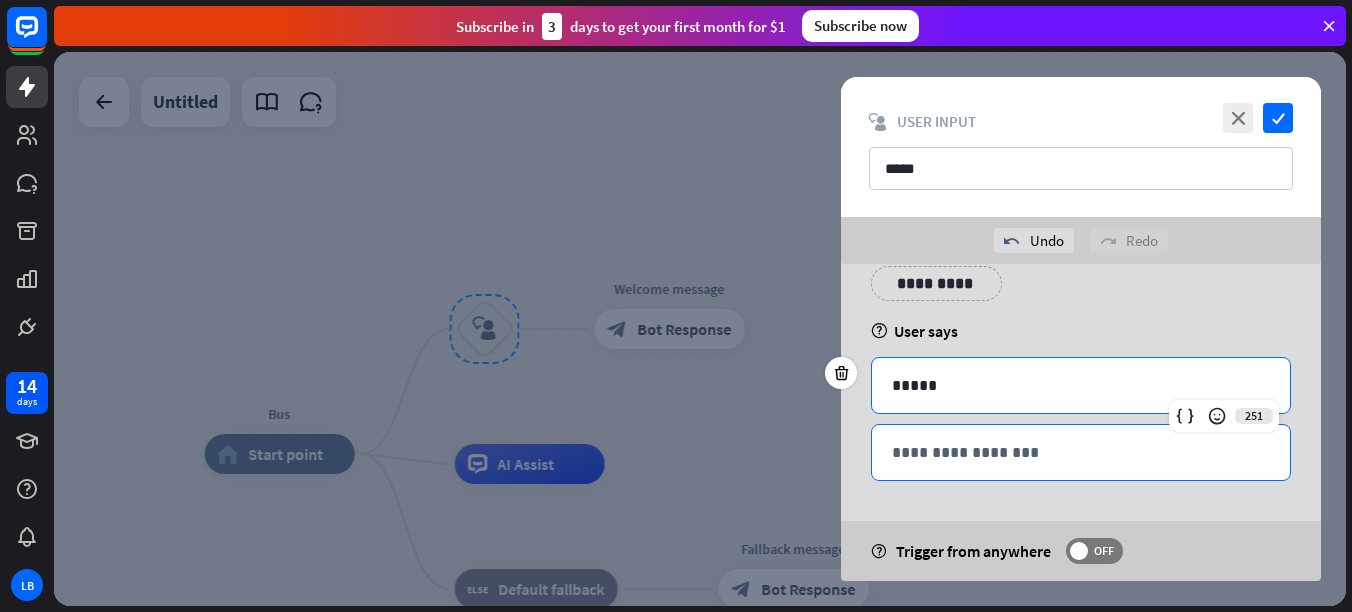 click on "**********" at bounding box center (1081, 452) 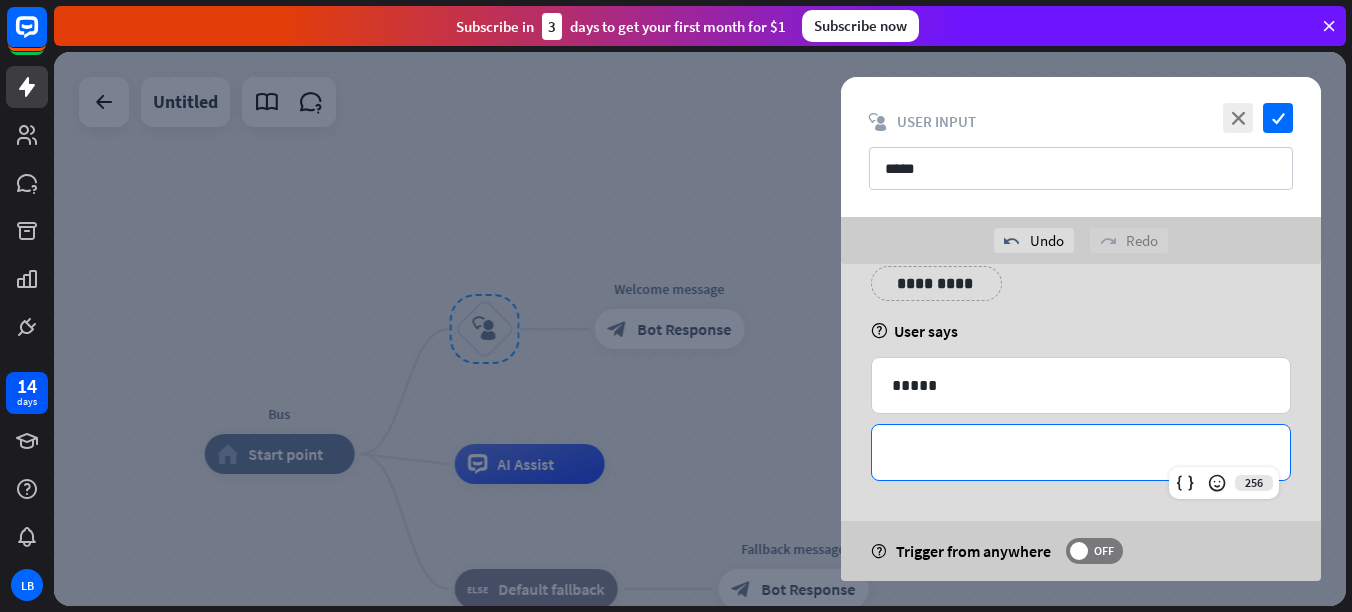 type 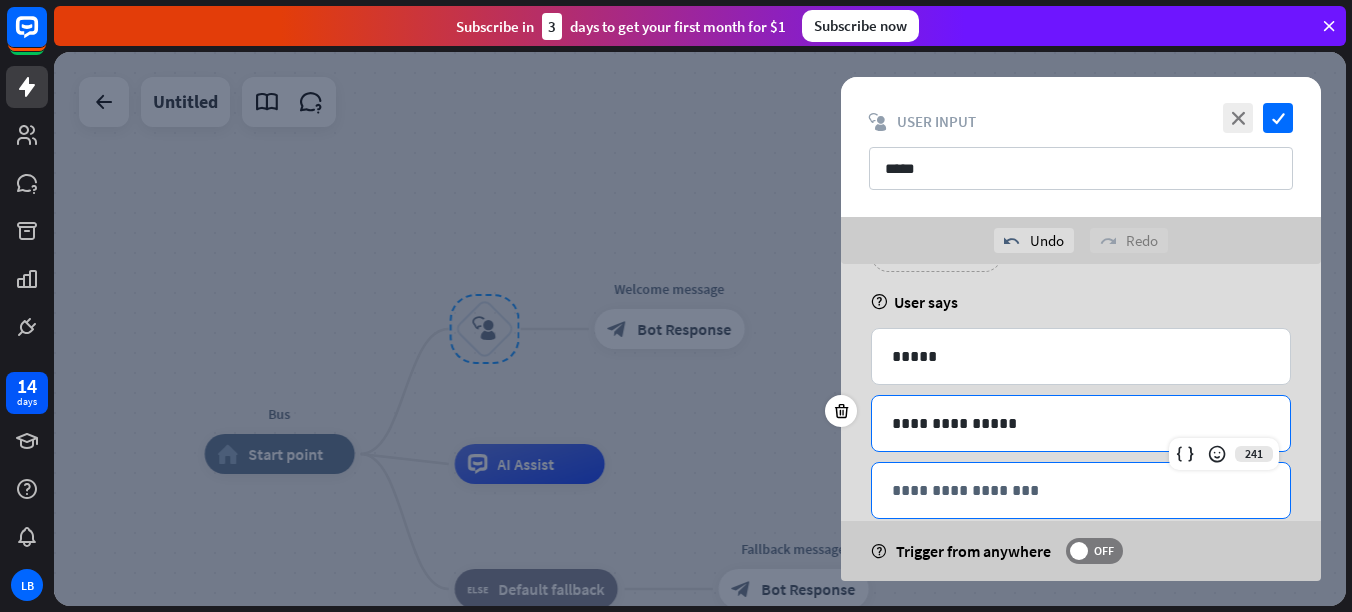 scroll, scrollTop: 131, scrollLeft: 0, axis: vertical 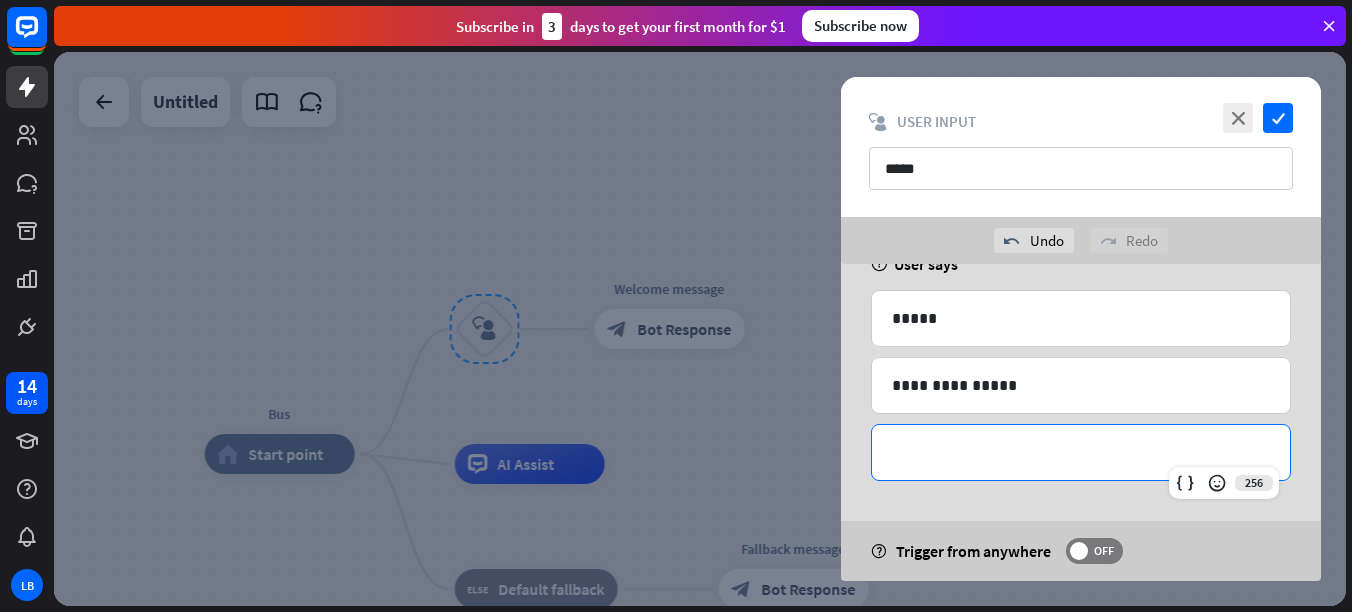 click on "**********" at bounding box center [1081, 452] 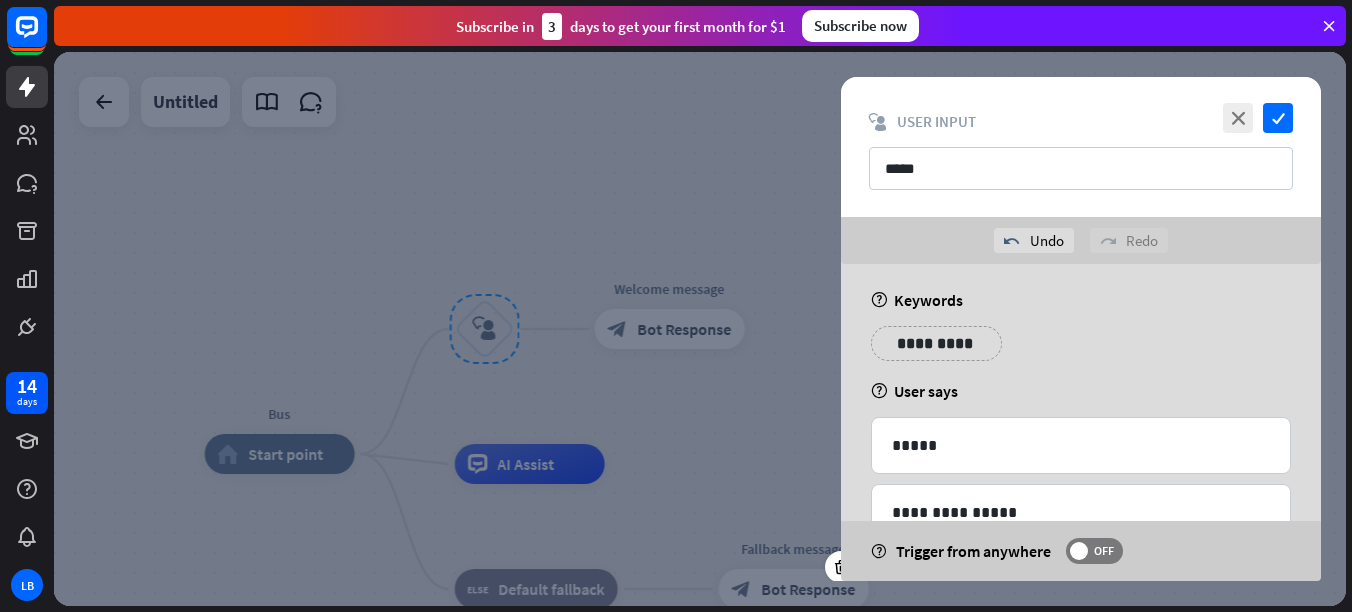 scroll, scrollTop: 0, scrollLeft: 0, axis: both 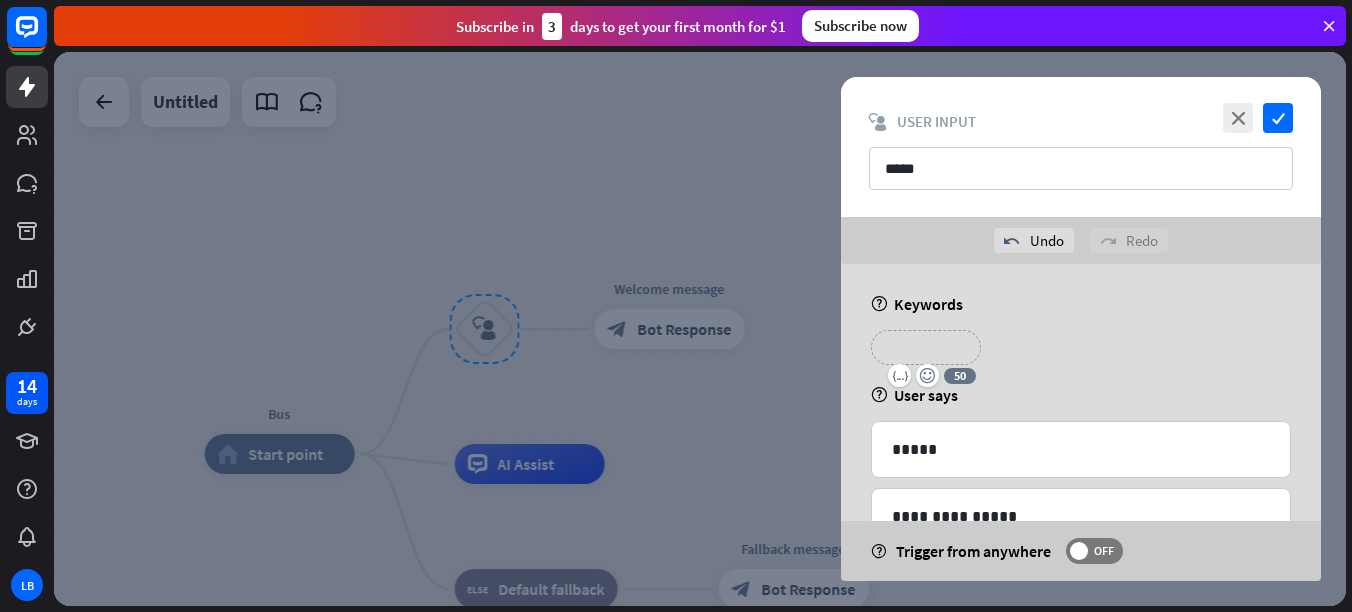 click on "**********" at bounding box center [926, 347] 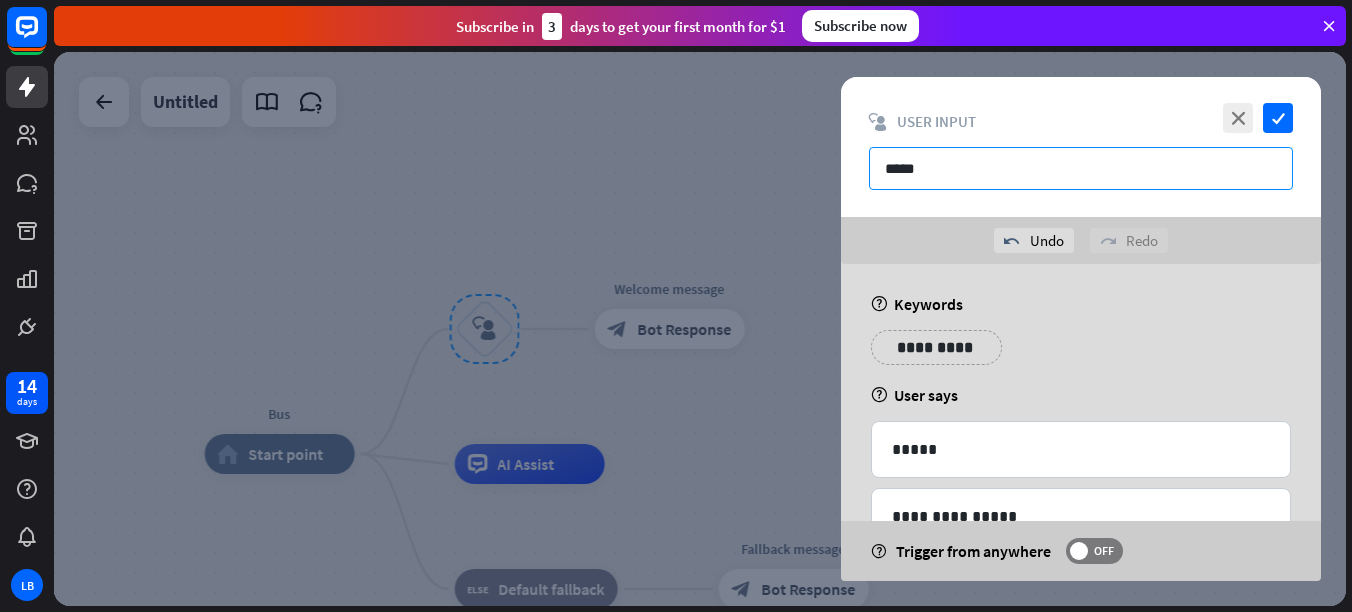 drag, startPoint x: 919, startPoint y: 166, endPoint x: 846, endPoint y: 182, distance: 74.73286 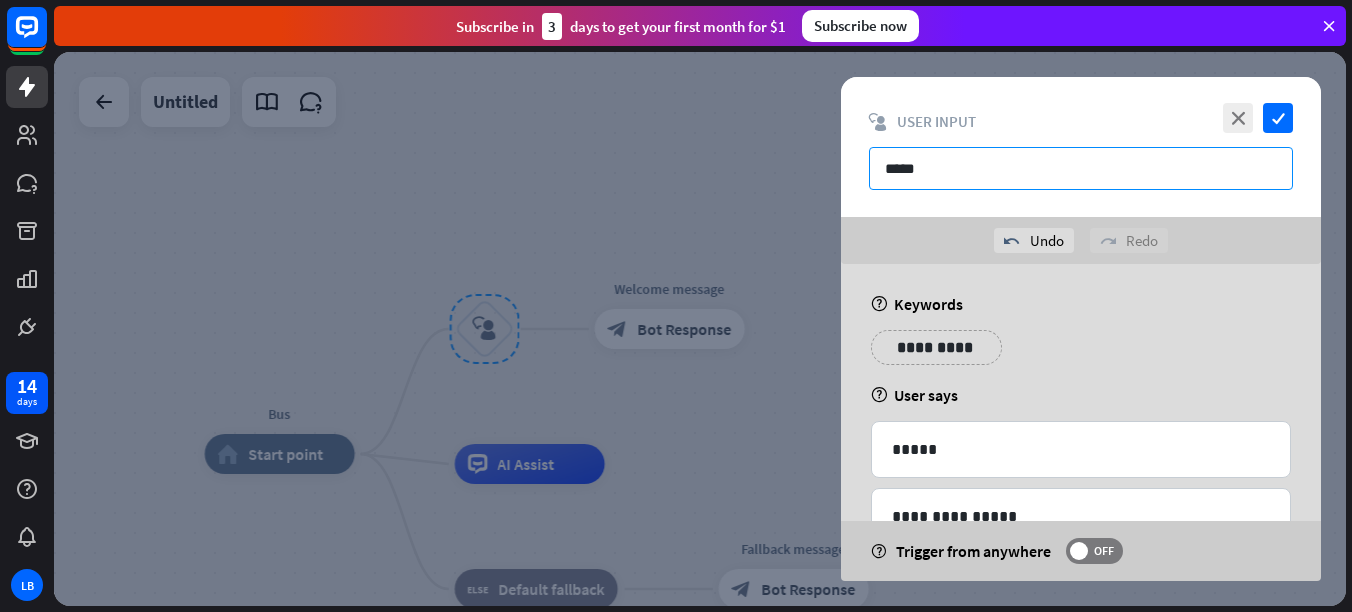 click on "close
check
block_user_input   User Input     *****" at bounding box center (1081, 147) 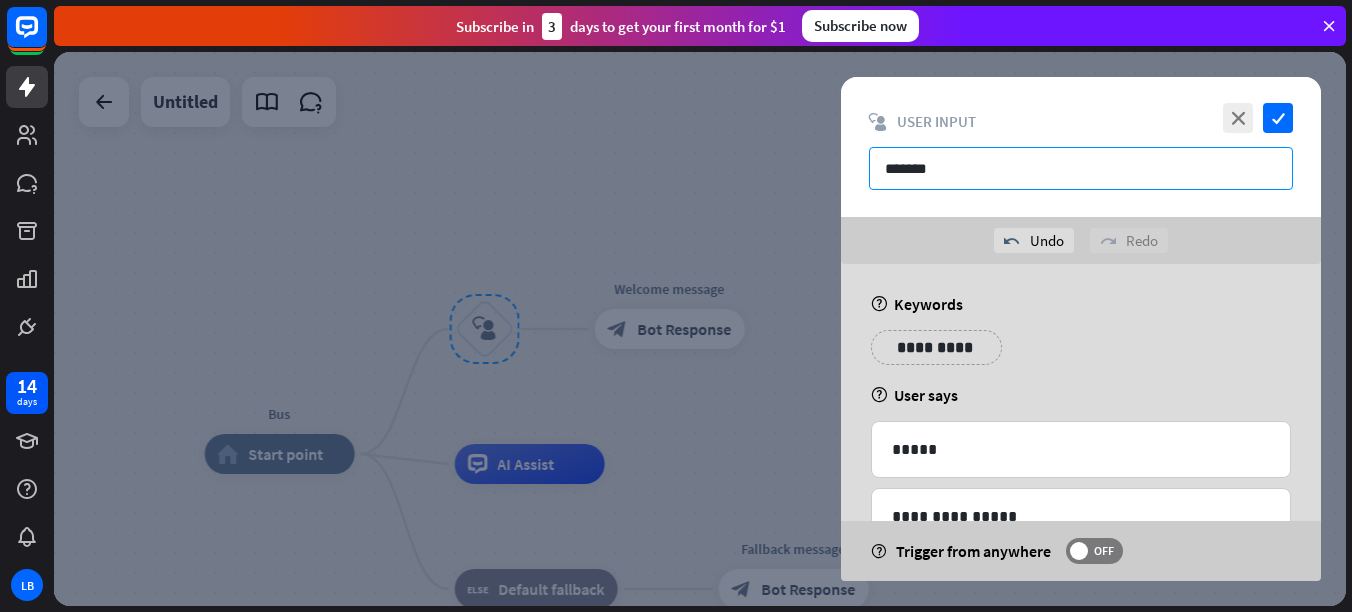 type on "*******" 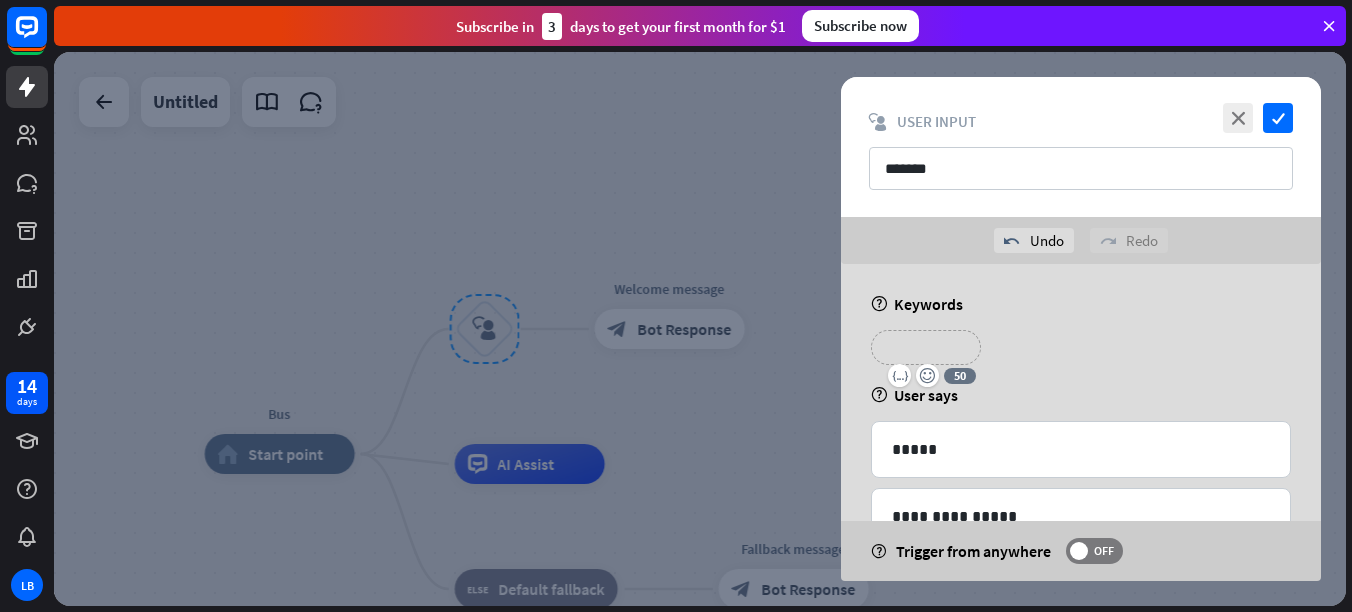 click on "**********" at bounding box center [926, 347] 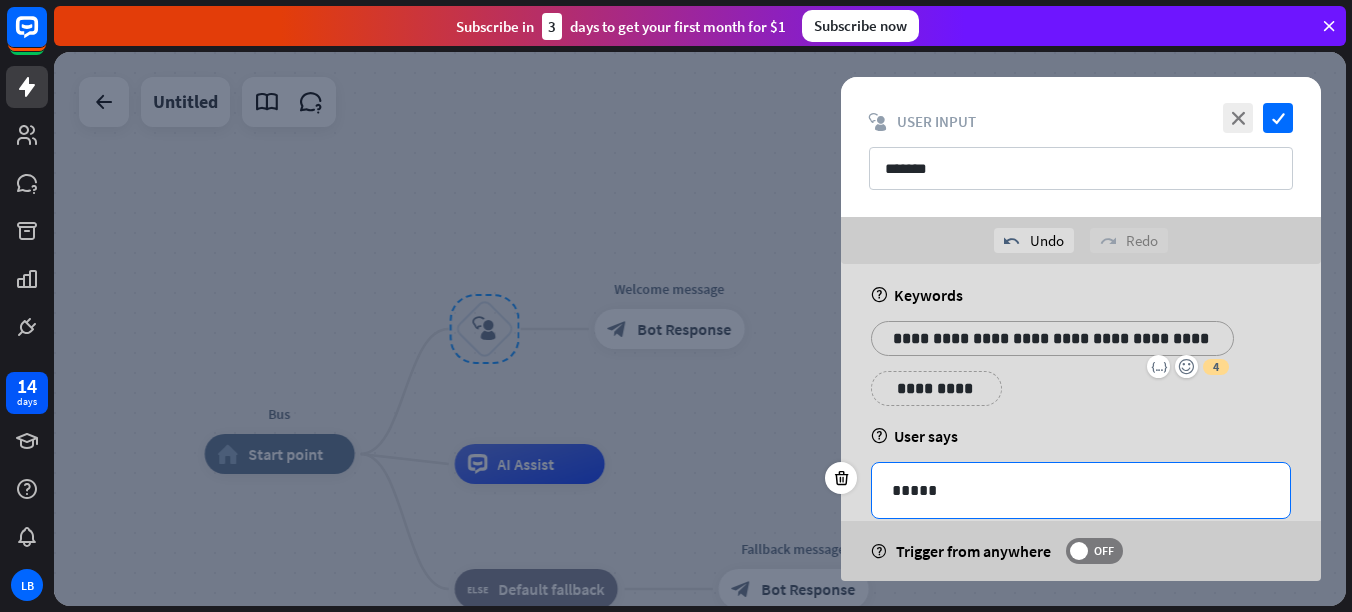 scroll, scrollTop: 0, scrollLeft: 0, axis: both 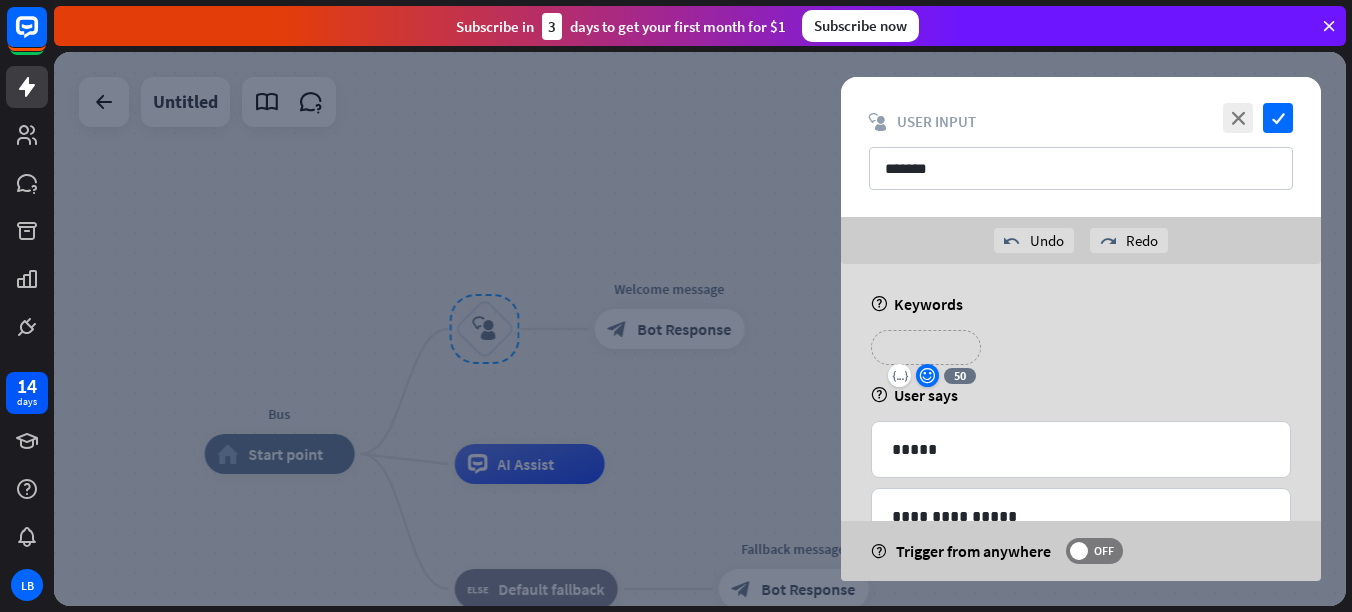 type 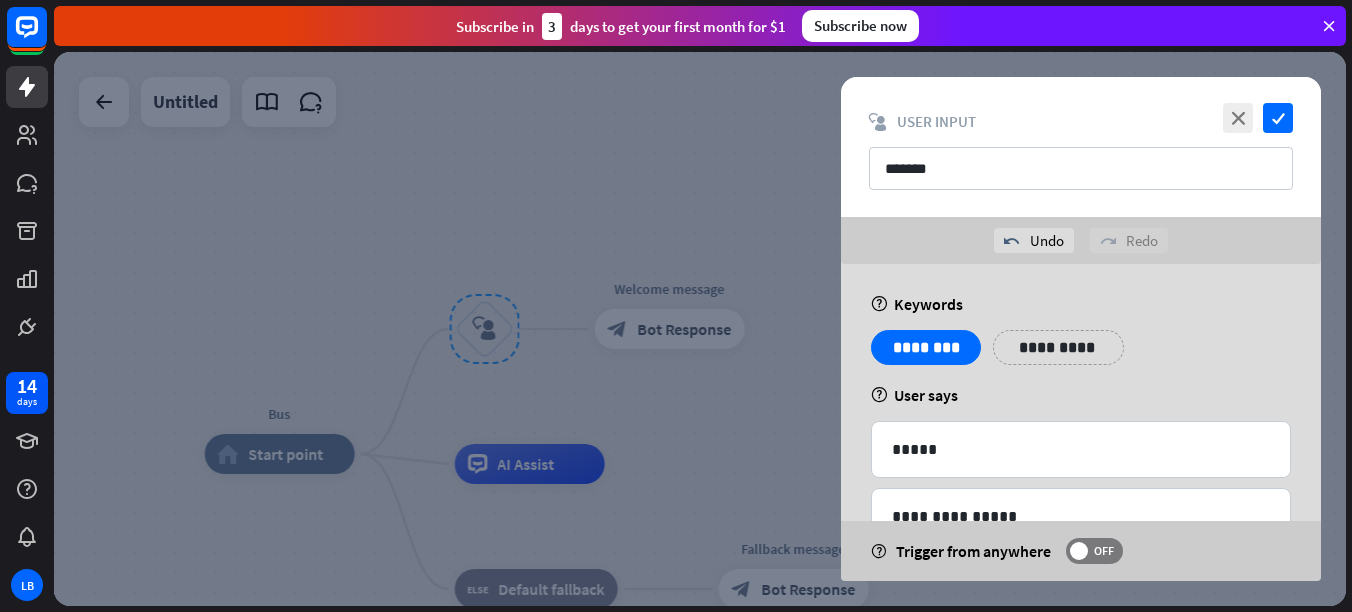 click on "**********" at bounding box center (1081, 521) 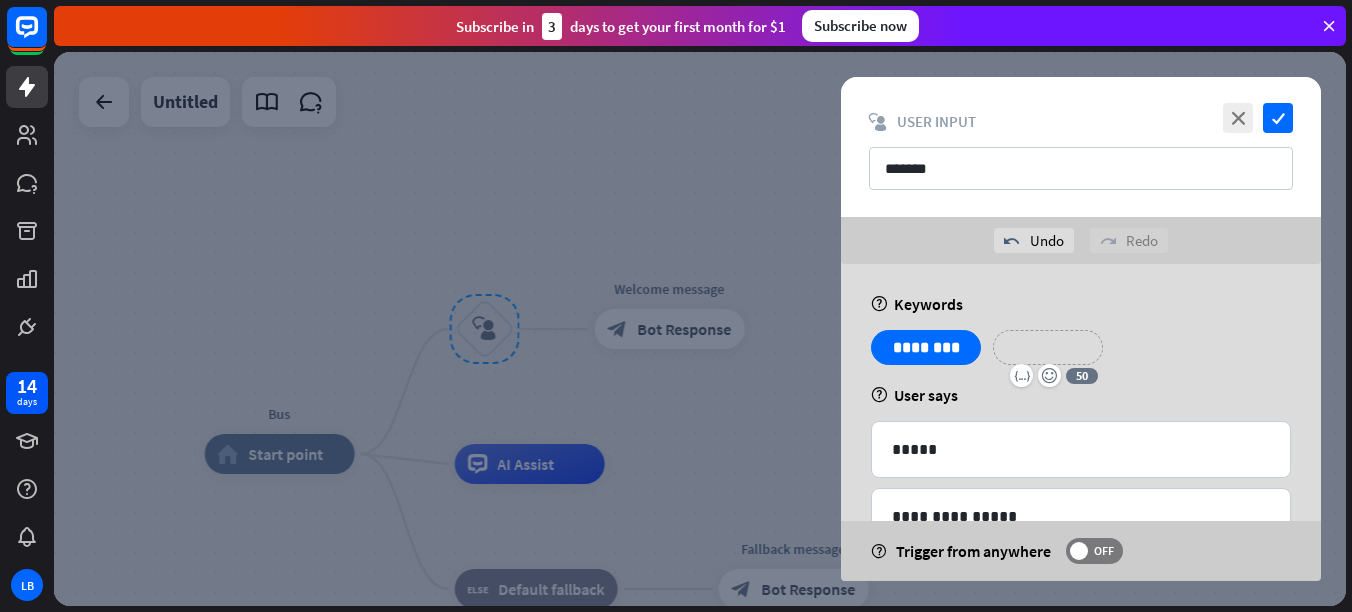 click on "**********" at bounding box center (1048, 347) 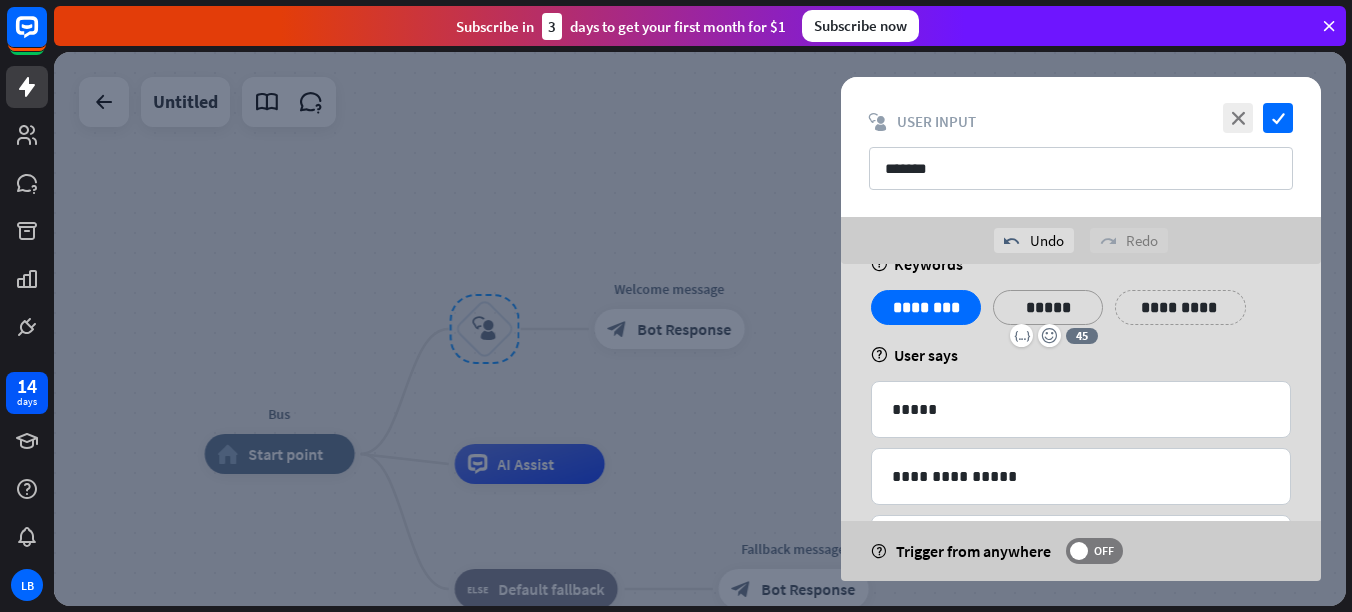 scroll, scrollTop: 198, scrollLeft: 0, axis: vertical 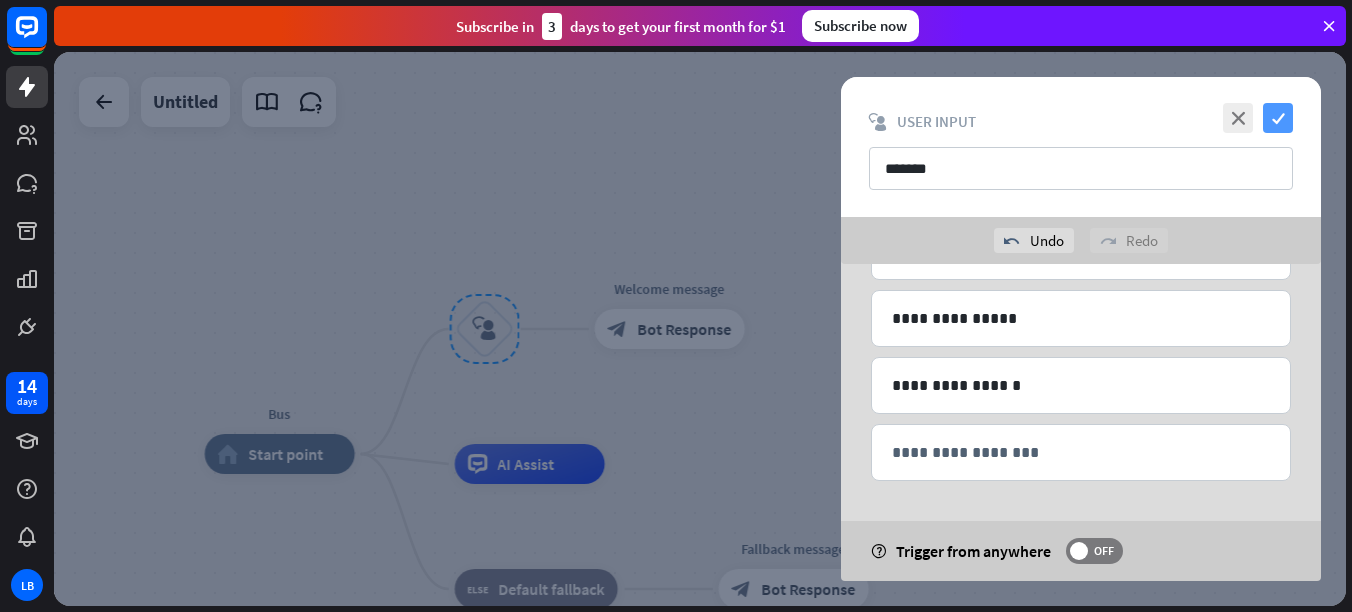 click on "check" at bounding box center (1278, 118) 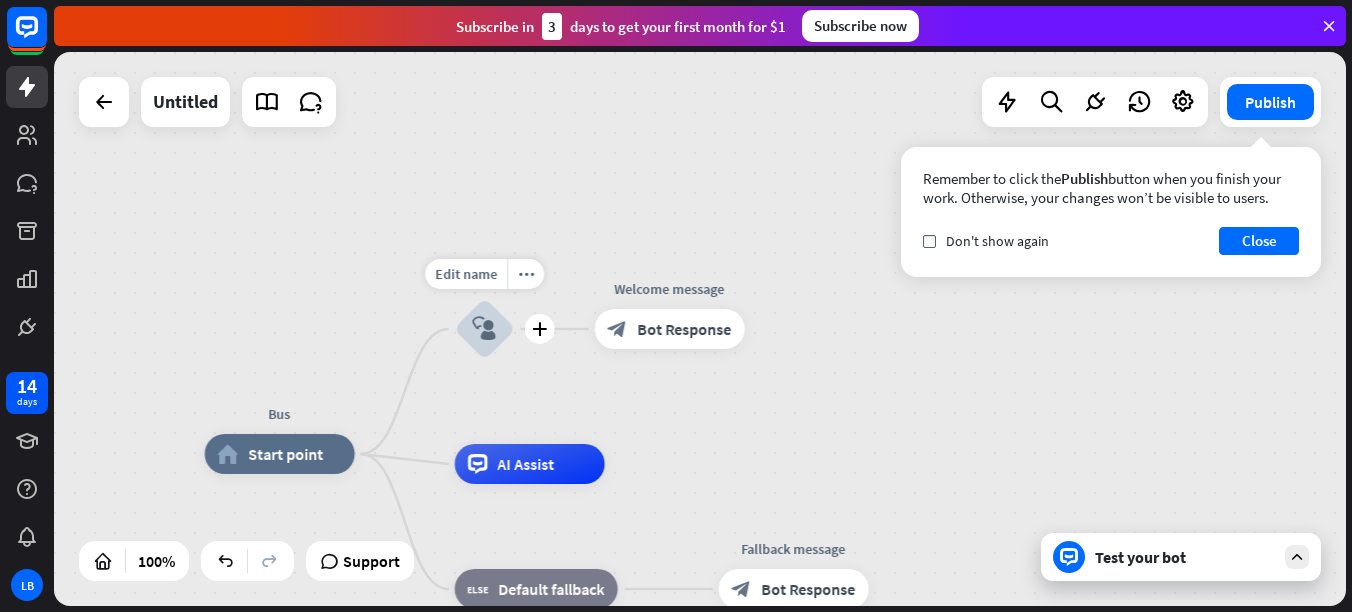 click on "block_user_input" at bounding box center (485, 329) 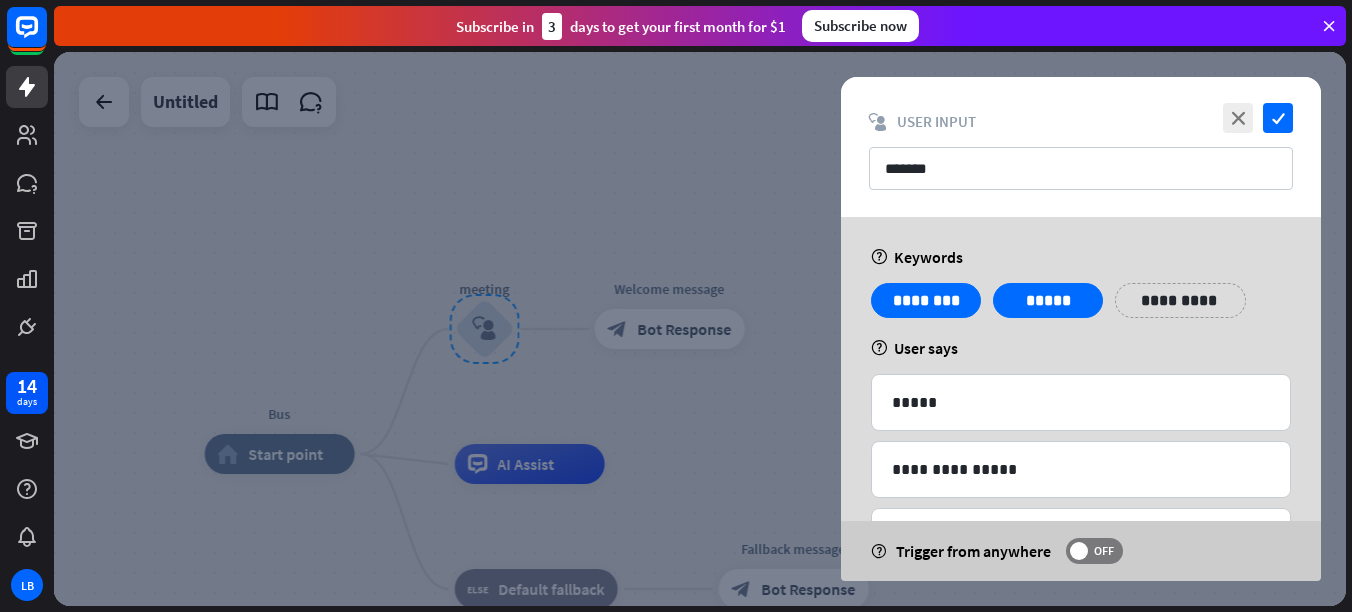 click at bounding box center (700, 329) 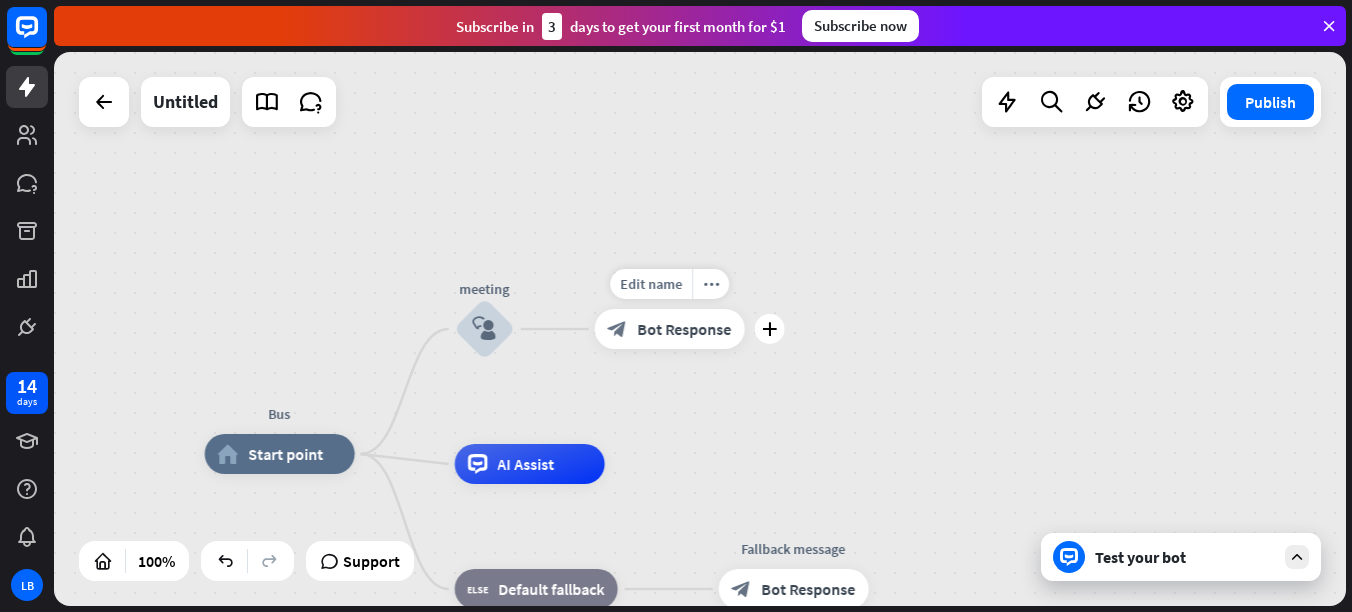 click on "Bot Response" at bounding box center [685, 329] 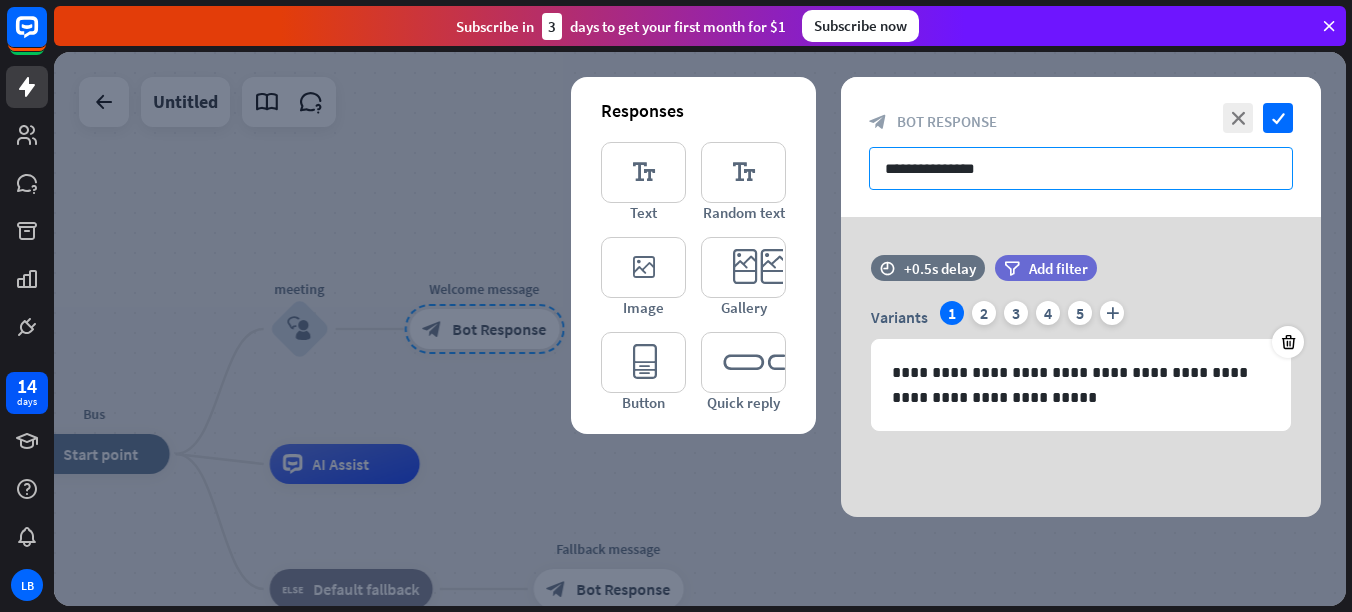 click on "**********" at bounding box center [1081, 168] 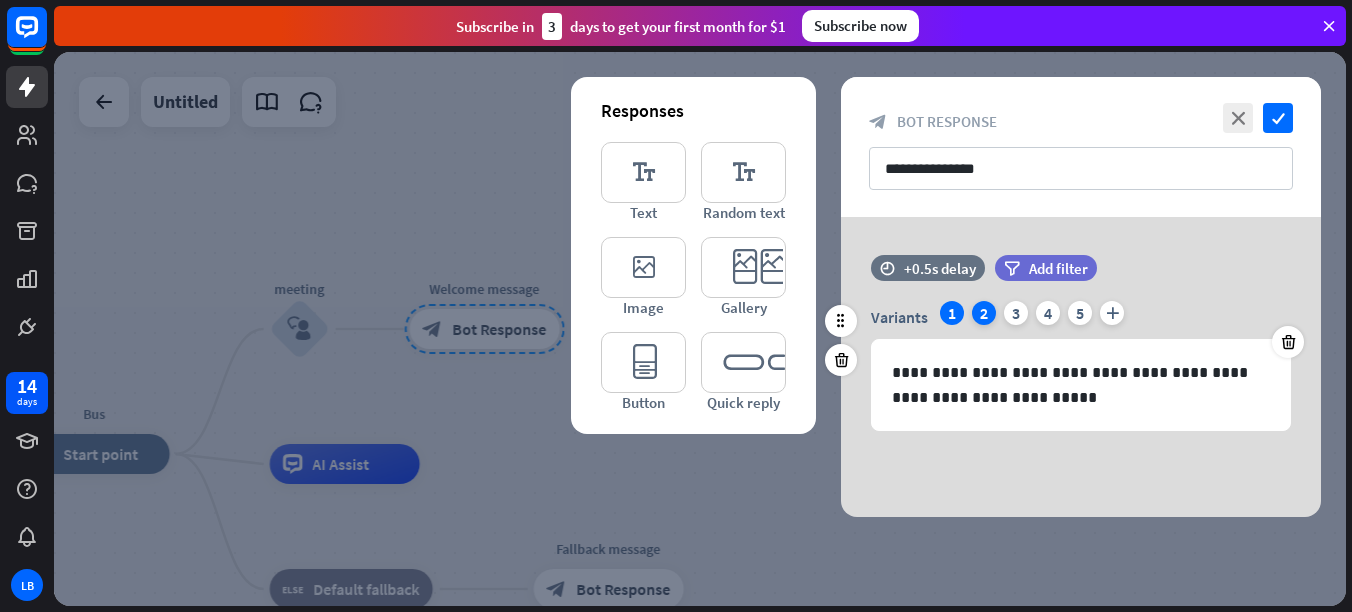 click on "2" at bounding box center [984, 313] 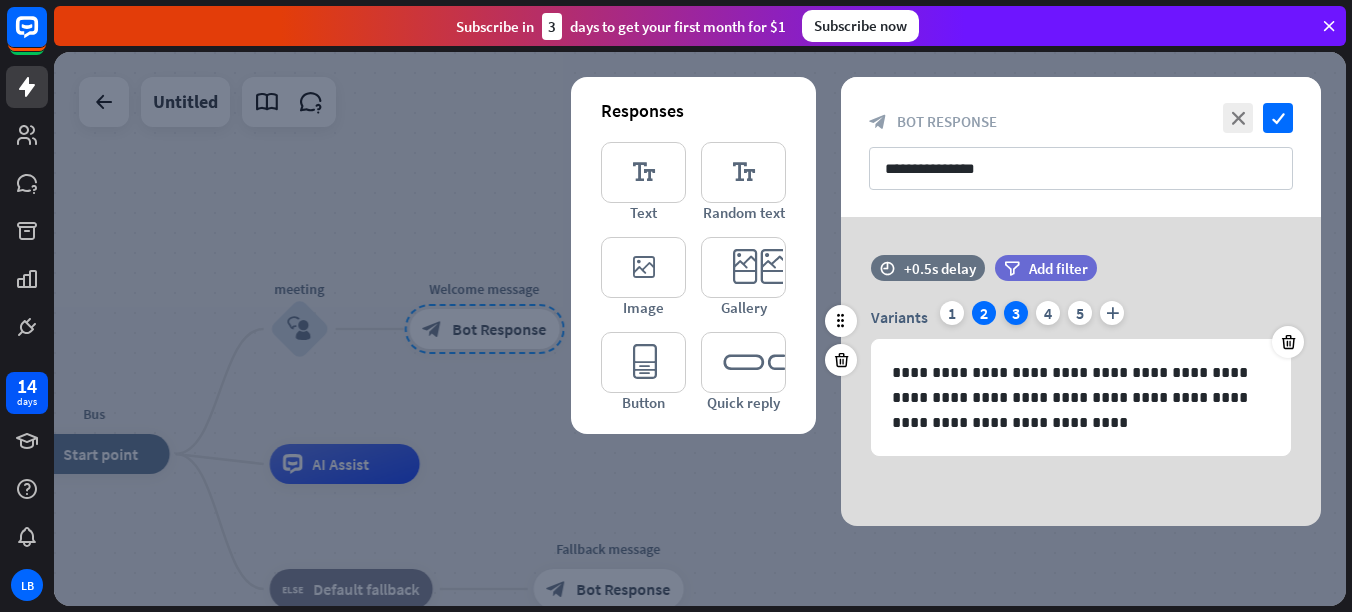 click on "3" at bounding box center (1016, 313) 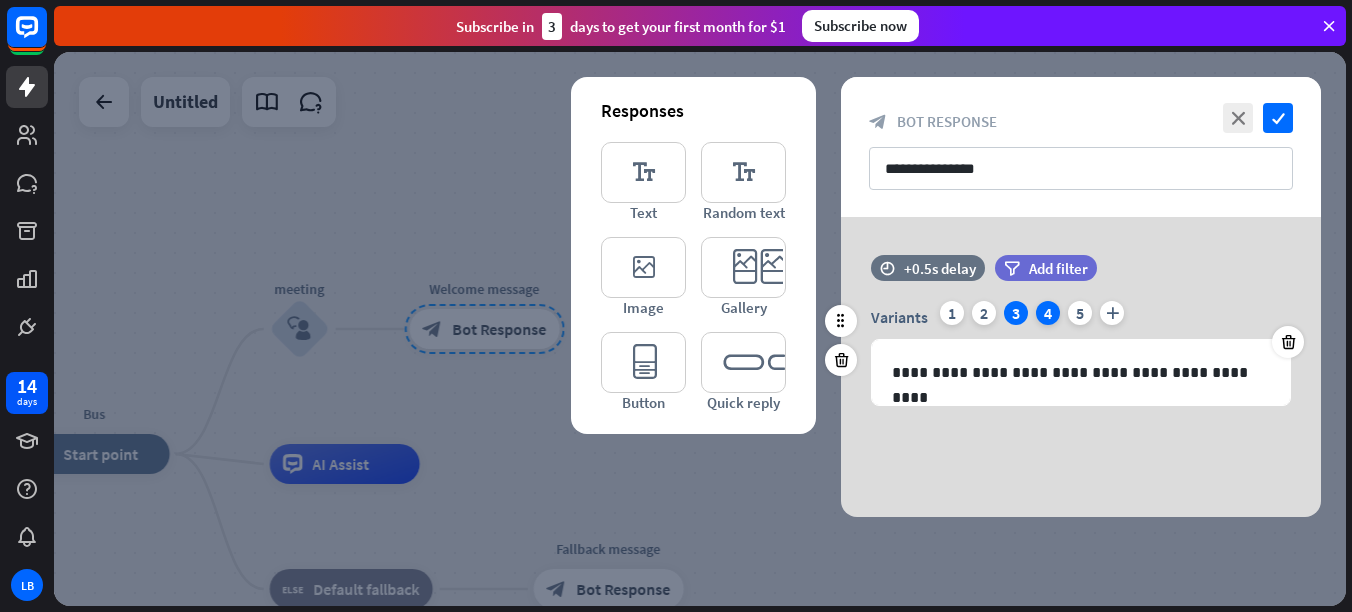 click on "4" at bounding box center (1048, 313) 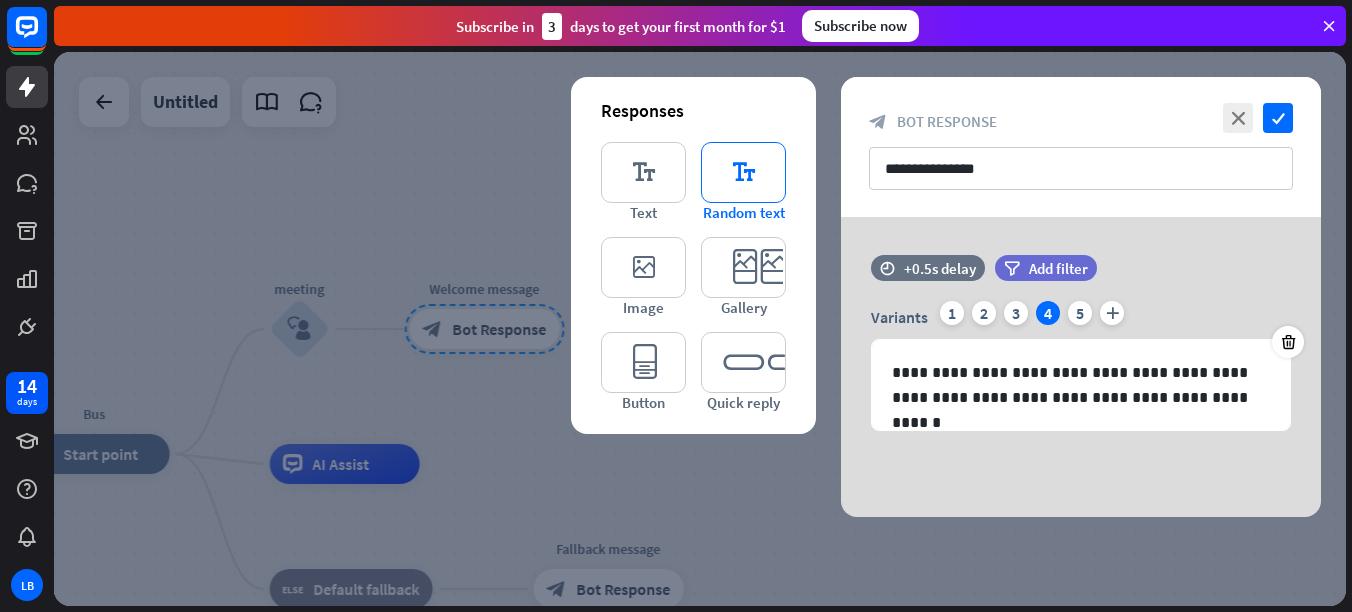 drag, startPoint x: 1270, startPoint y: 119, endPoint x: 714, endPoint y: 155, distance: 557.16425 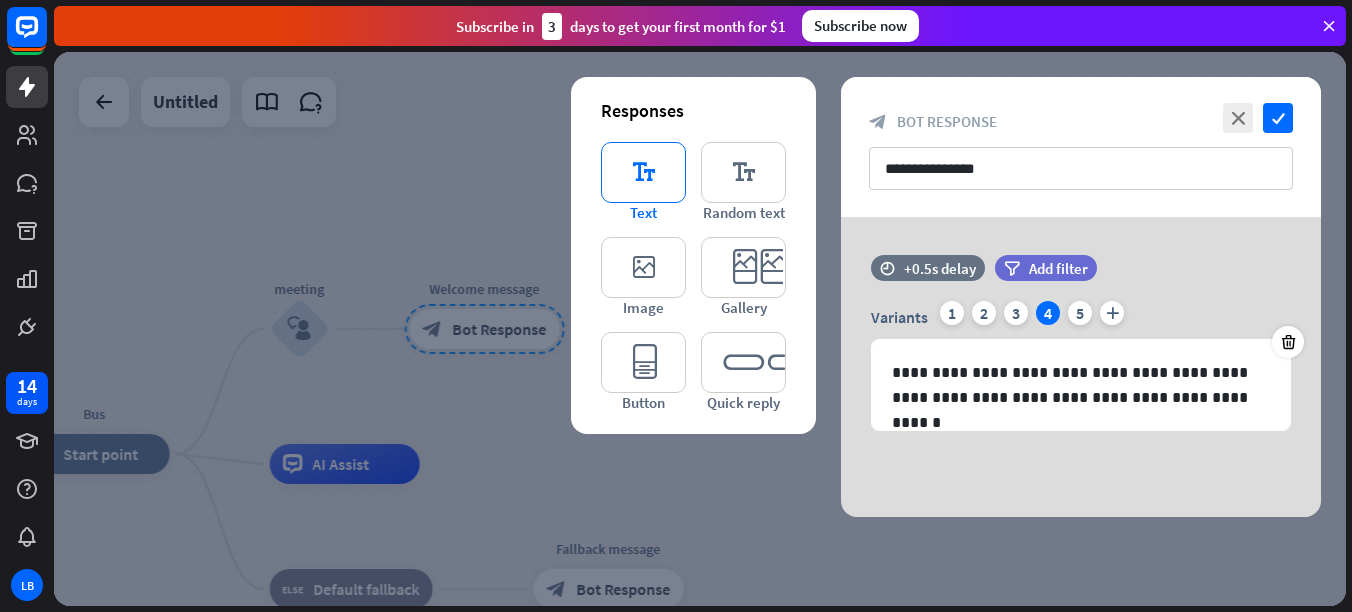 drag, startPoint x: 714, startPoint y: 155, endPoint x: 630, endPoint y: 169, distance: 85.158676 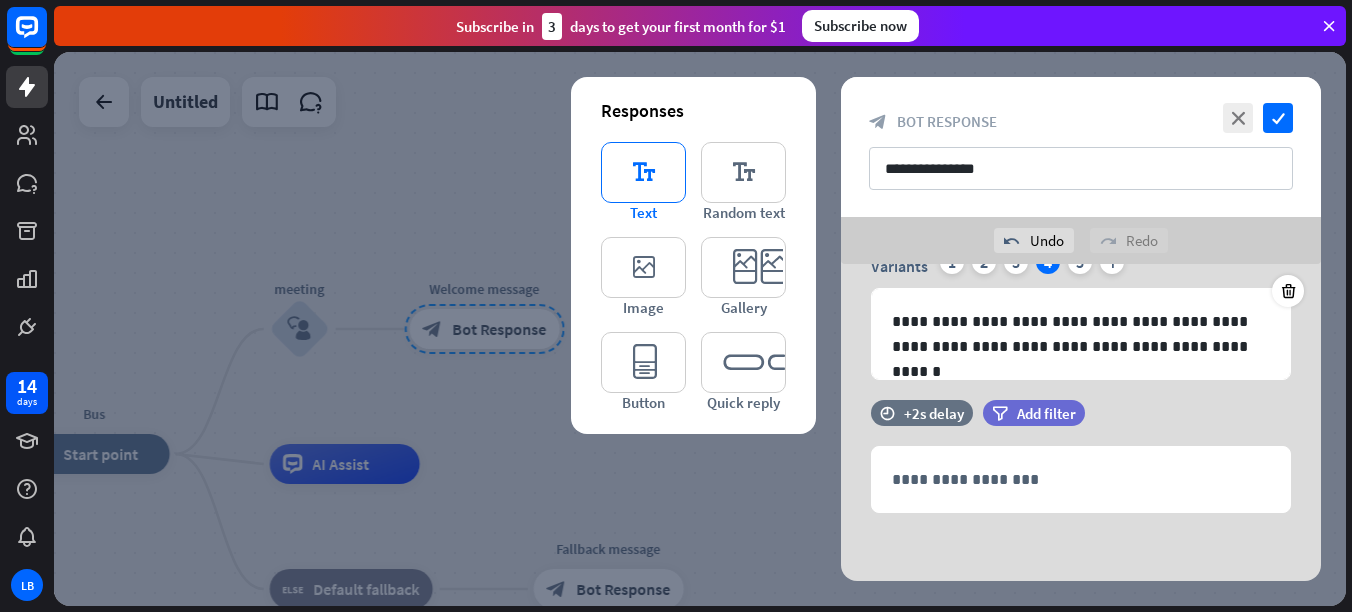 scroll, scrollTop: 100, scrollLeft: 0, axis: vertical 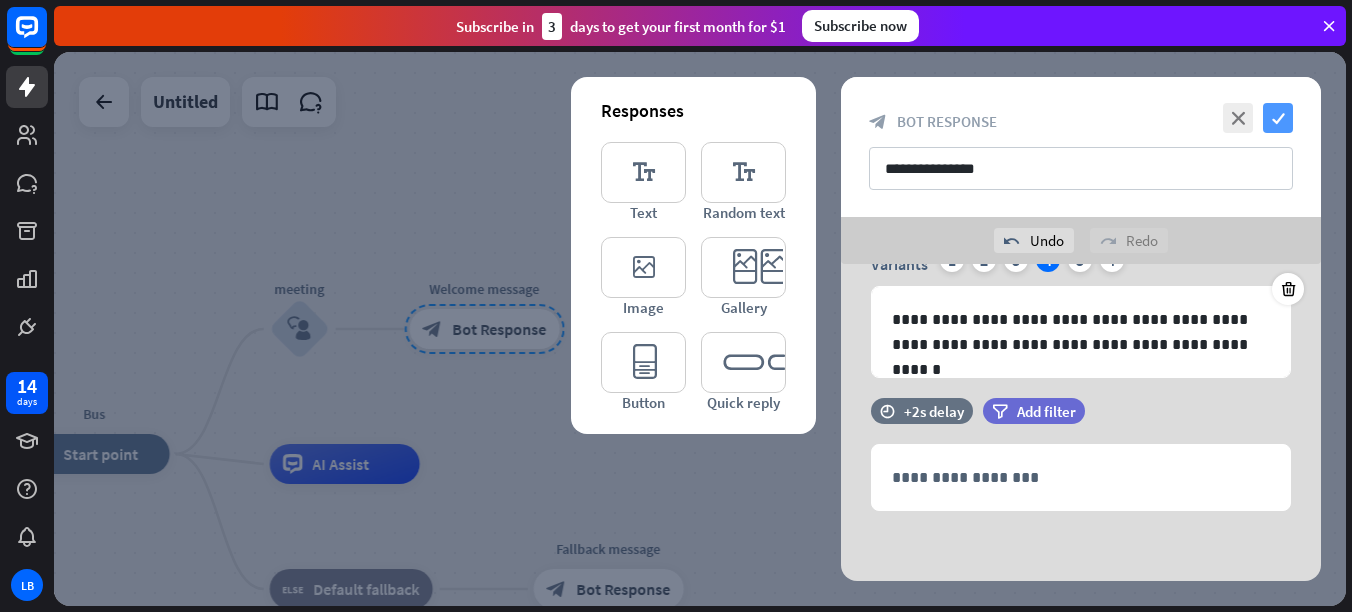 click on "check" at bounding box center [1278, 118] 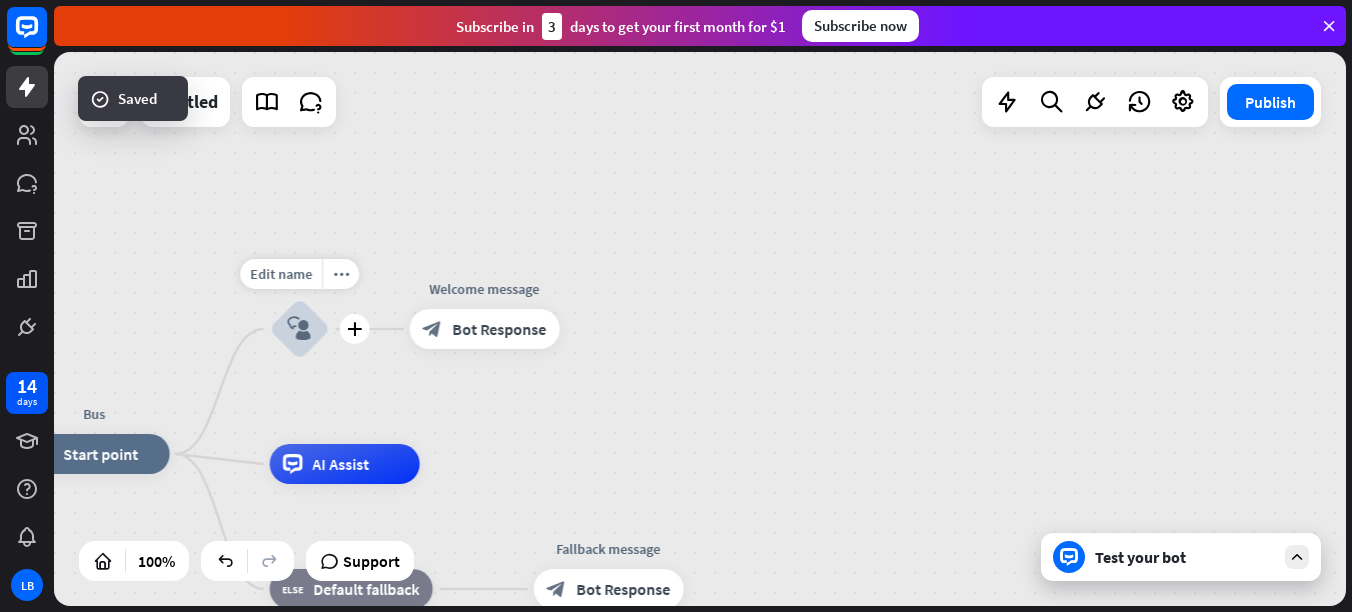 click on "block_user_input" at bounding box center (300, 329) 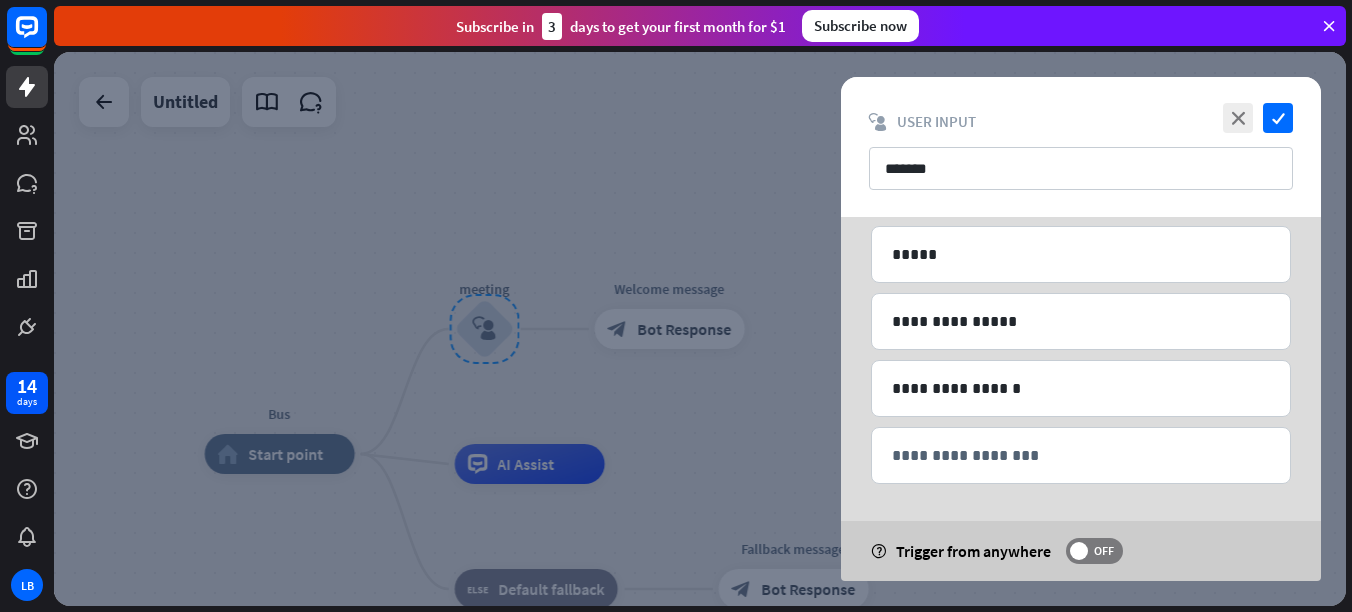 scroll, scrollTop: 151, scrollLeft: 0, axis: vertical 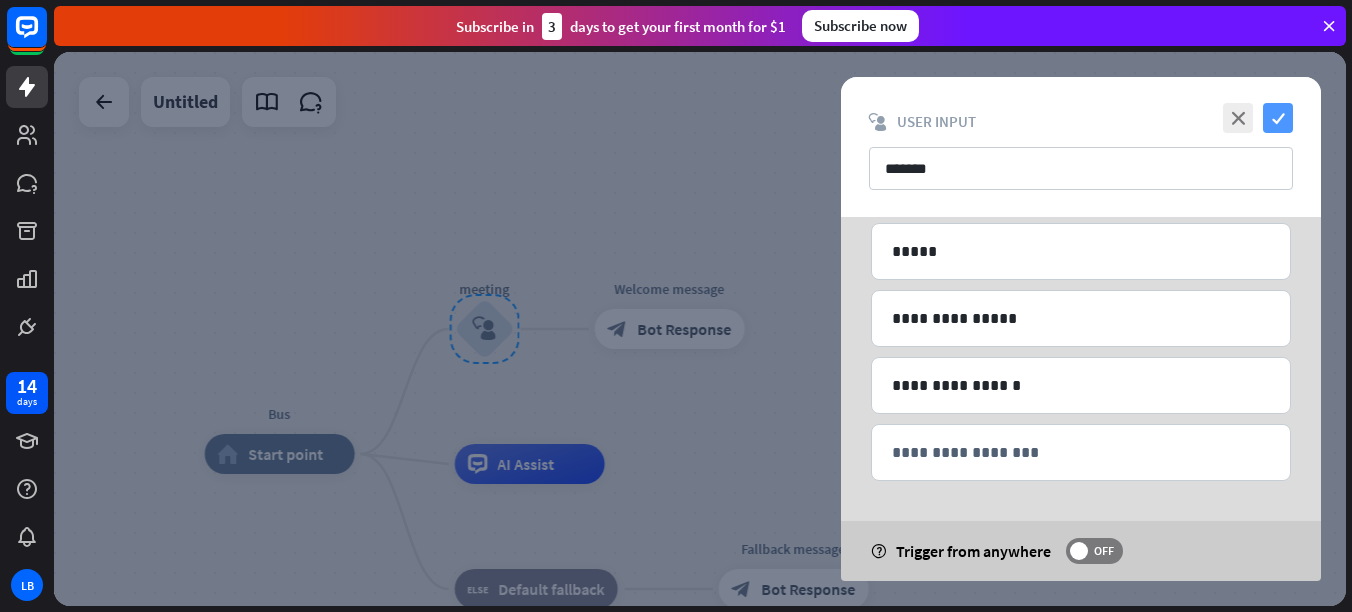 click on "check" at bounding box center (1278, 118) 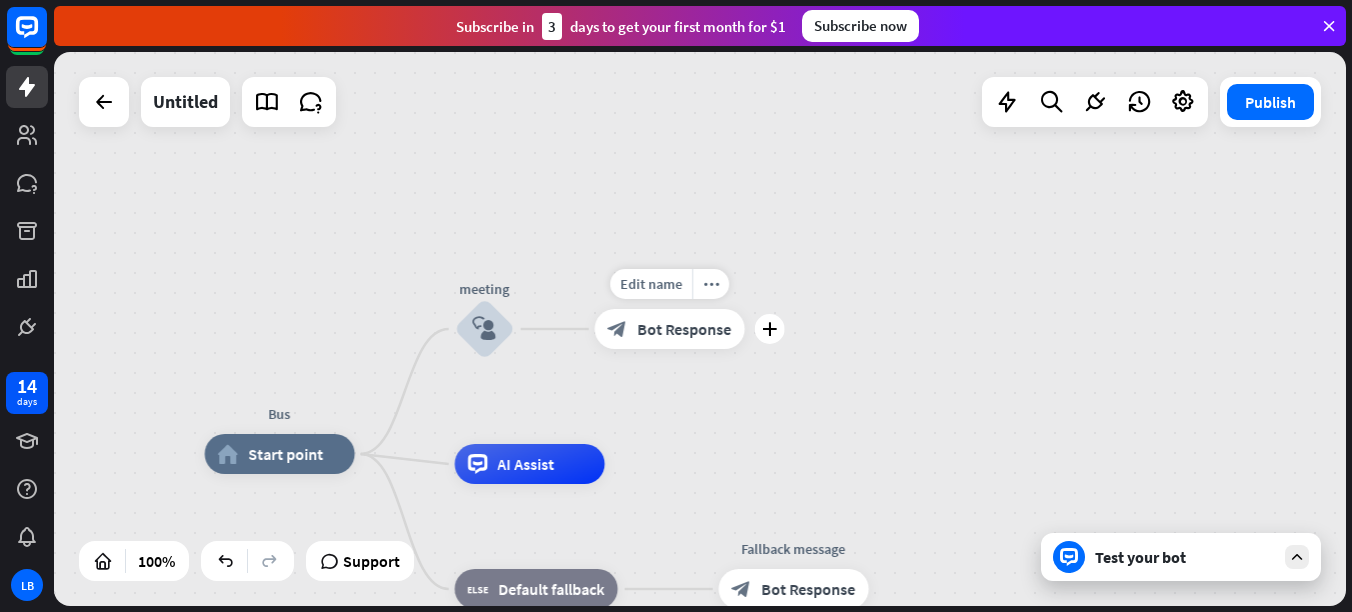 click on "Bot Response" at bounding box center [685, 329] 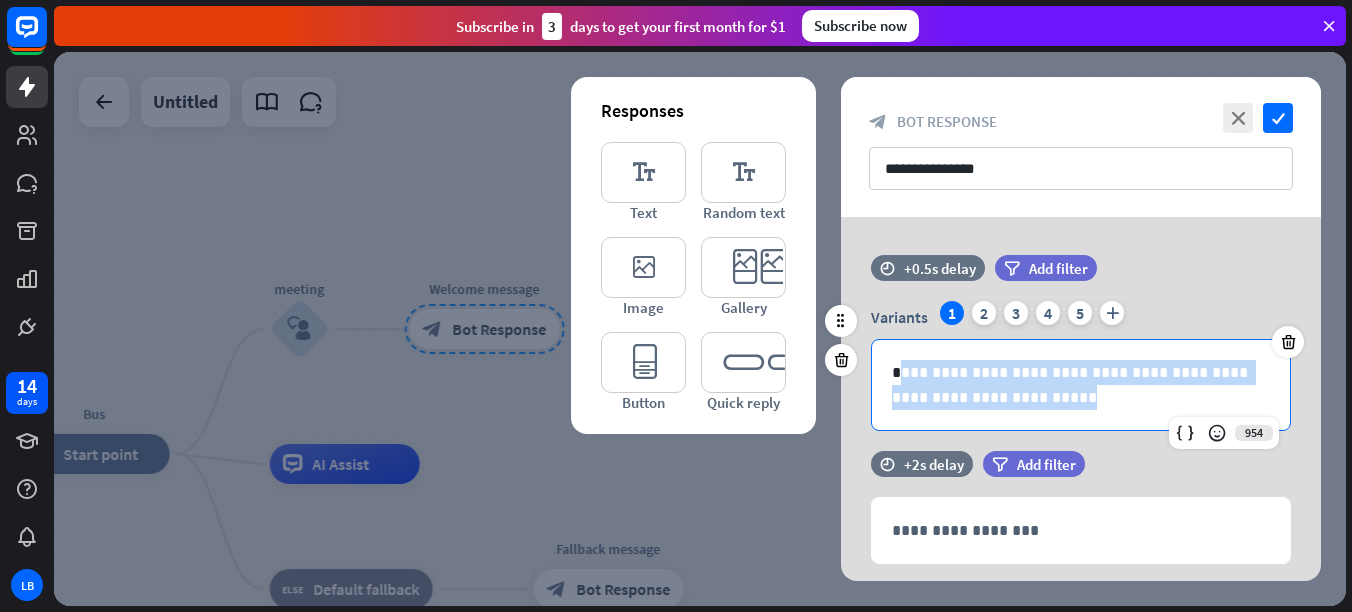 drag, startPoint x: 1039, startPoint y: 402, endPoint x: 905, endPoint y: 367, distance: 138.49548 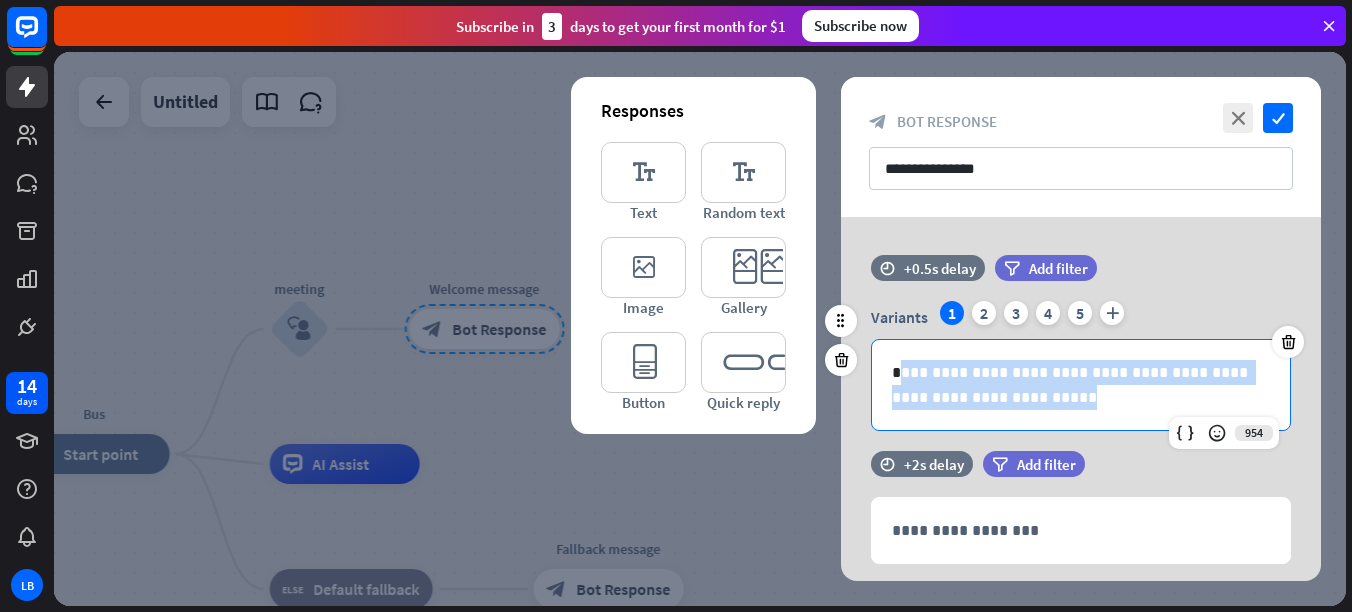 click on "**********" at bounding box center (1081, 385) 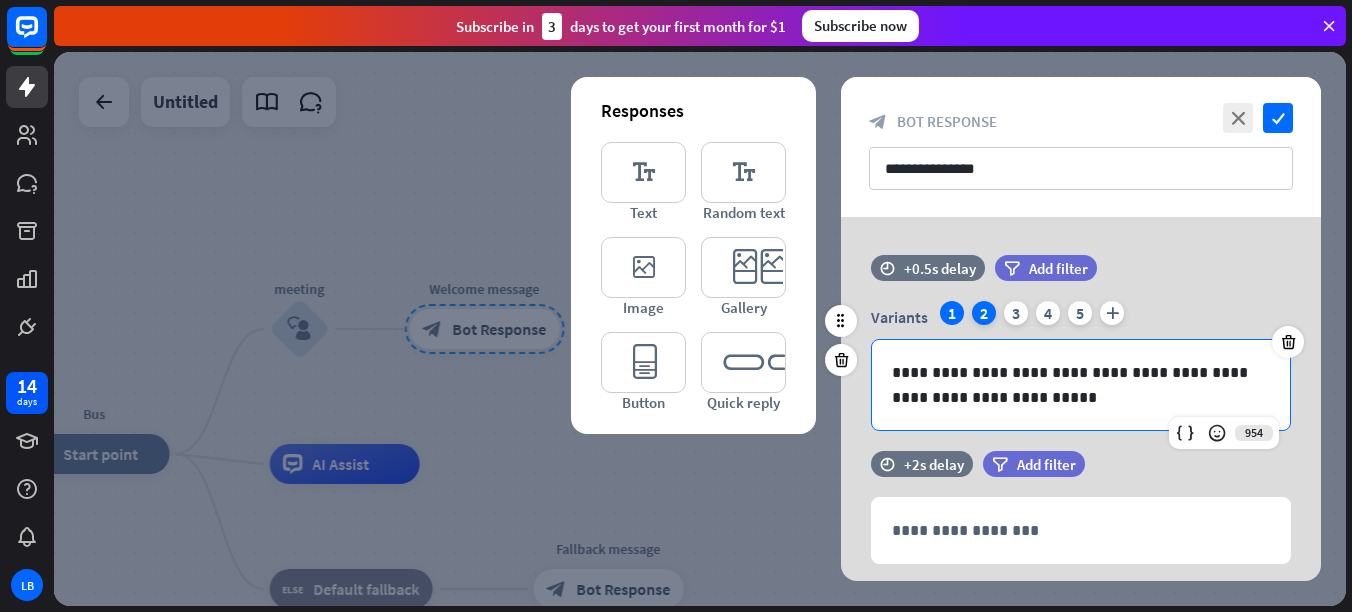 click on "2" at bounding box center [984, 313] 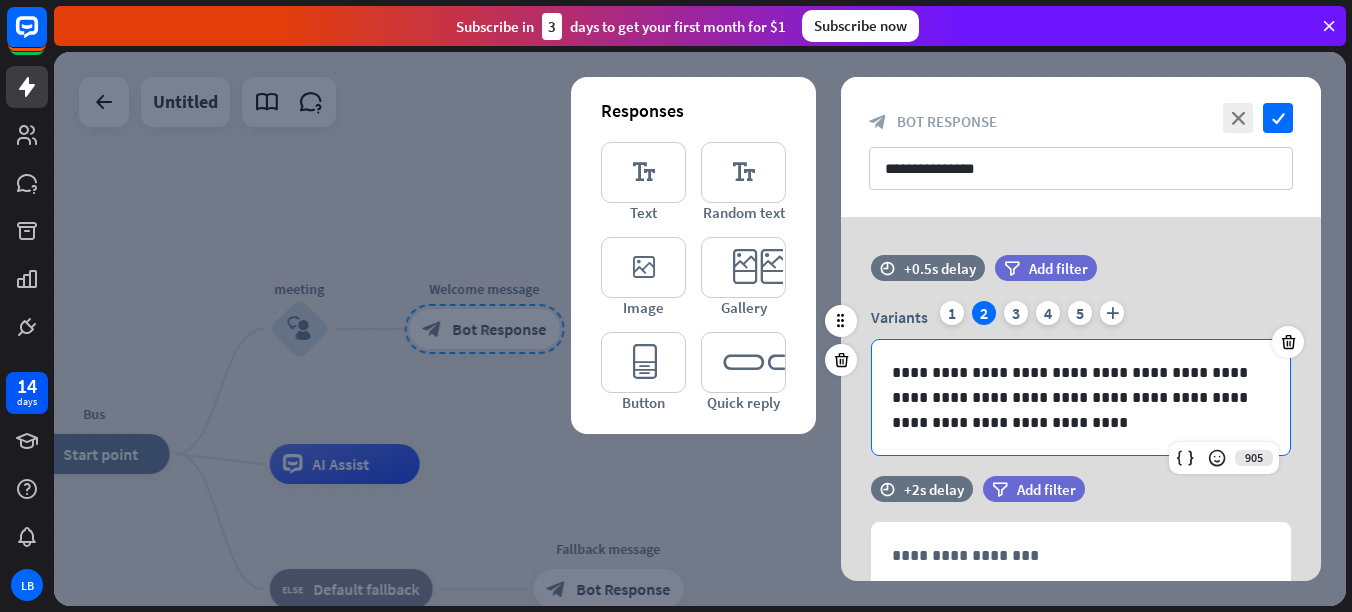 click on "**********" at bounding box center [1081, 397] 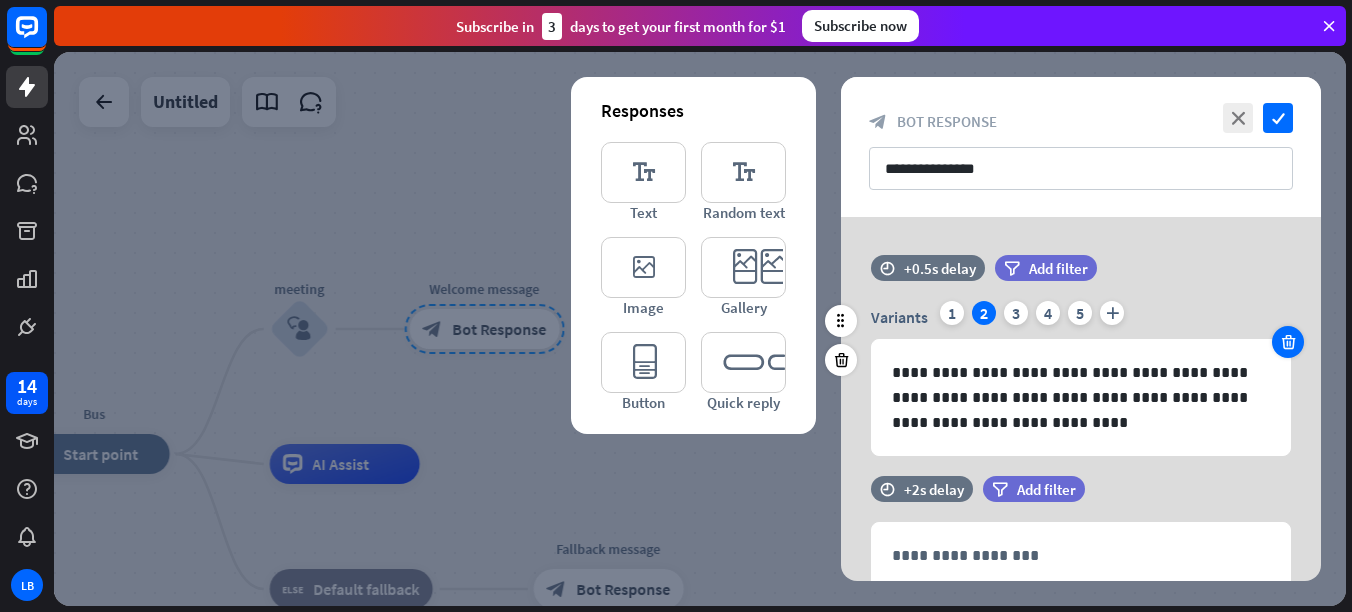 click at bounding box center [1288, 342] 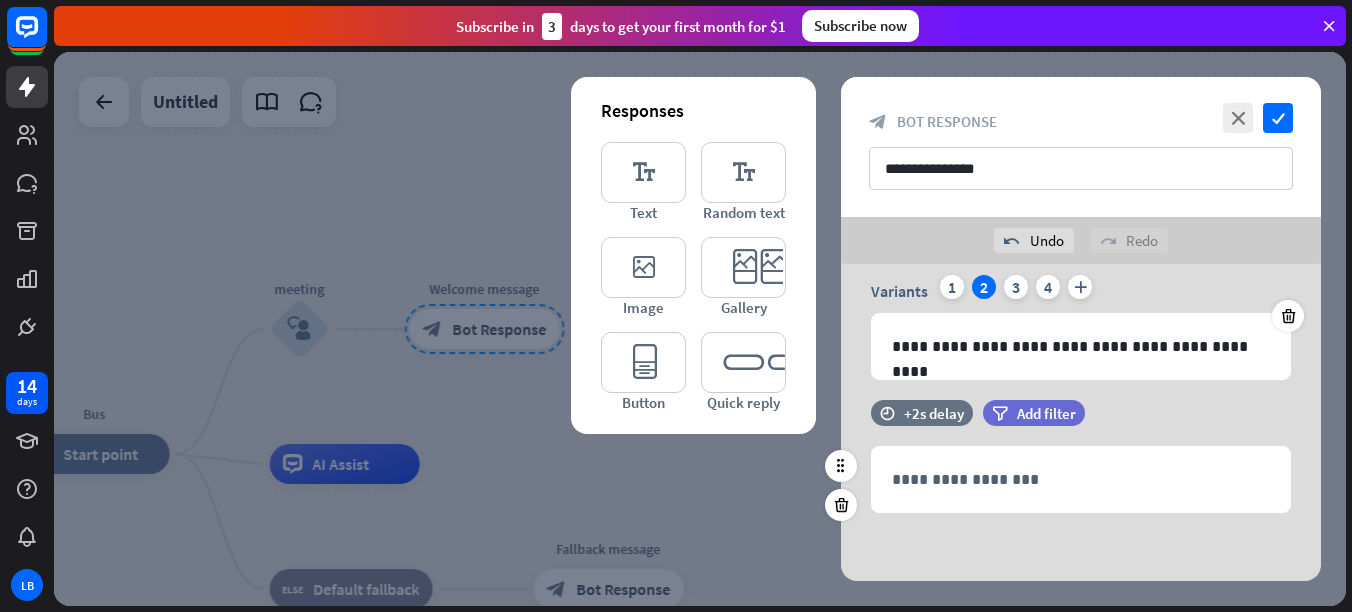 scroll, scrollTop: 75, scrollLeft: 0, axis: vertical 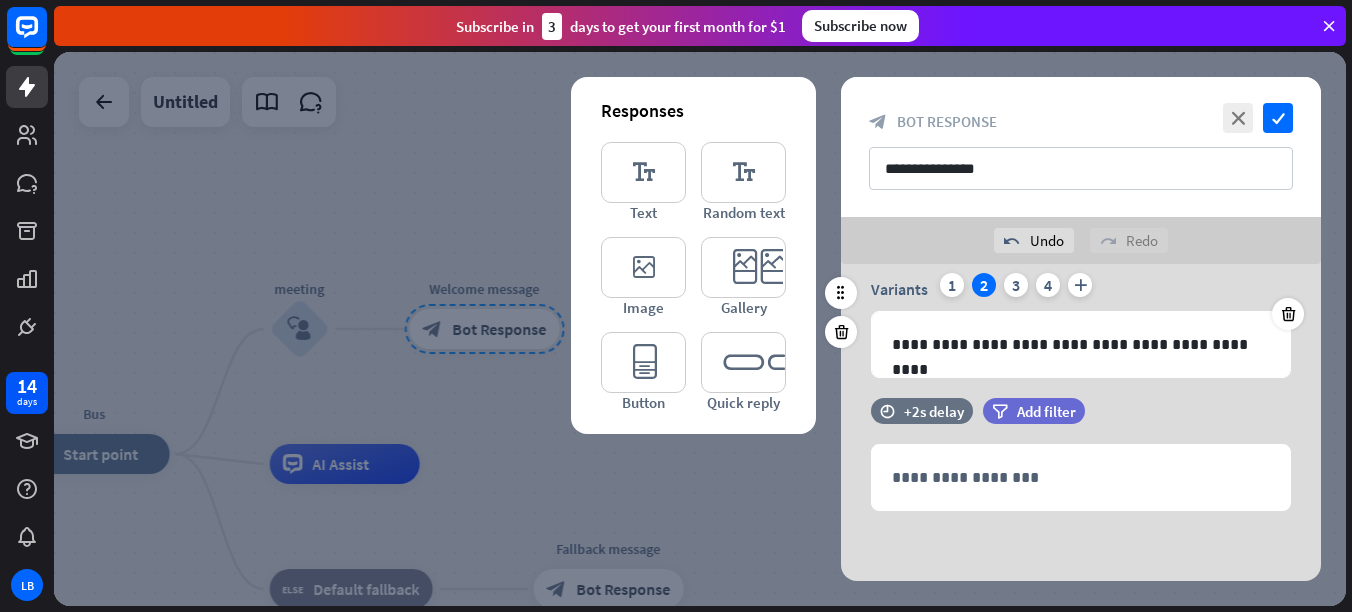 click on "2" at bounding box center (984, 285) 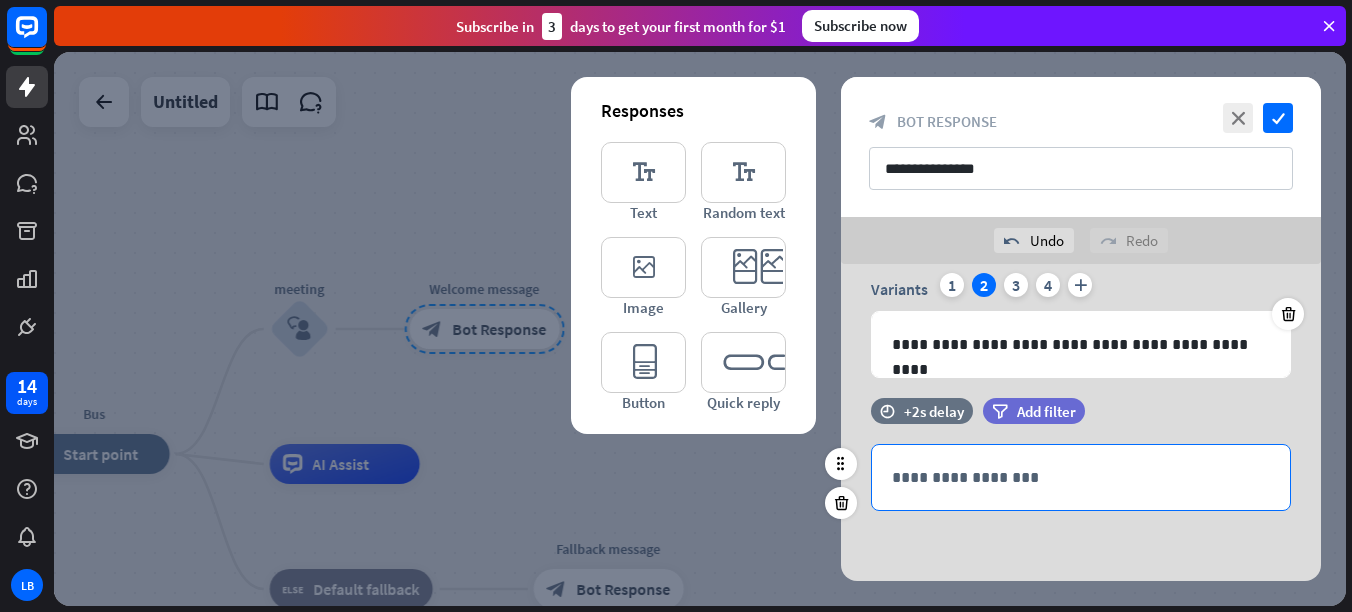 click on "**********" at bounding box center (1081, 477) 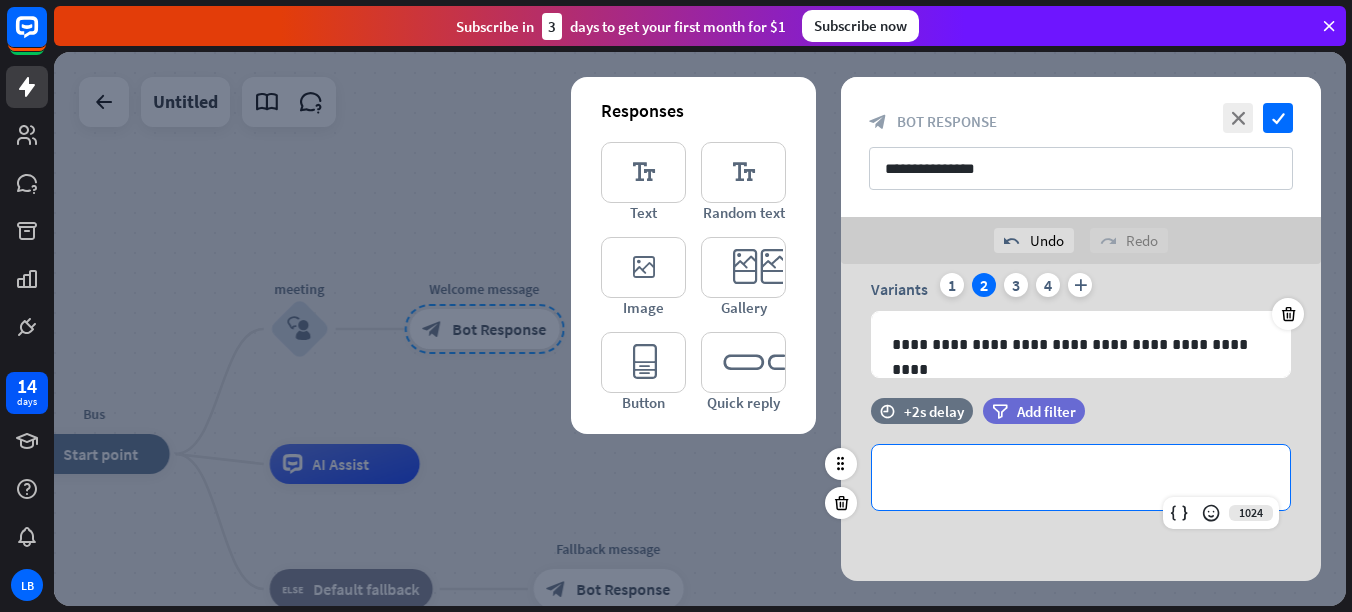 type 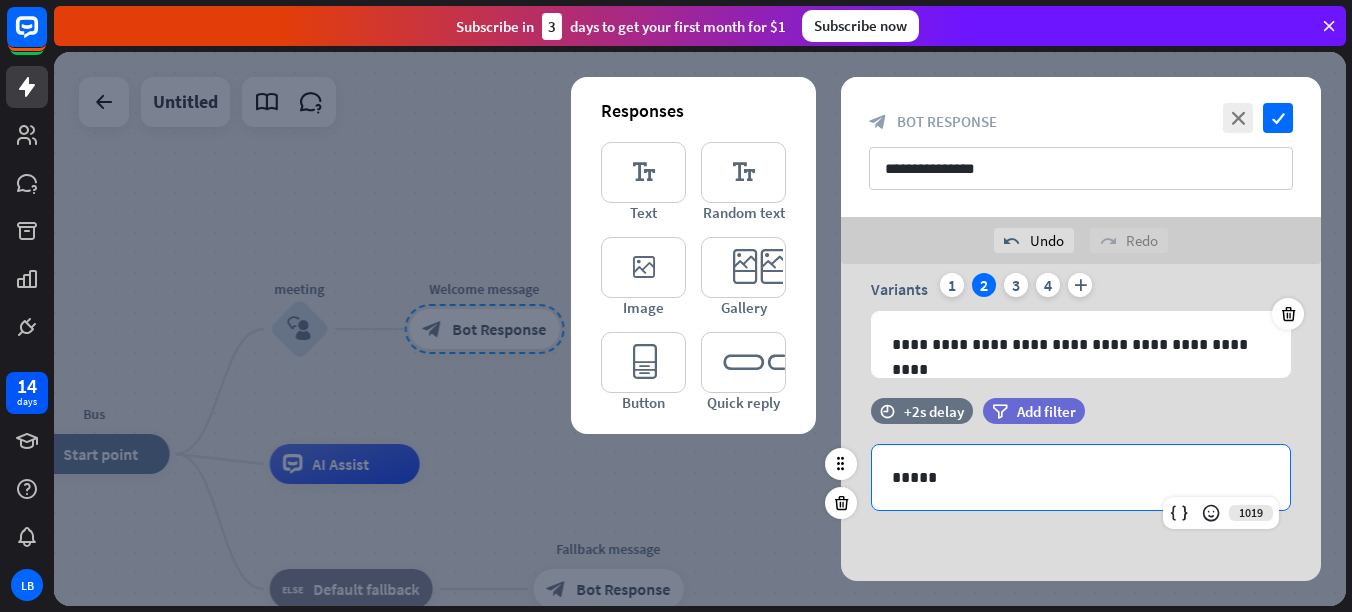 scroll, scrollTop: 0, scrollLeft: 0, axis: both 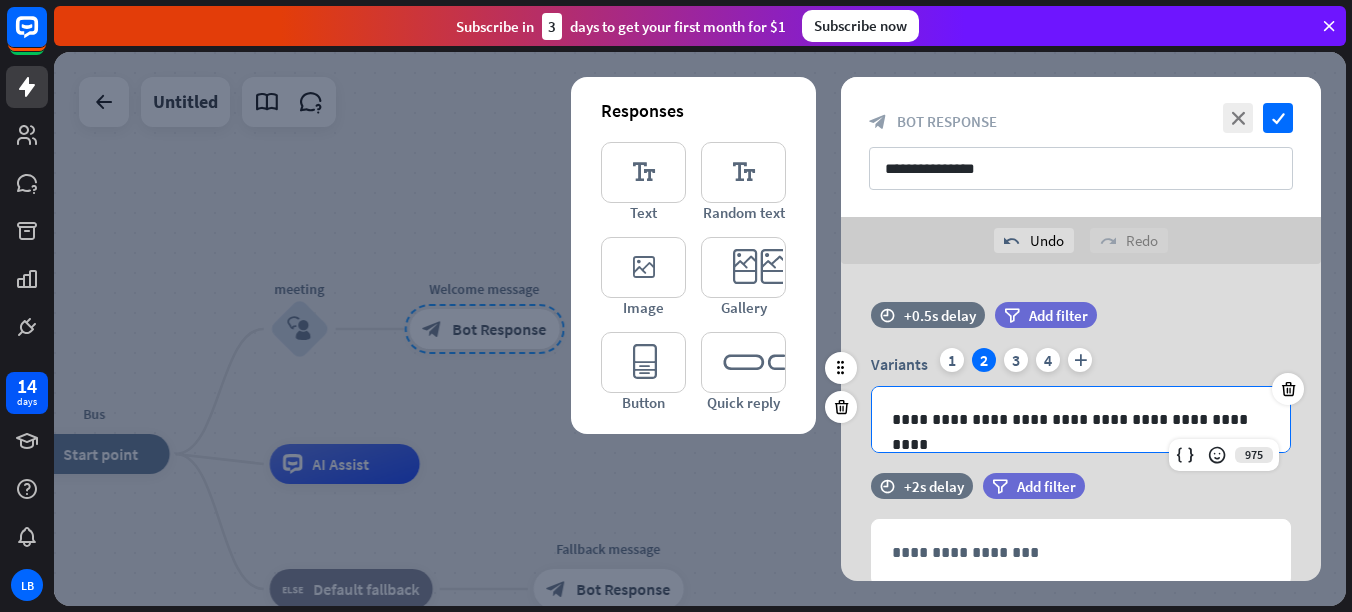 click on "**********" at bounding box center (1081, 419) 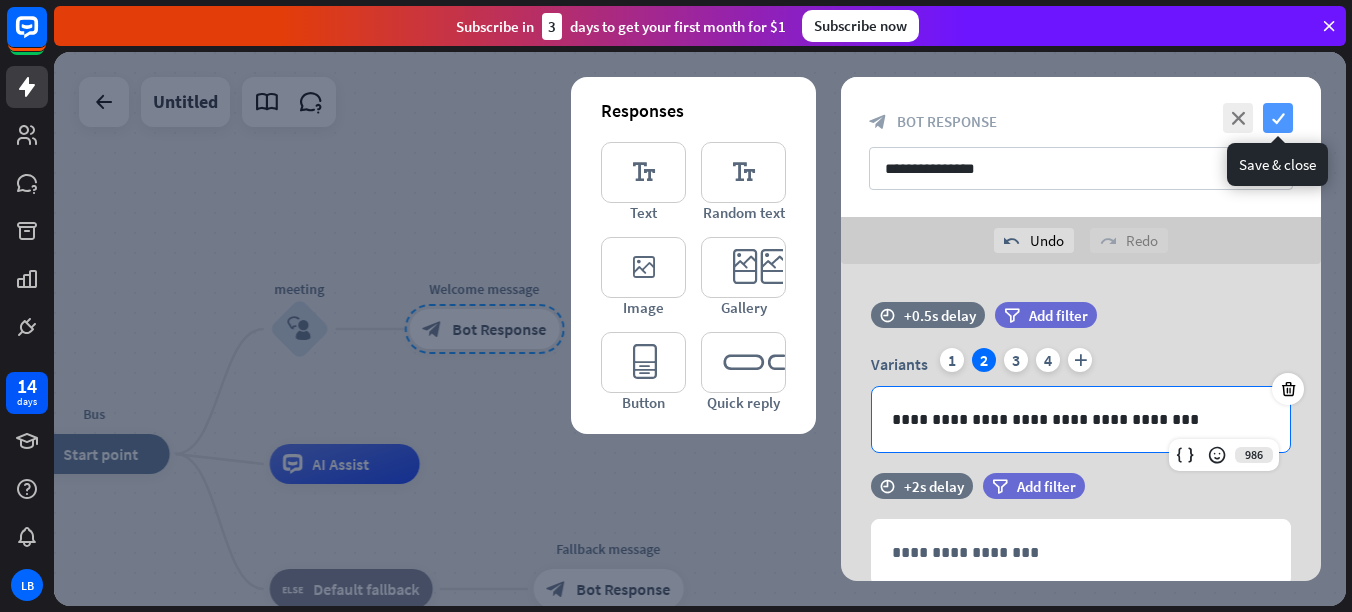 click on "check" at bounding box center [1278, 118] 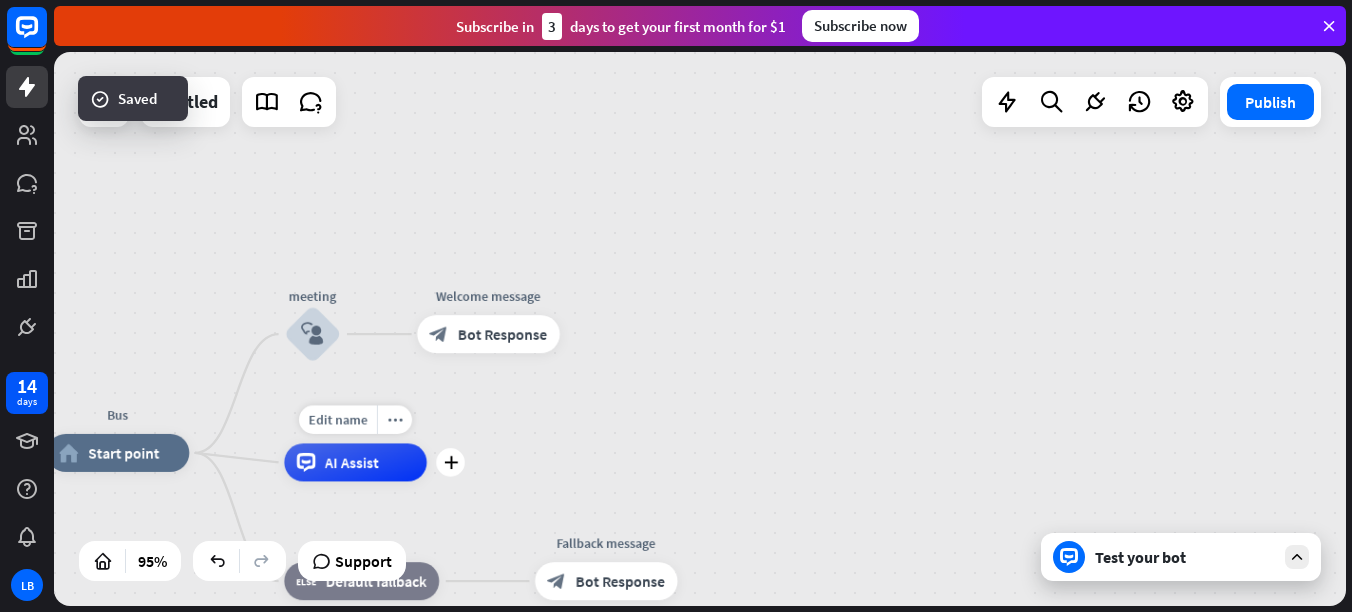 click on "Edit name   more_horiz         plus       AI Assist" at bounding box center [355, 462] 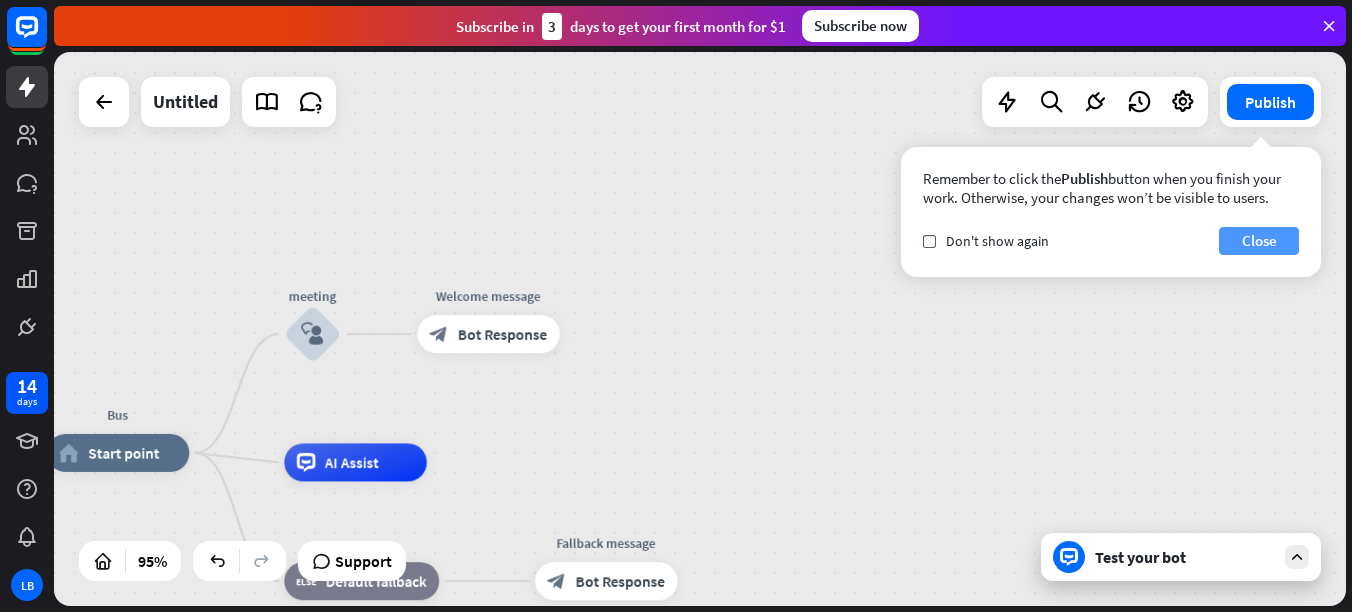 click on "Close" at bounding box center [1259, 241] 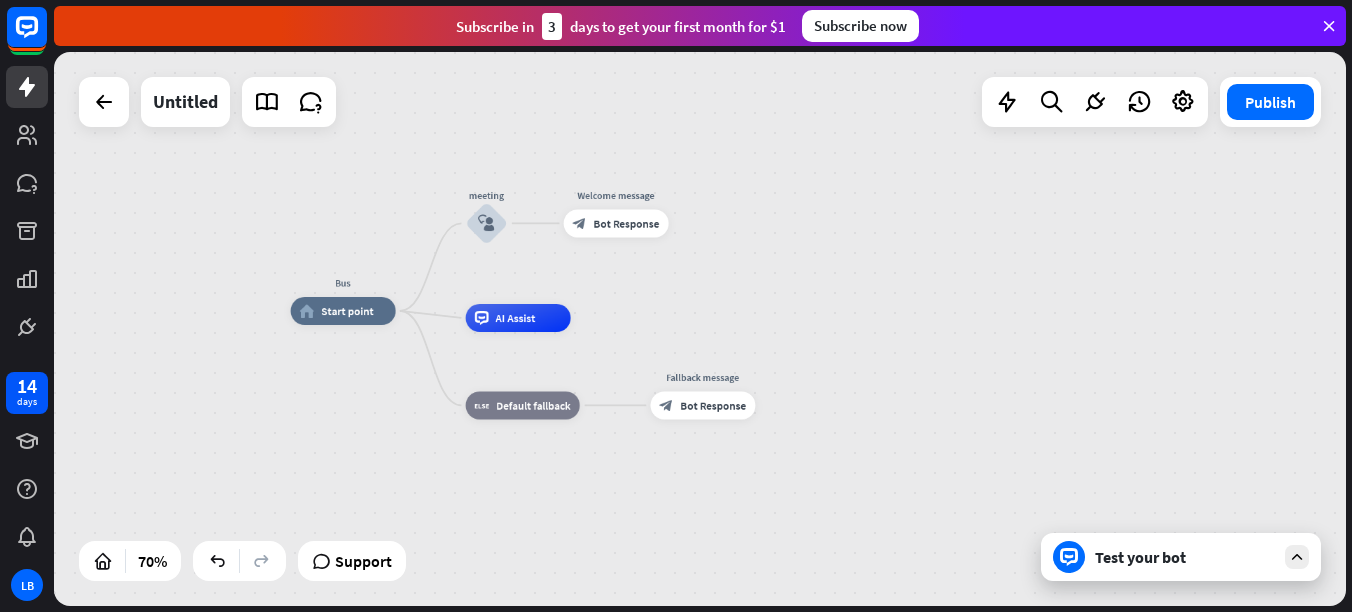 drag, startPoint x: 701, startPoint y: 449, endPoint x: 771, endPoint y: 311, distance: 154.7385 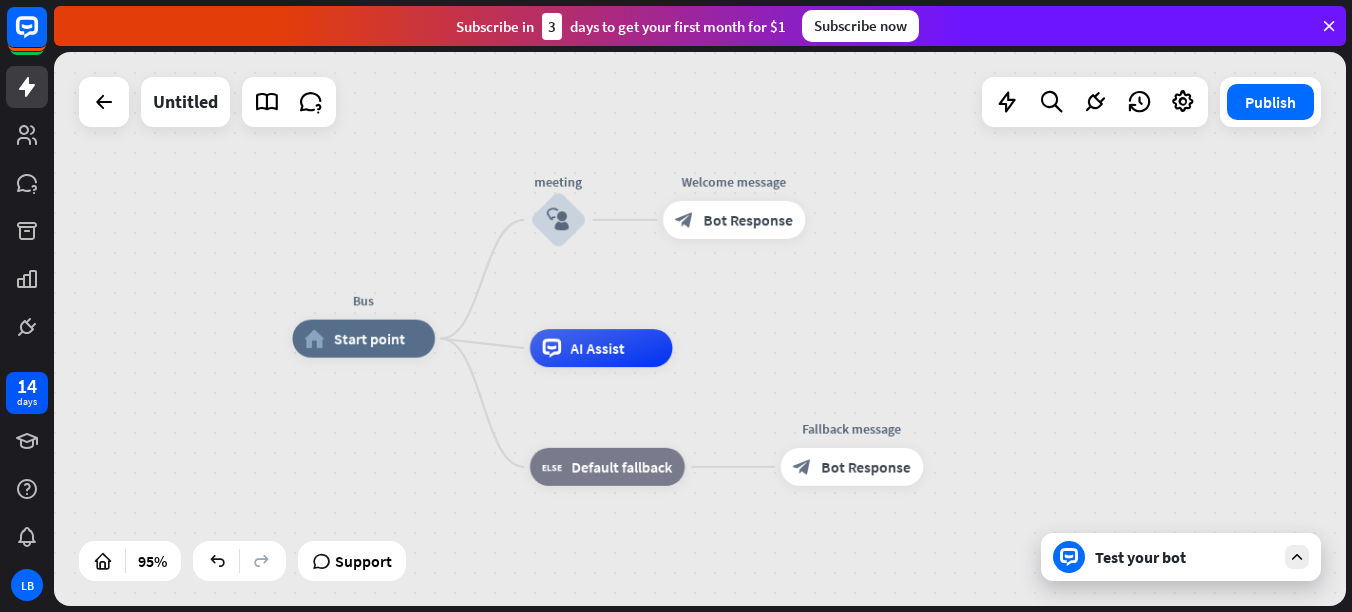 drag, startPoint x: 696, startPoint y: 356, endPoint x: 896, endPoint y: 402, distance: 205.22183 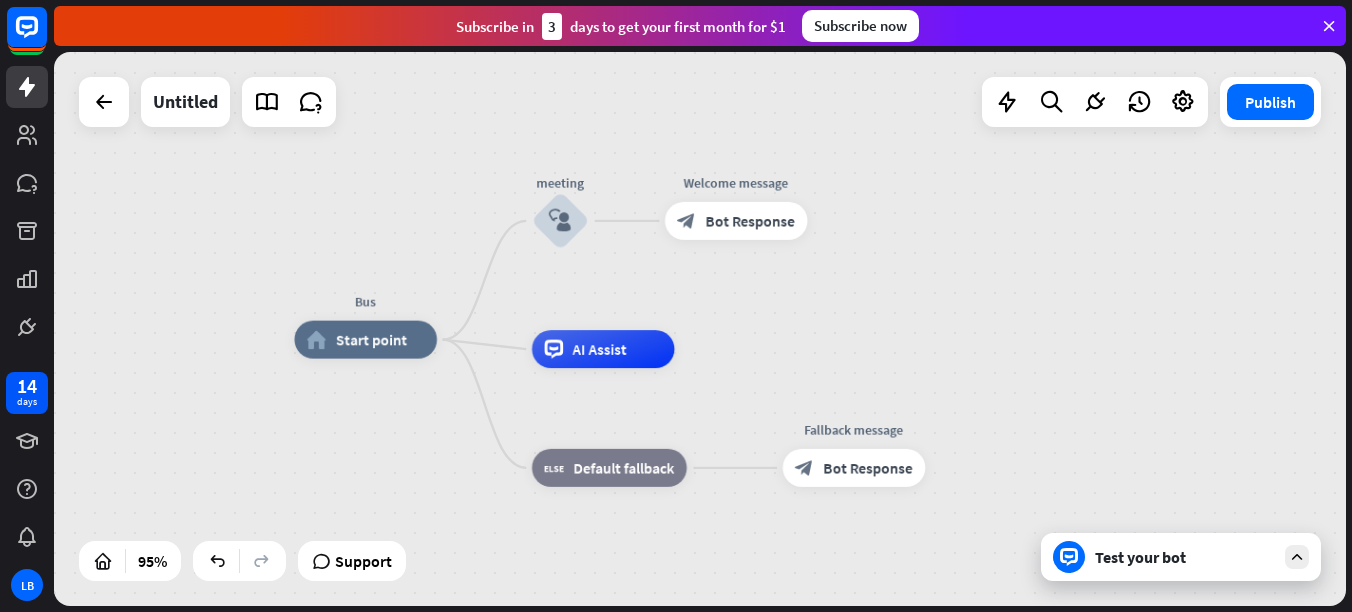 click on "Test your bot" at bounding box center (1181, 557) 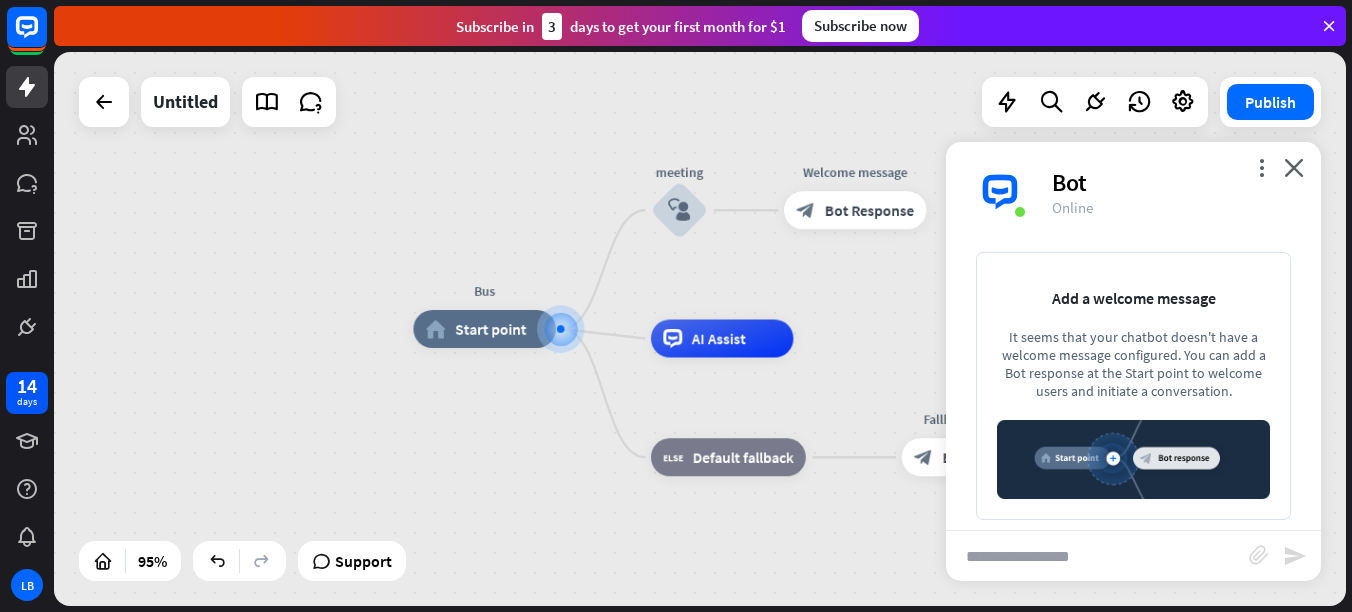 click at bounding box center (1097, 556) 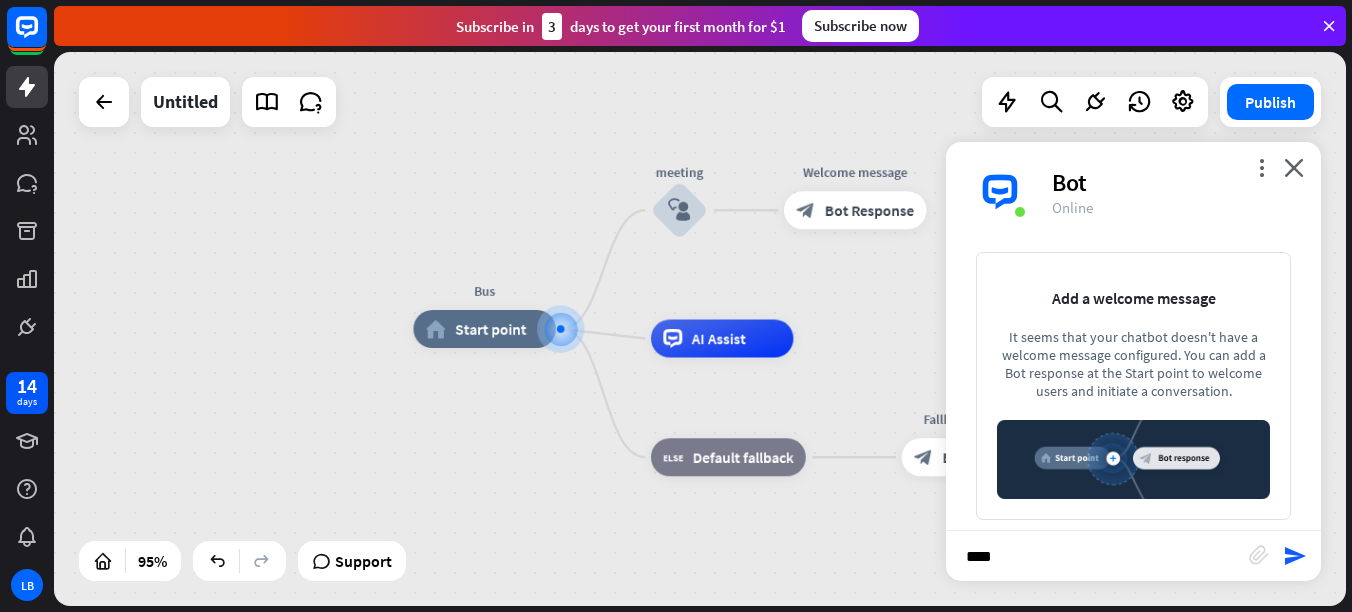 type on "*****" 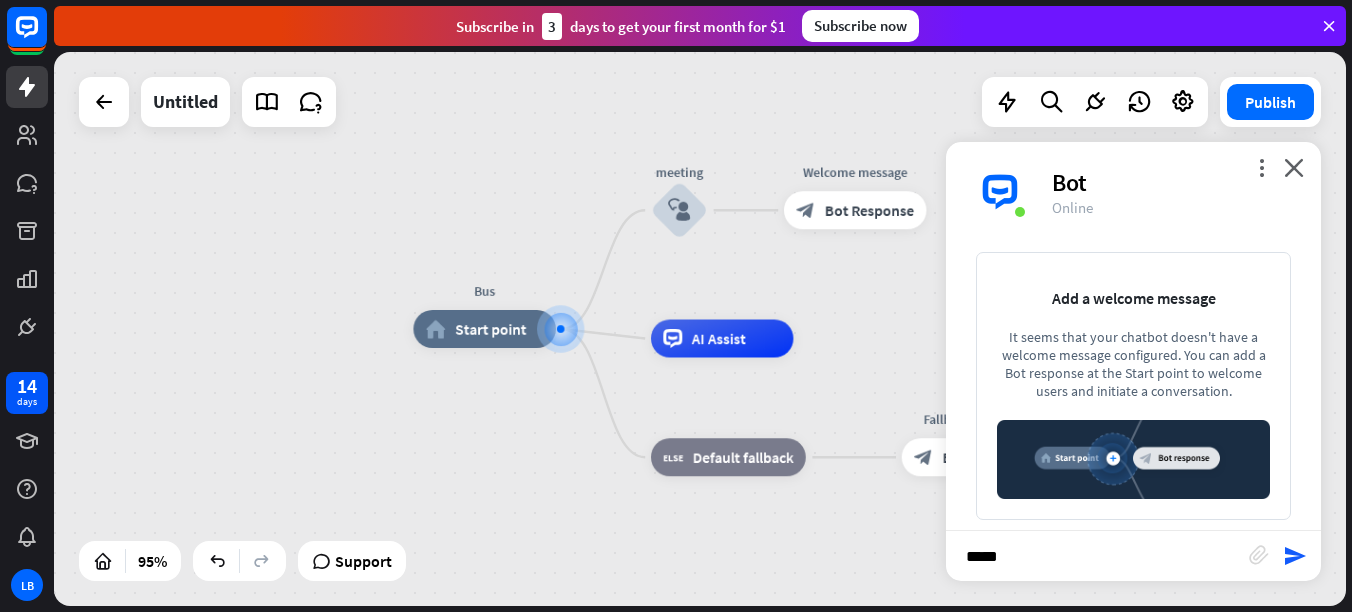 type 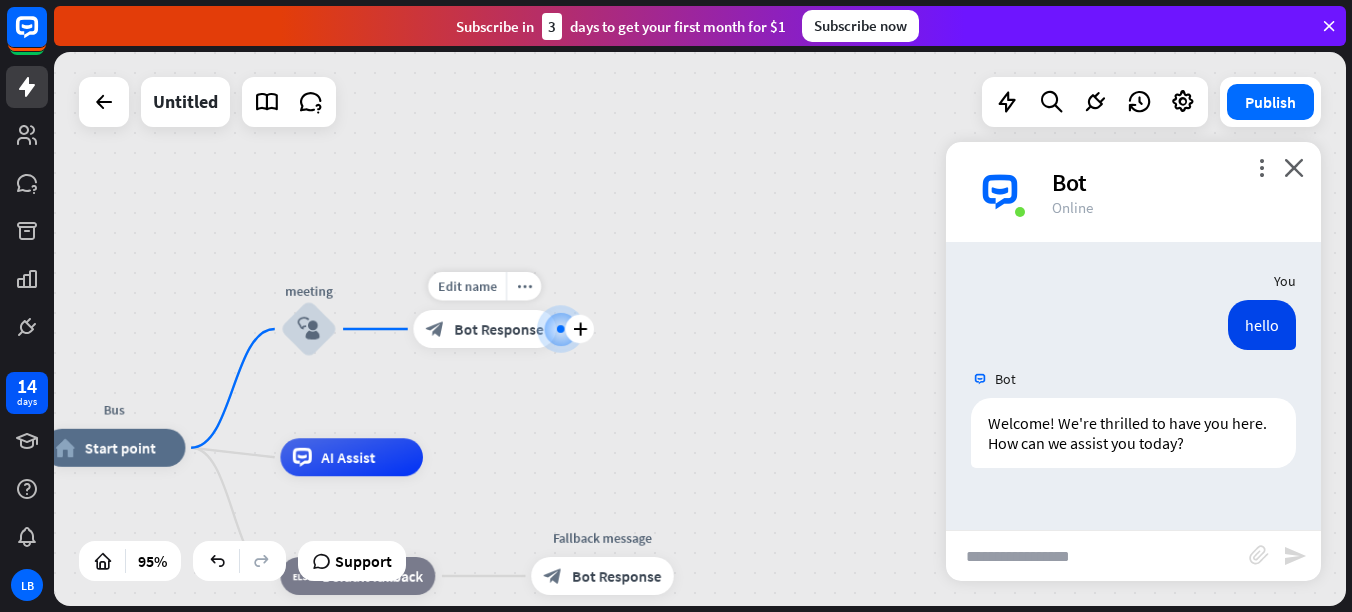 click on "block_bot_response   Bot Response" at bounding box center [484, 329] 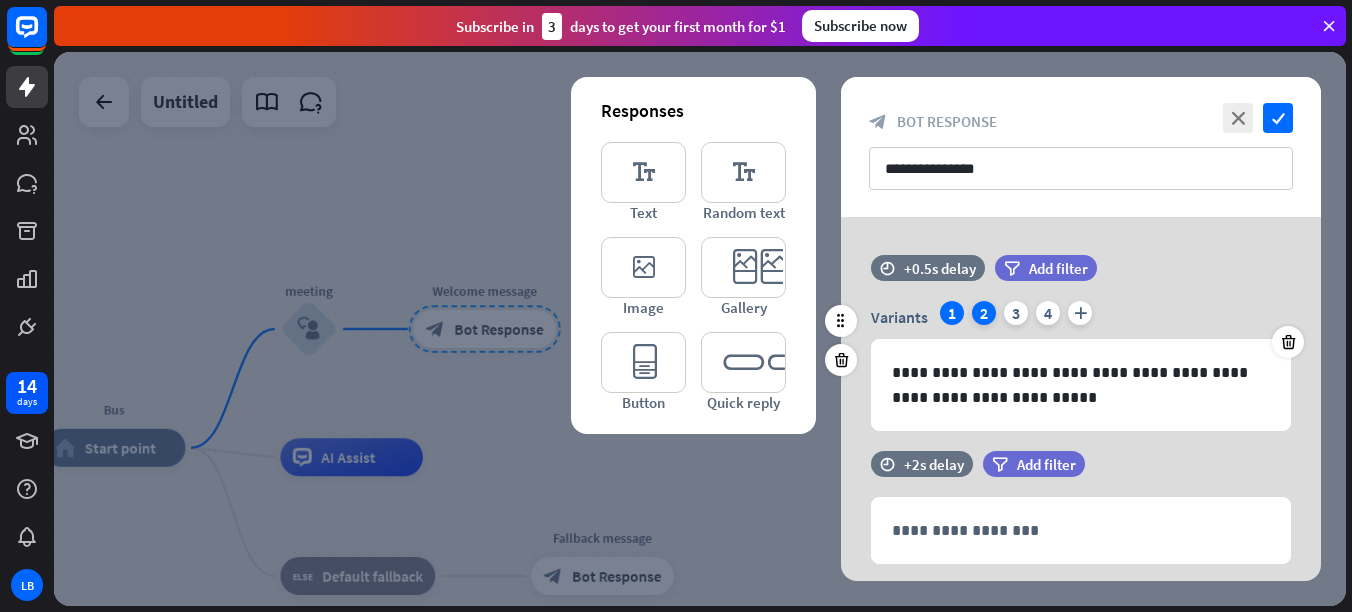 click on "2" at bounding box center [984, 313] 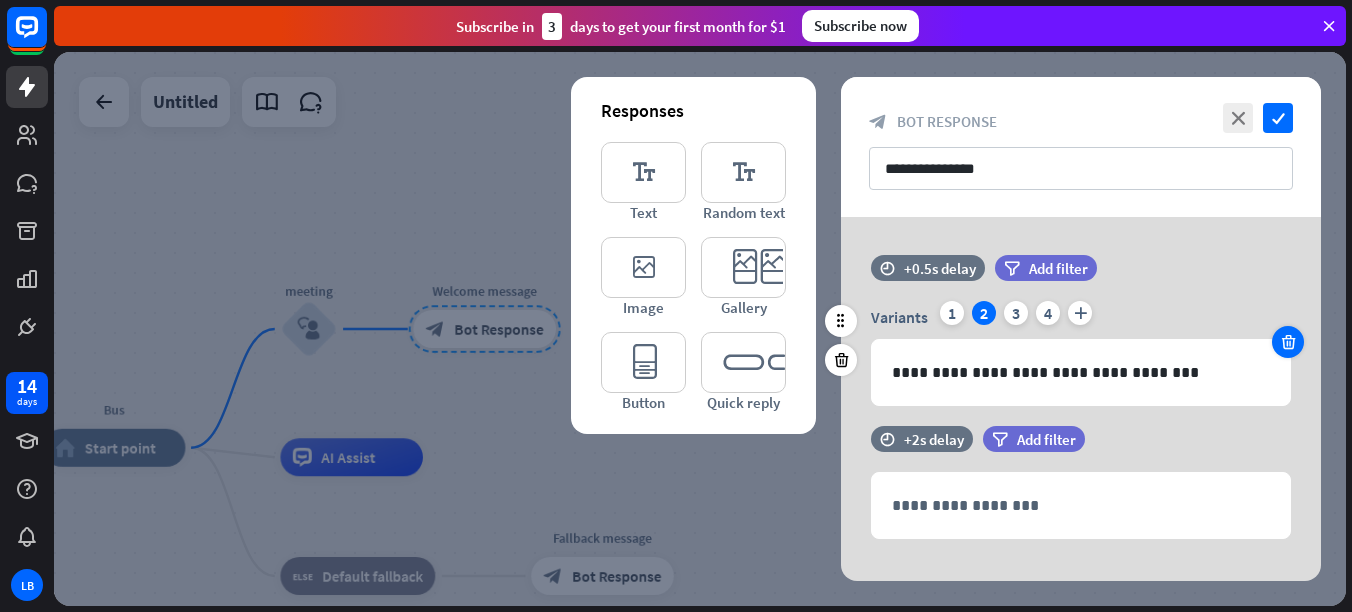 click at bounding box center (1288, 342) 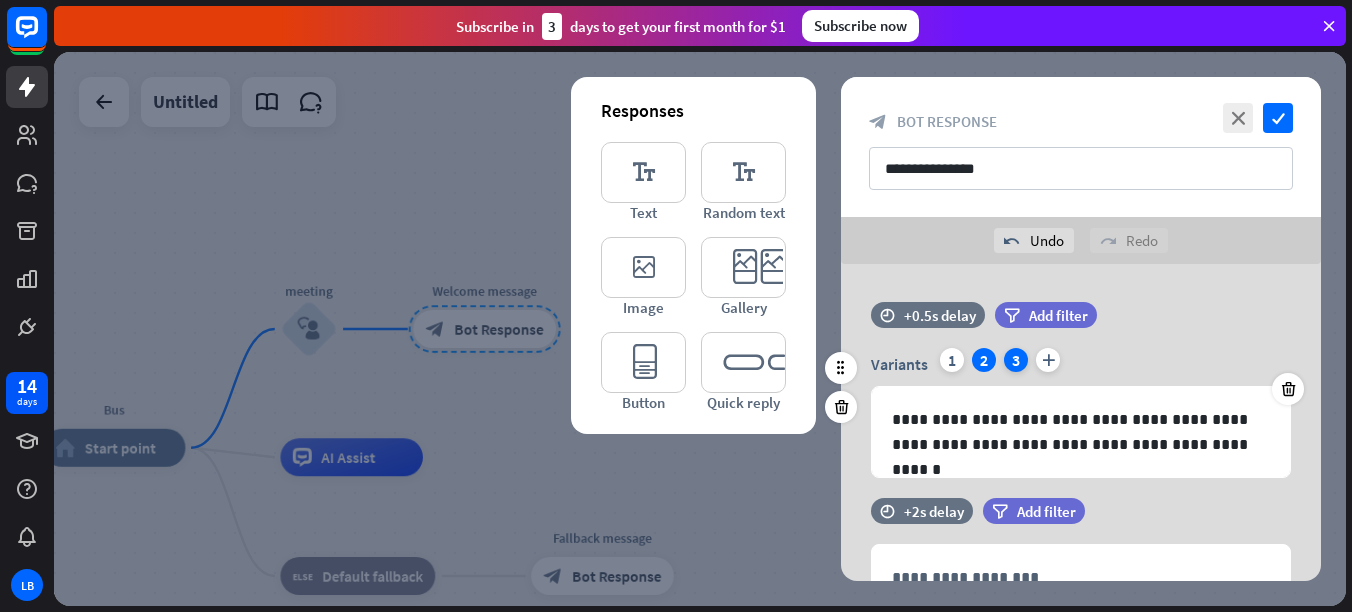 click on "3" at bounding box center [1016, 360] 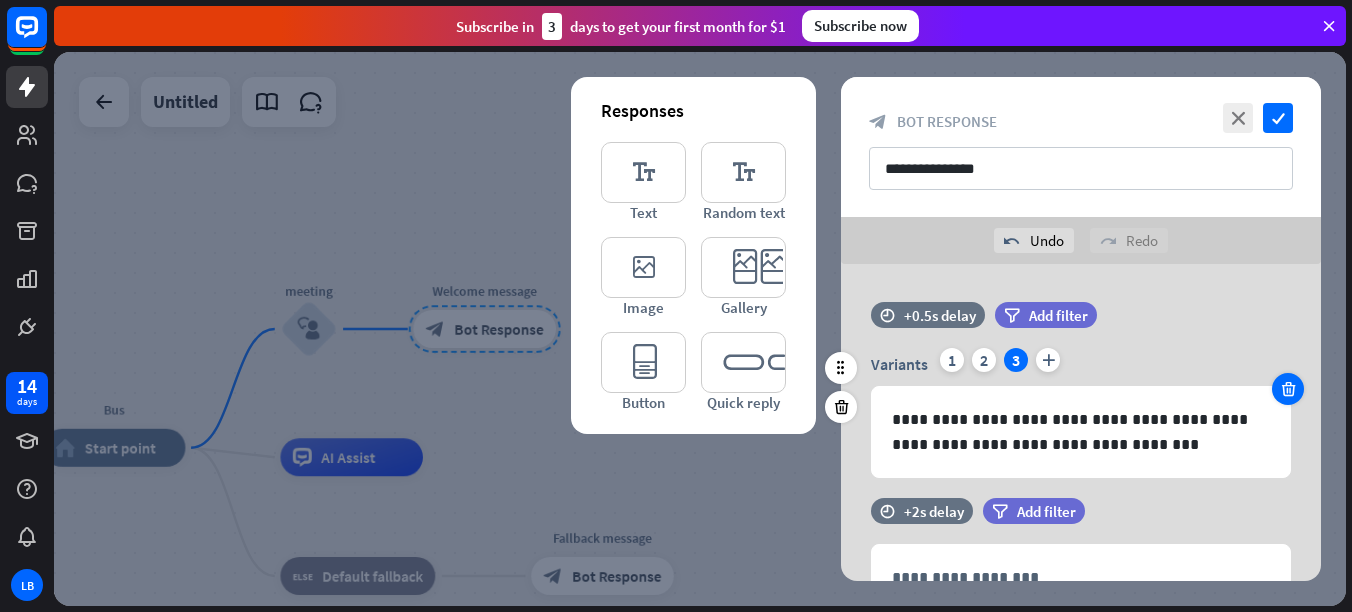 click at bounding box center (1288, 389) 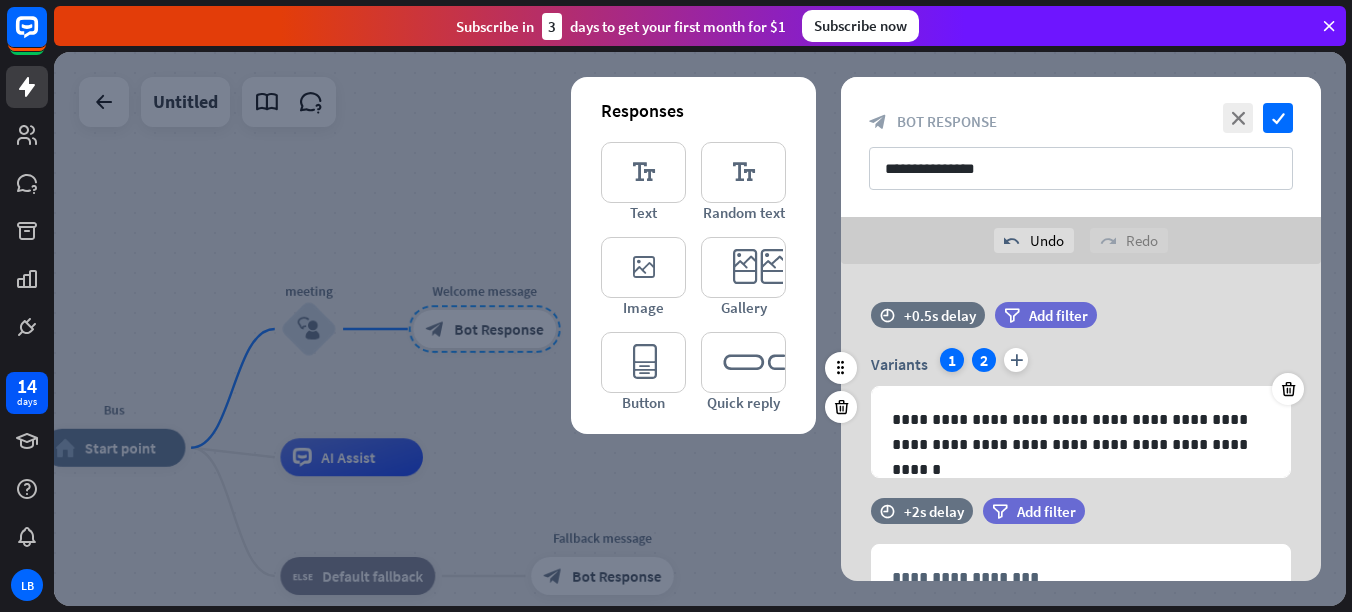 click on "1" at bounding box center [952, 360] 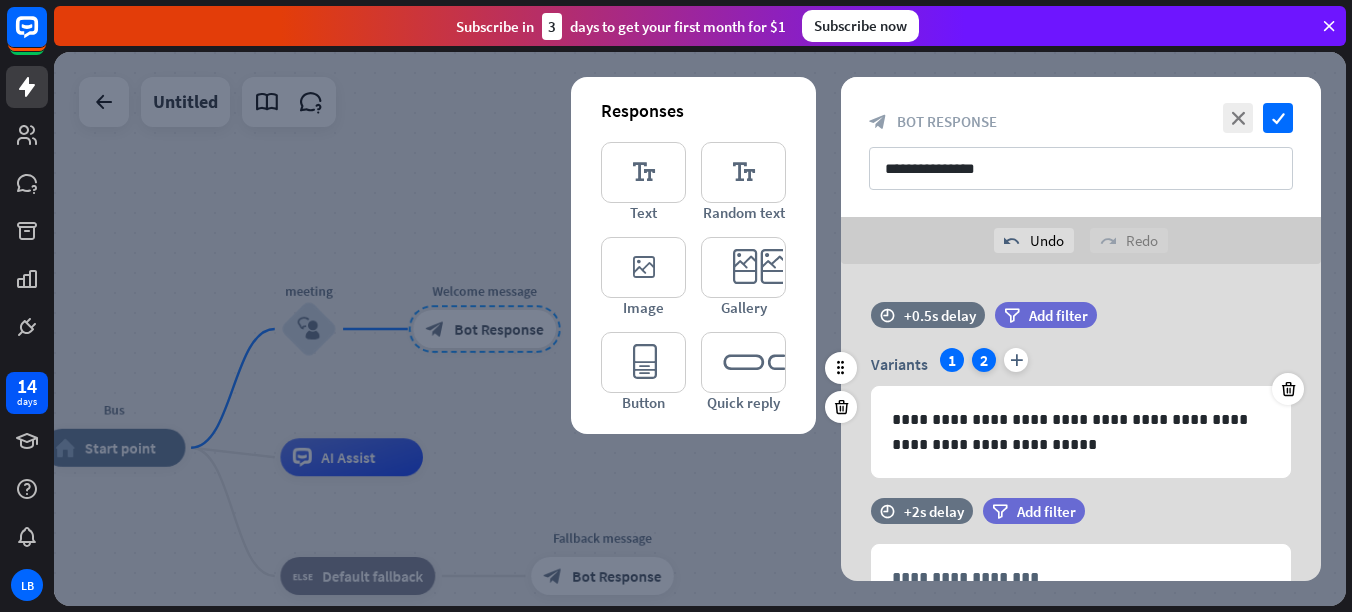 click on "2" at bounding box center (984, 360) 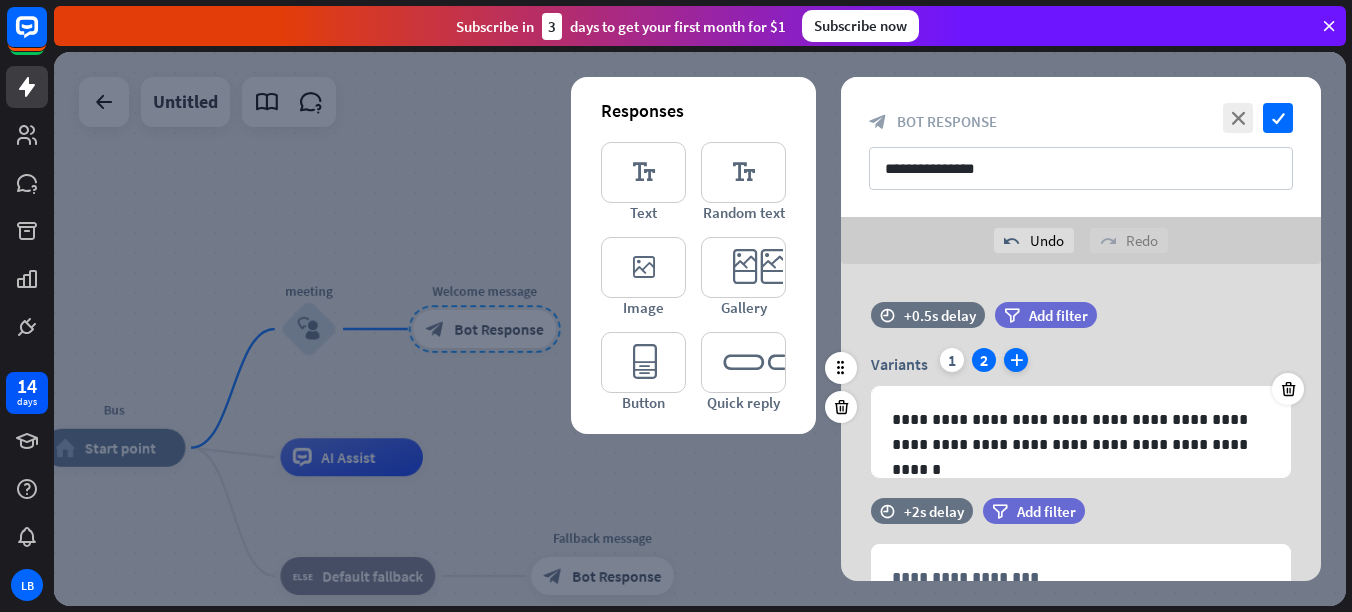 click on "plus" at bounding box center [1016, 360] 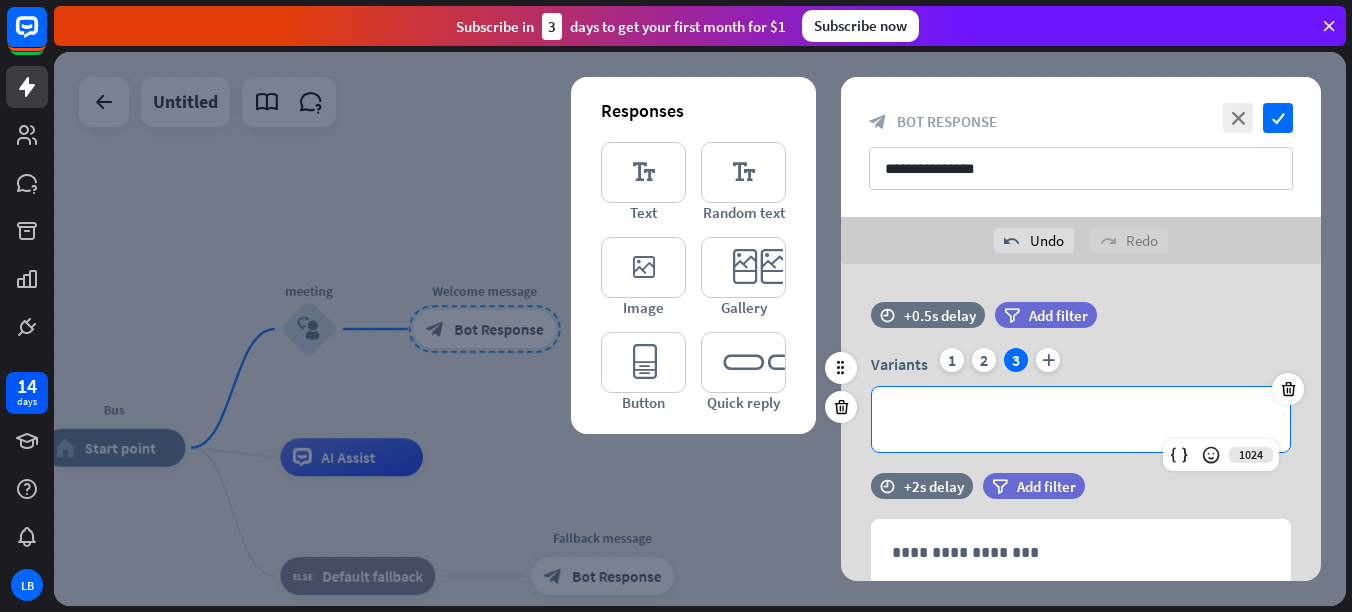 click on "**********" at bounding box center [1081, 419] 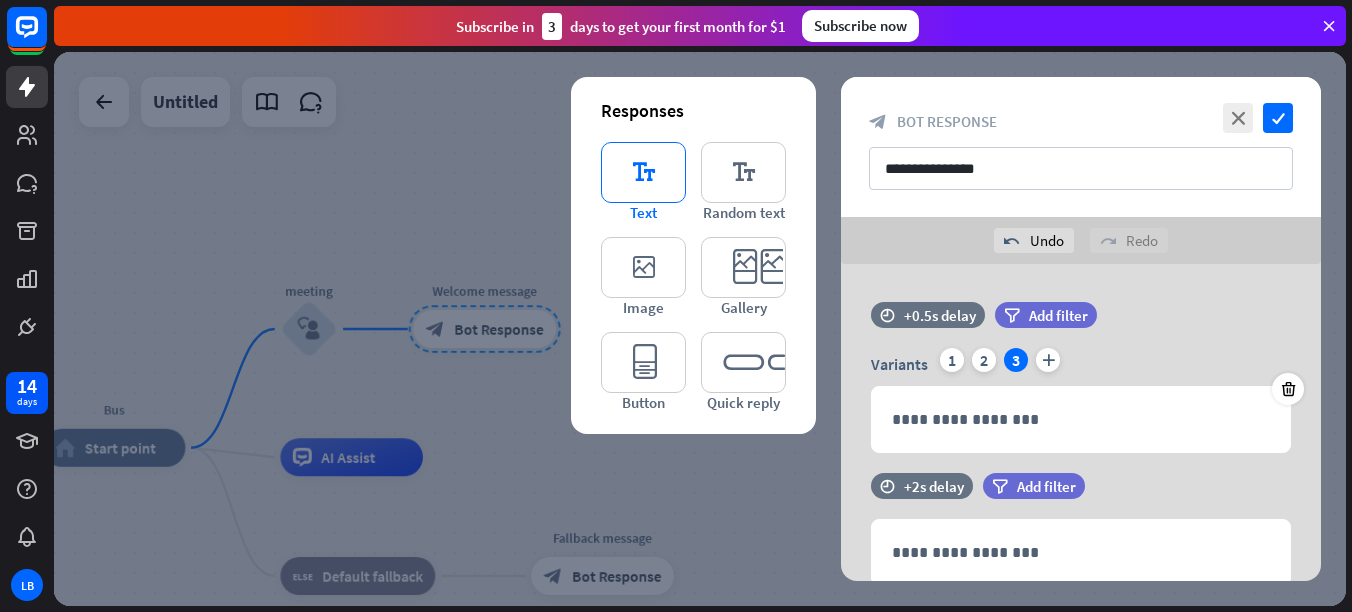 click on "editor_text" at bounding box center [643, 172] 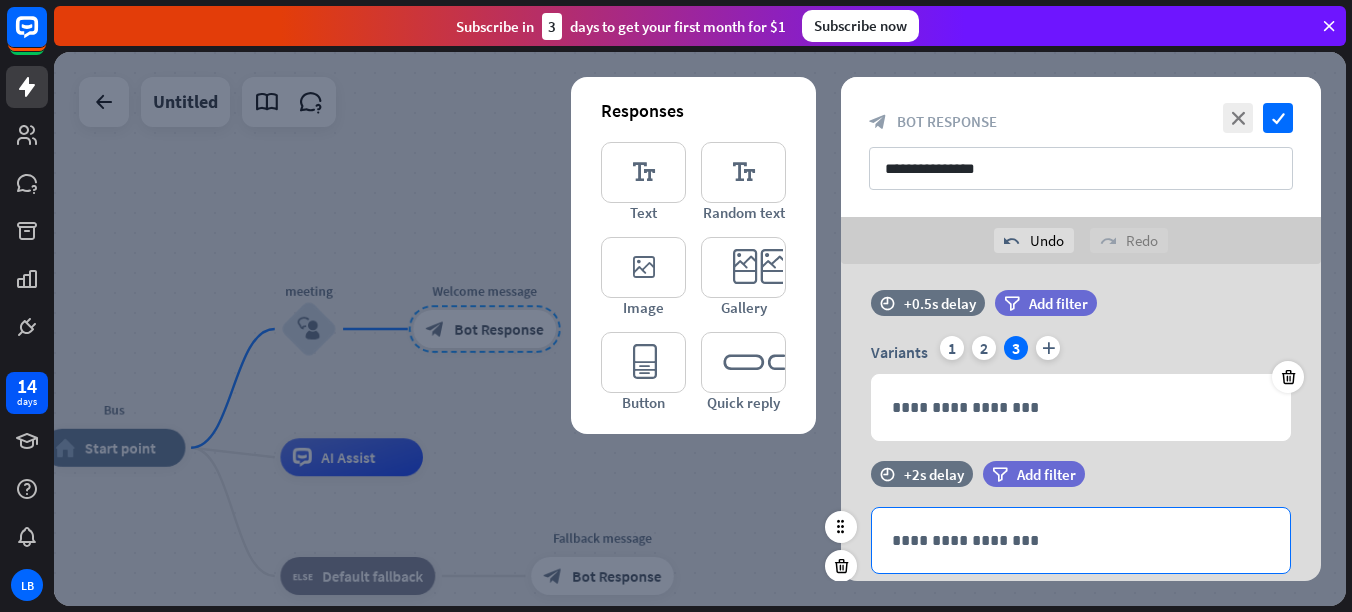 scroll, scrollTop: 8, scrollLeft: 0, axis: vertical 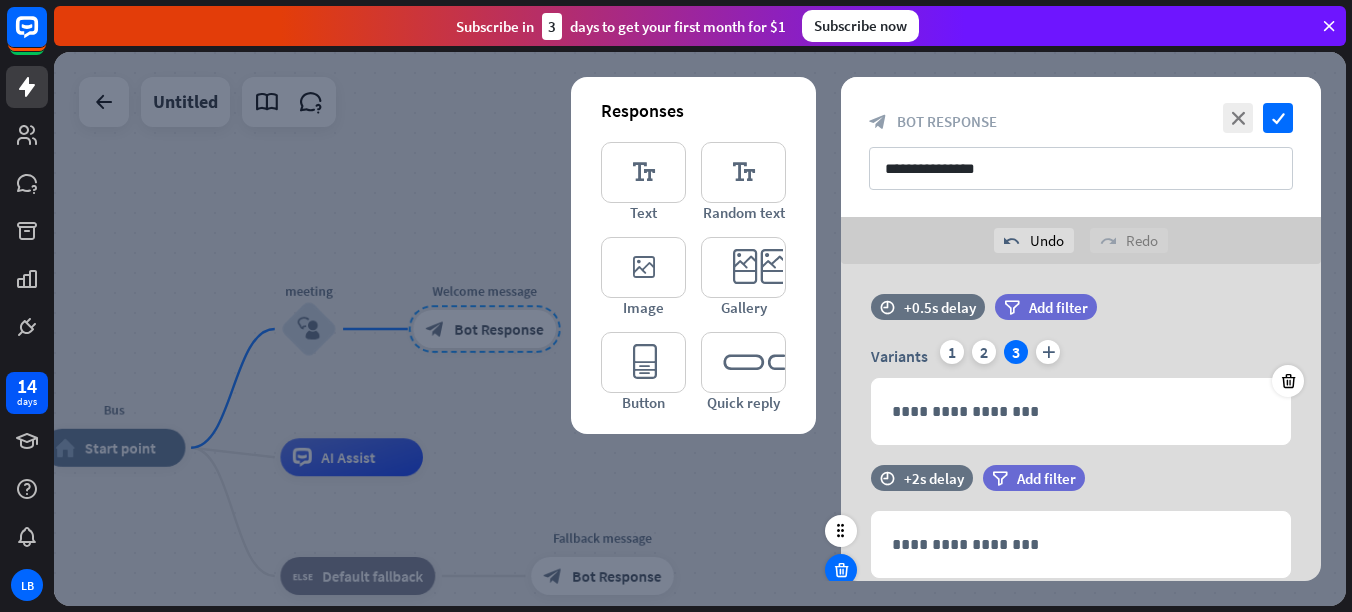click at bounding box center [841, 570] 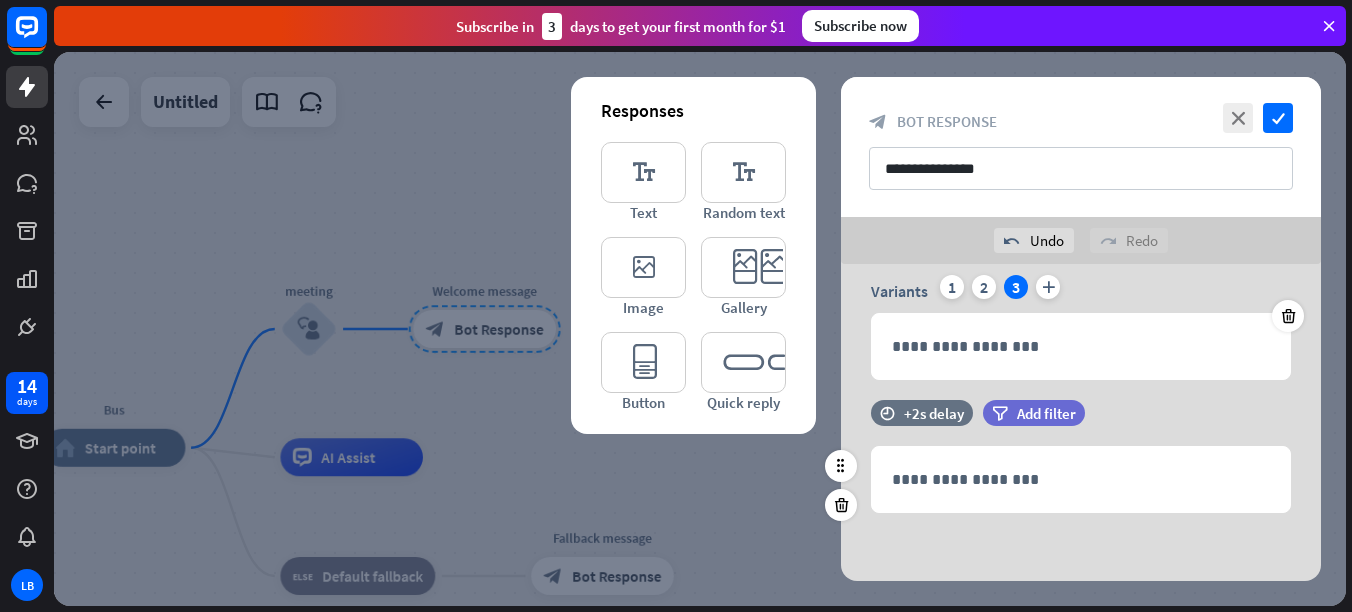 scroll, scrollTop: 75, scrollLeft: 0, axis: vertical 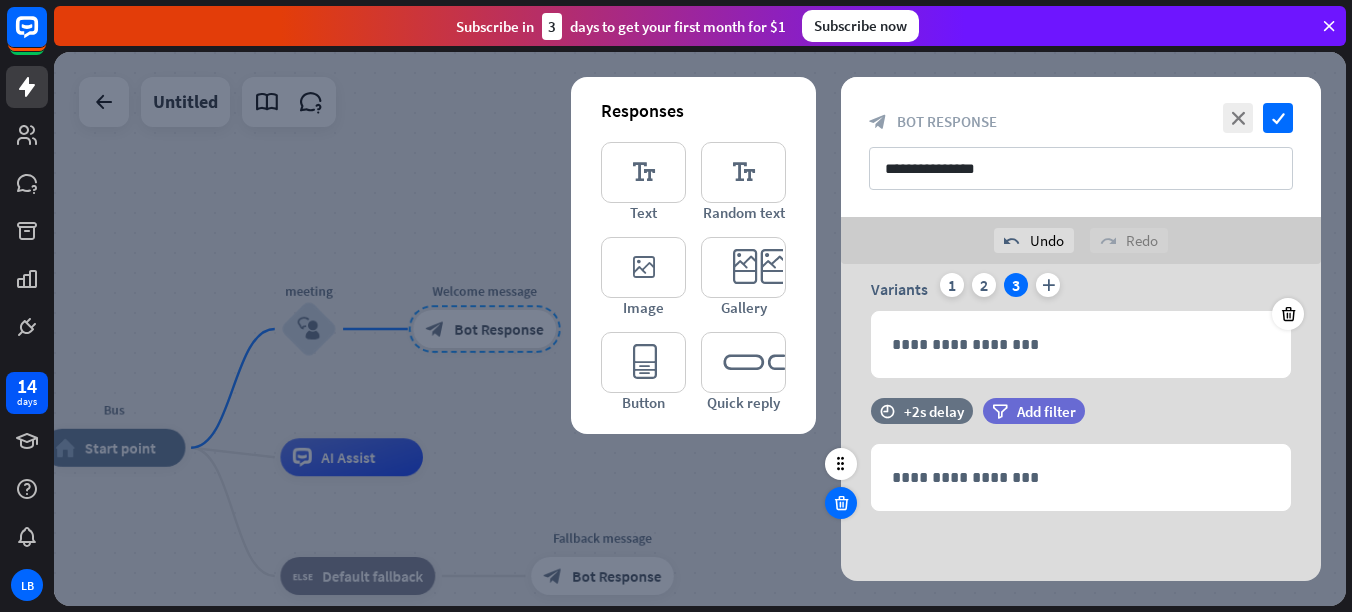 click at bounding box center [841, 503] 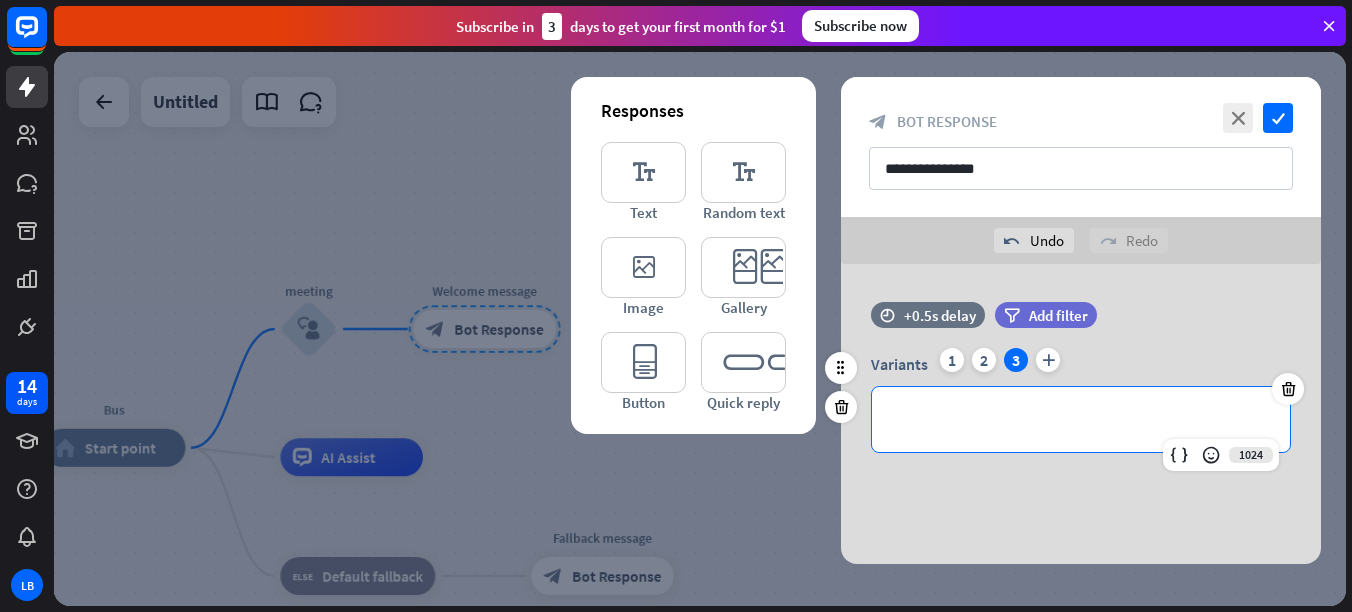 click on "**********" at bounding box center (1081, 419) 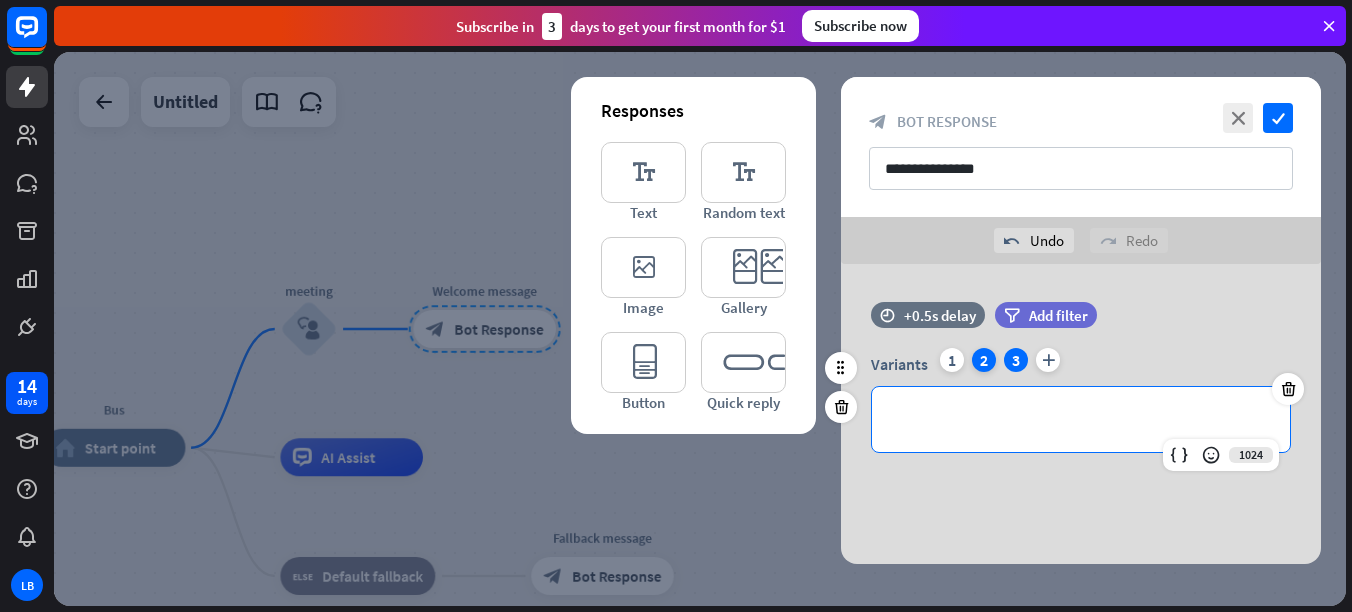 click on "2" at bounding box center [984, 360] 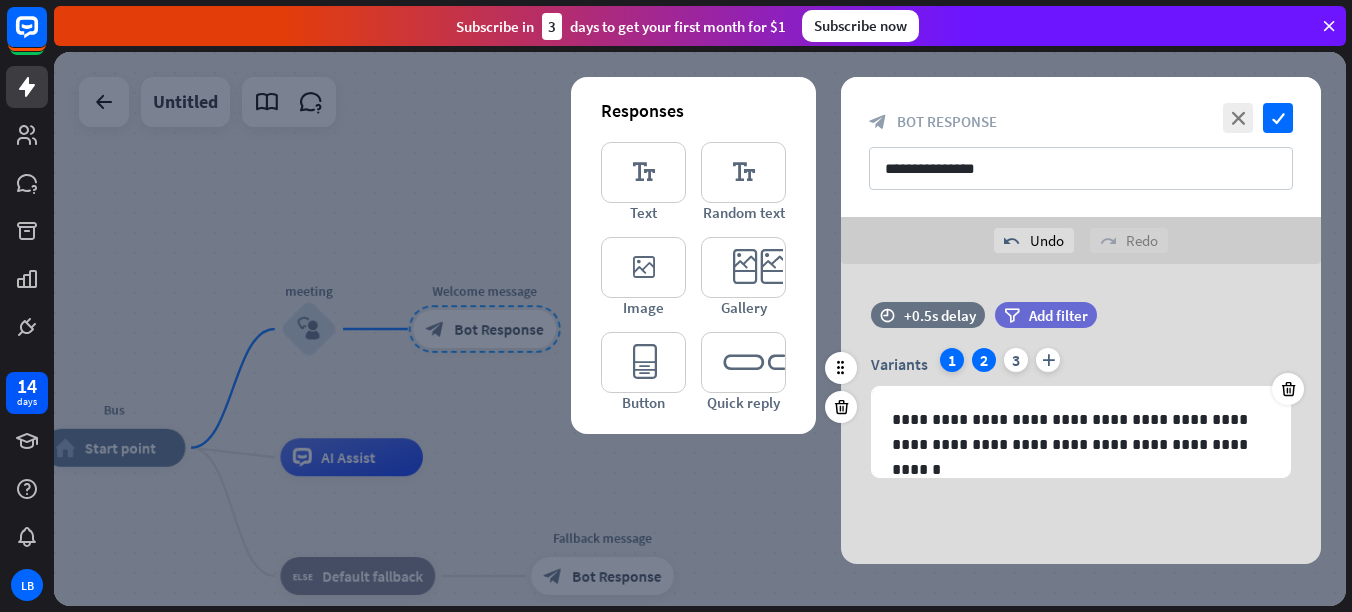 click on "1" at bounding box center (952, 360) 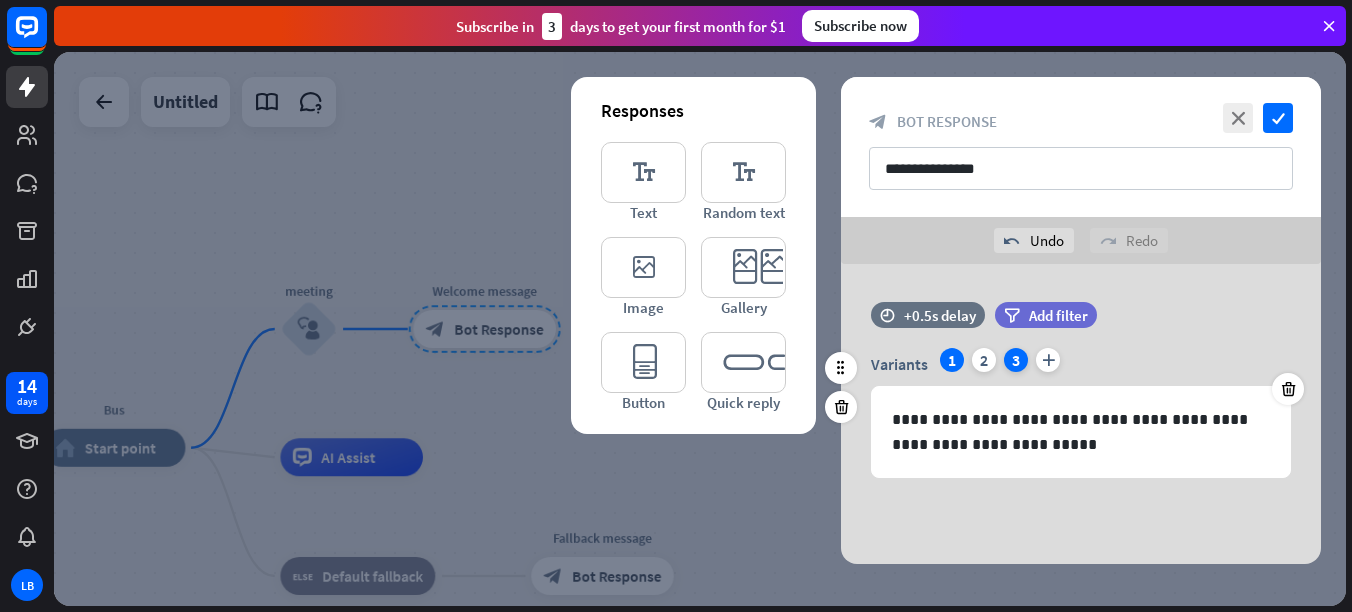 click on "3" at bounding box center [1016, 360] 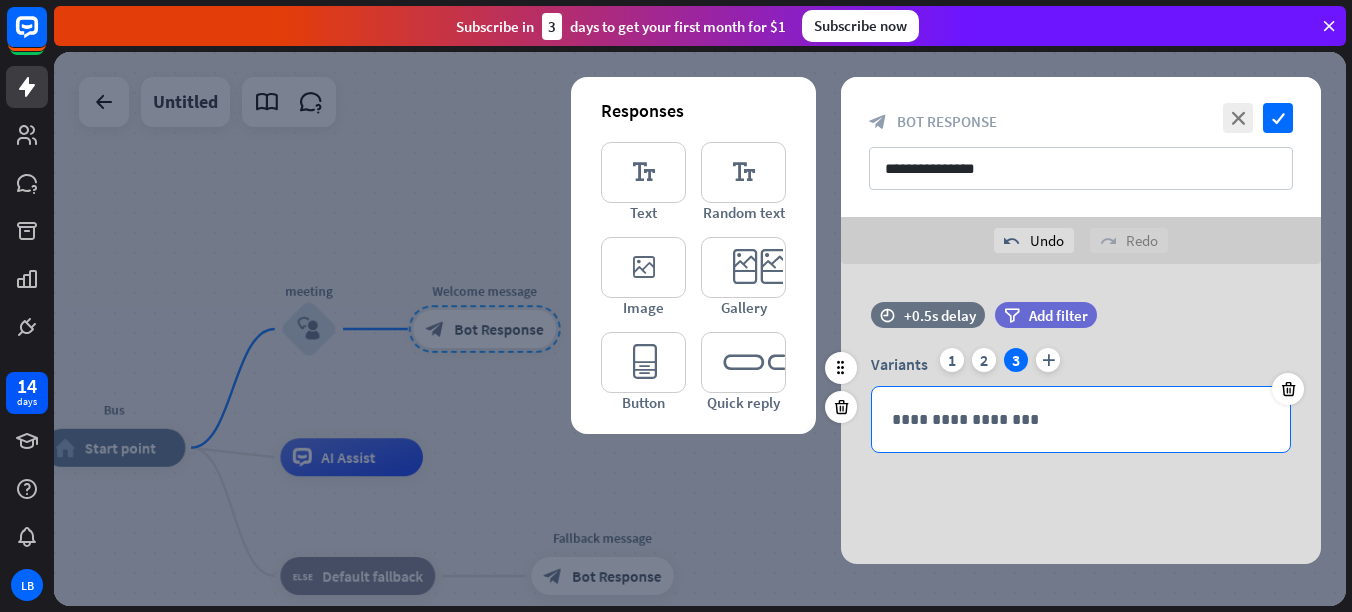 click on "**********" at bounding box center [1081, 419] 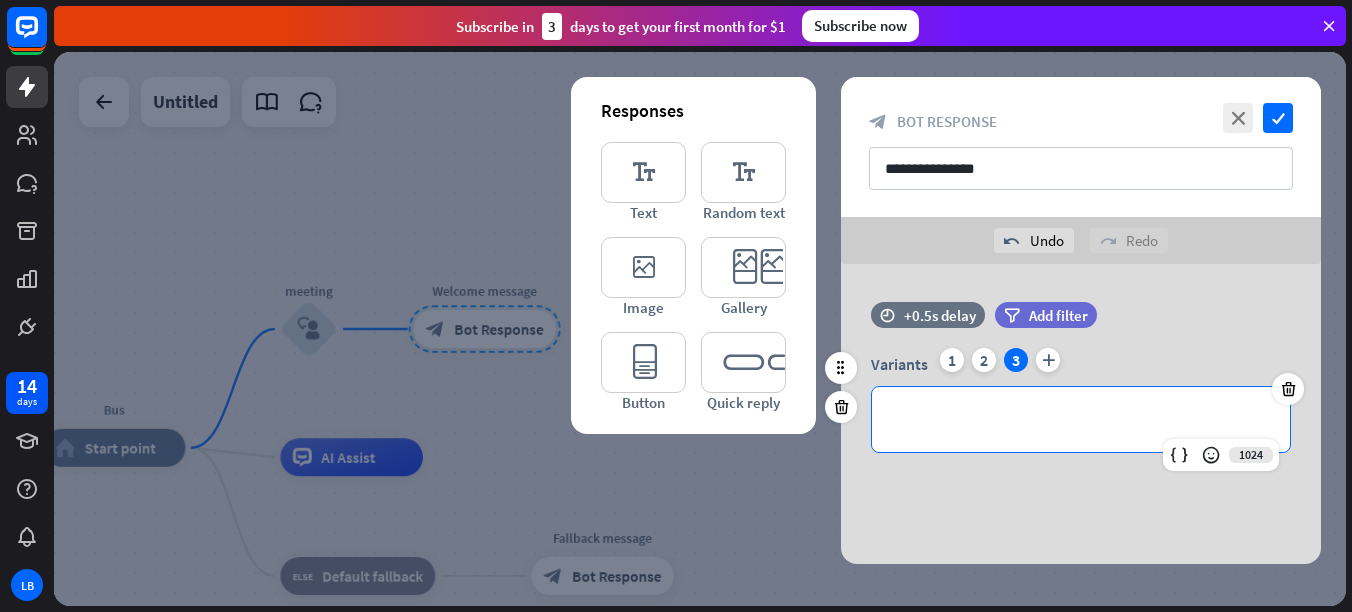 type 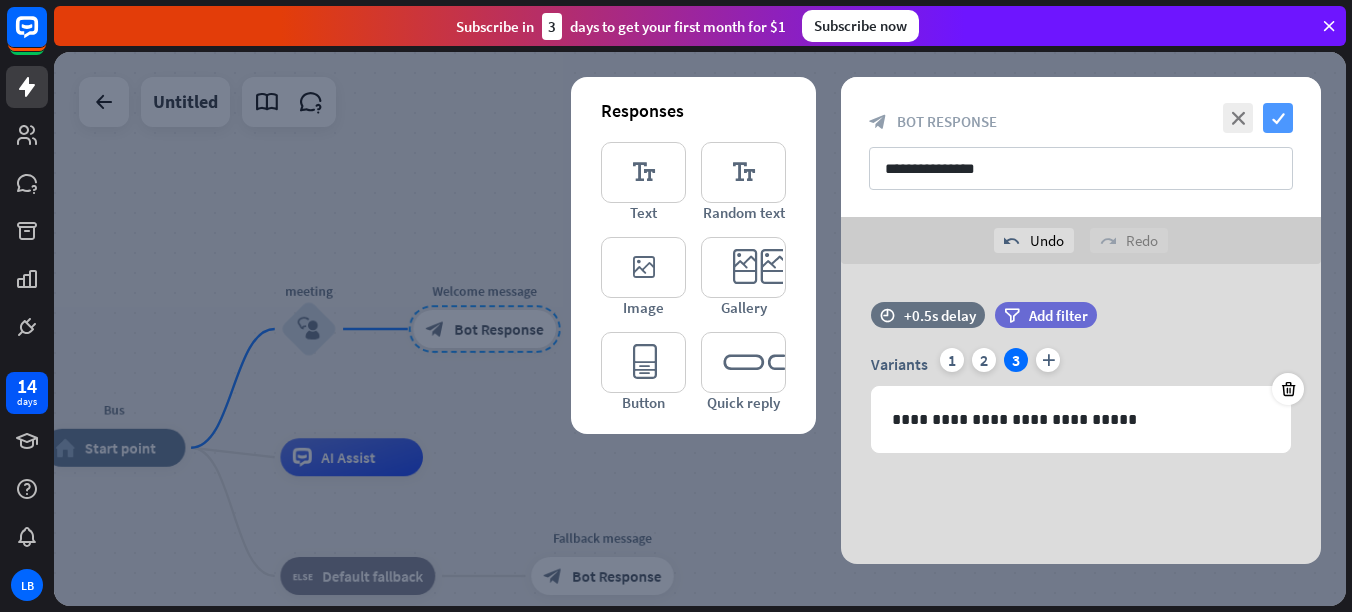 click on "check" at bounding box center (1278, 118) 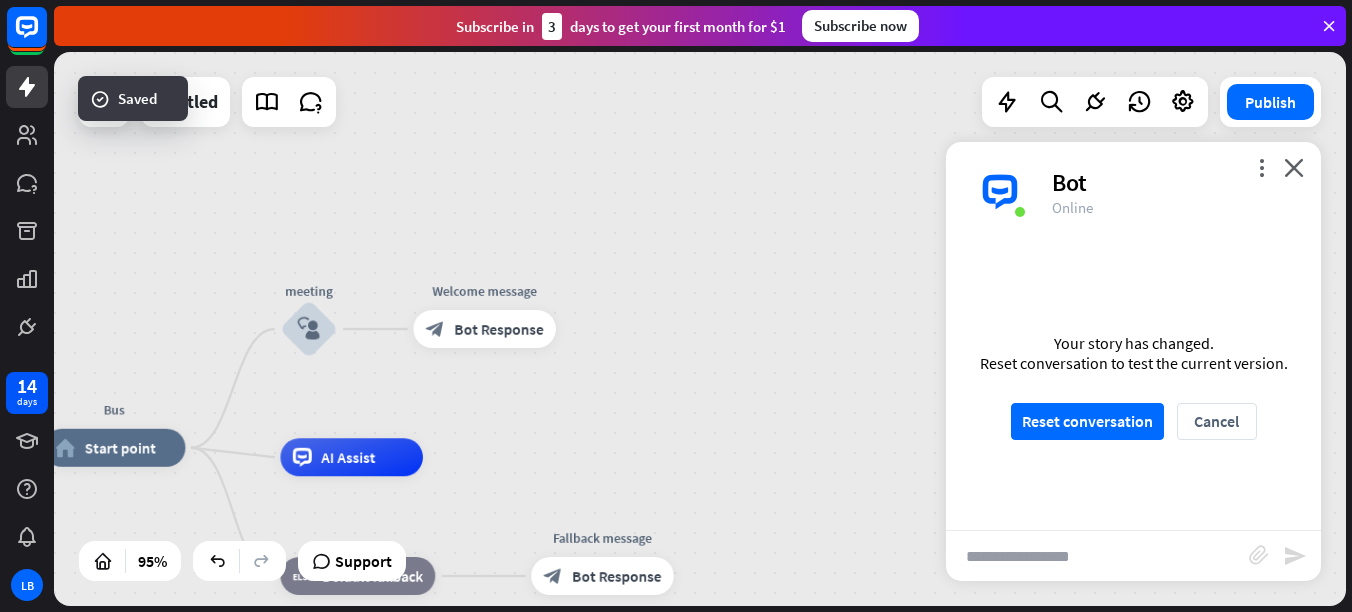 click at bounding box center (1097, 556) 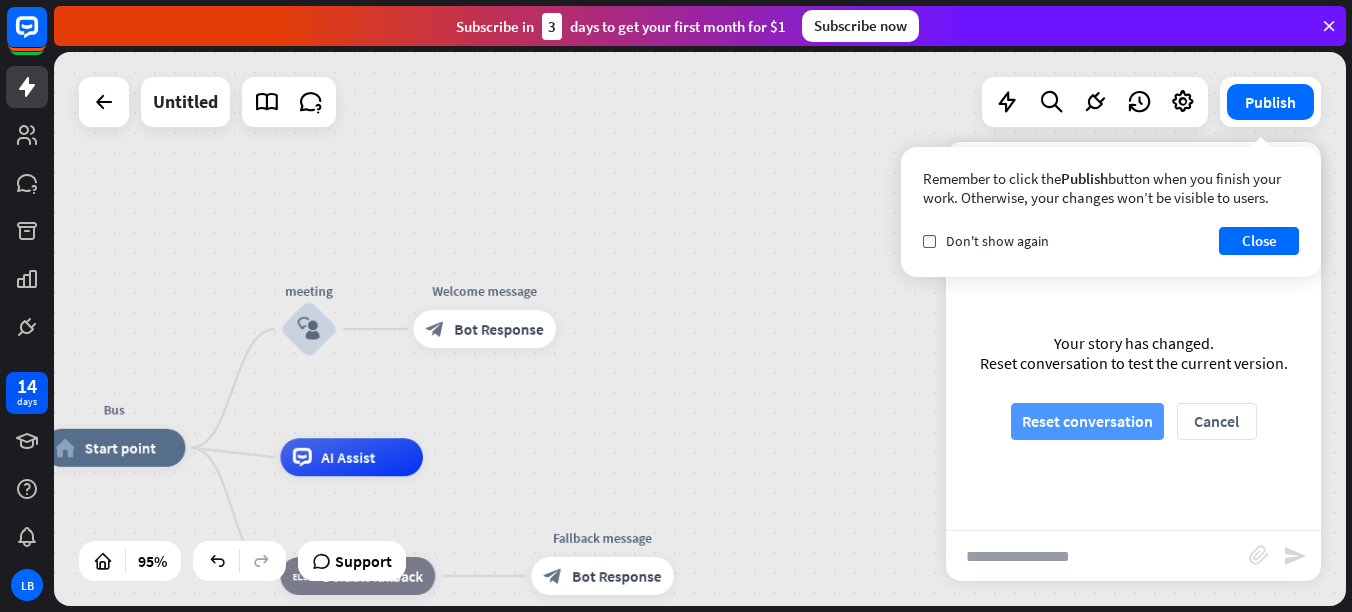 click on "Reset conversation" at bounding box center [1087, 421] 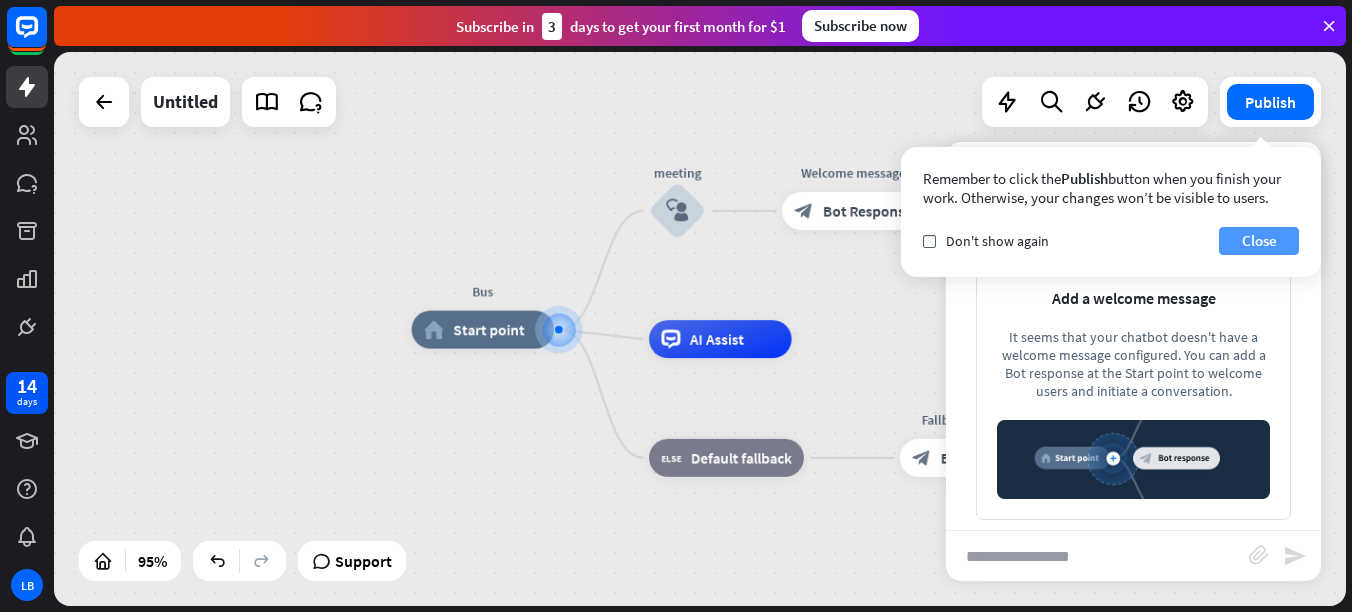click on "Close" at bounding box center [1259, 241] 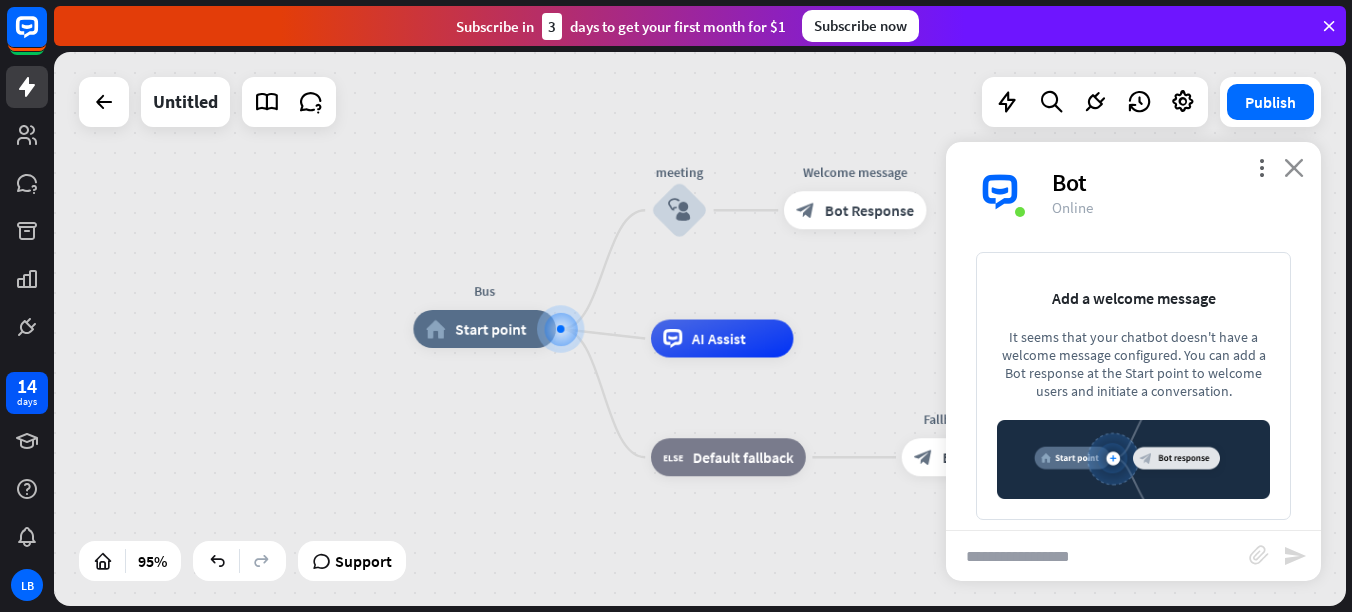 click on "close" at bounding box center (1294, 167) 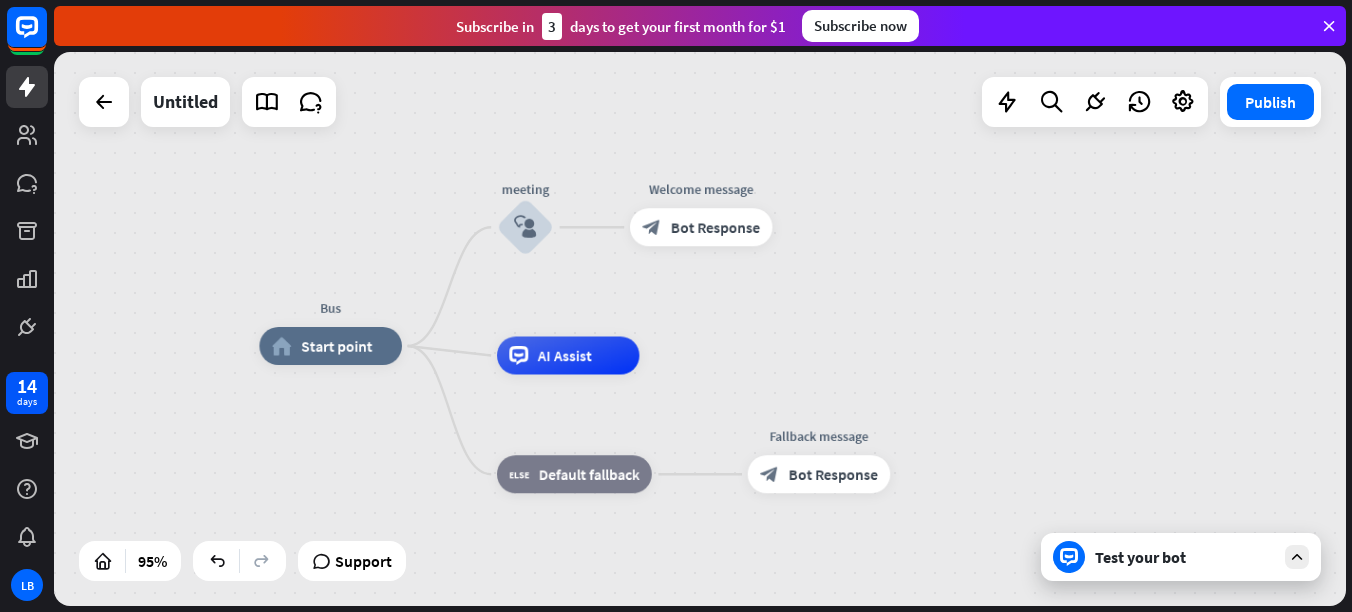 drag, startPoint x: 1050, startPoint y: 279, endPoint x: 906, endPoint y: 296, distance: 145 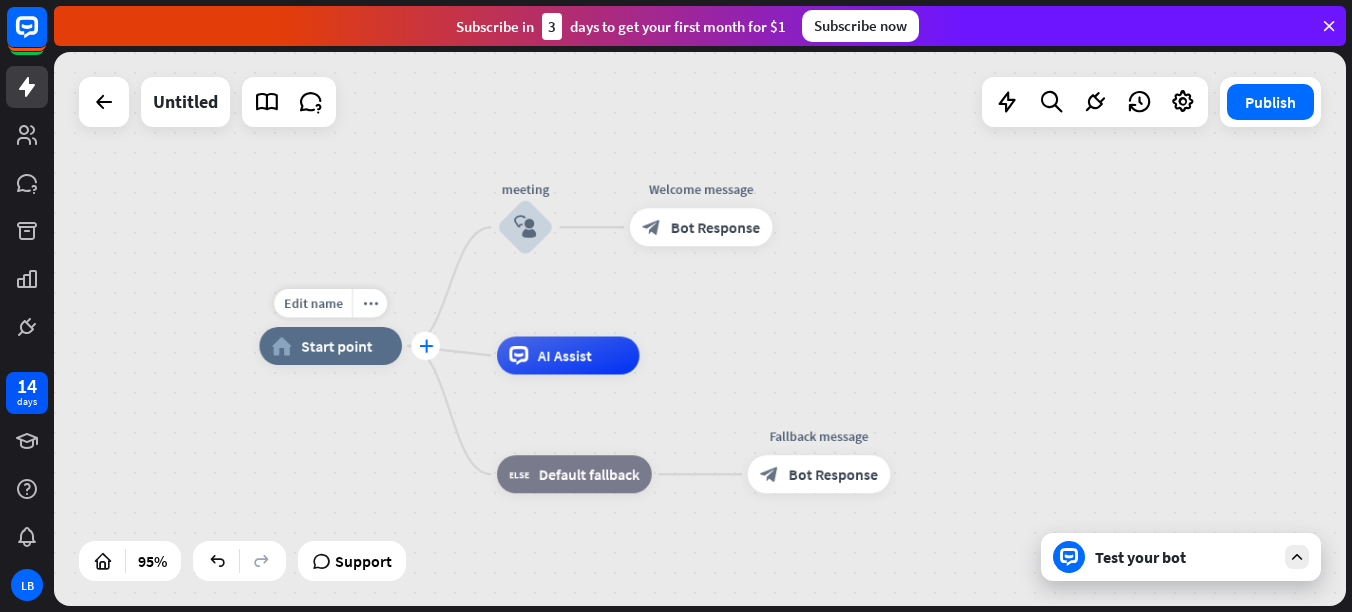 click on "plus" at bounding box center [426, 345] 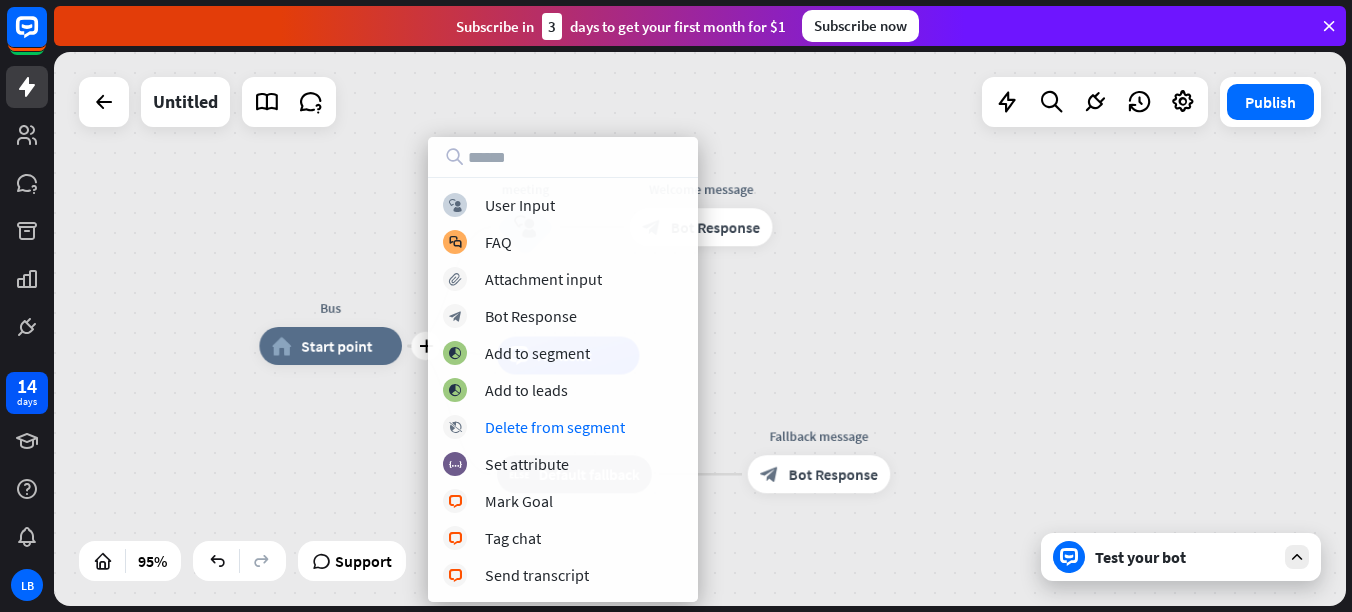 click on "plus   Bus   home_2   Start point                 meeting   block_user_input                 Welcome message   block_bot_response   Bot Response                     AI Assist                   block_fallback   Default fallback                 Fallback message   block_bot_response   Bot Response" at bounding box center [872, 609] 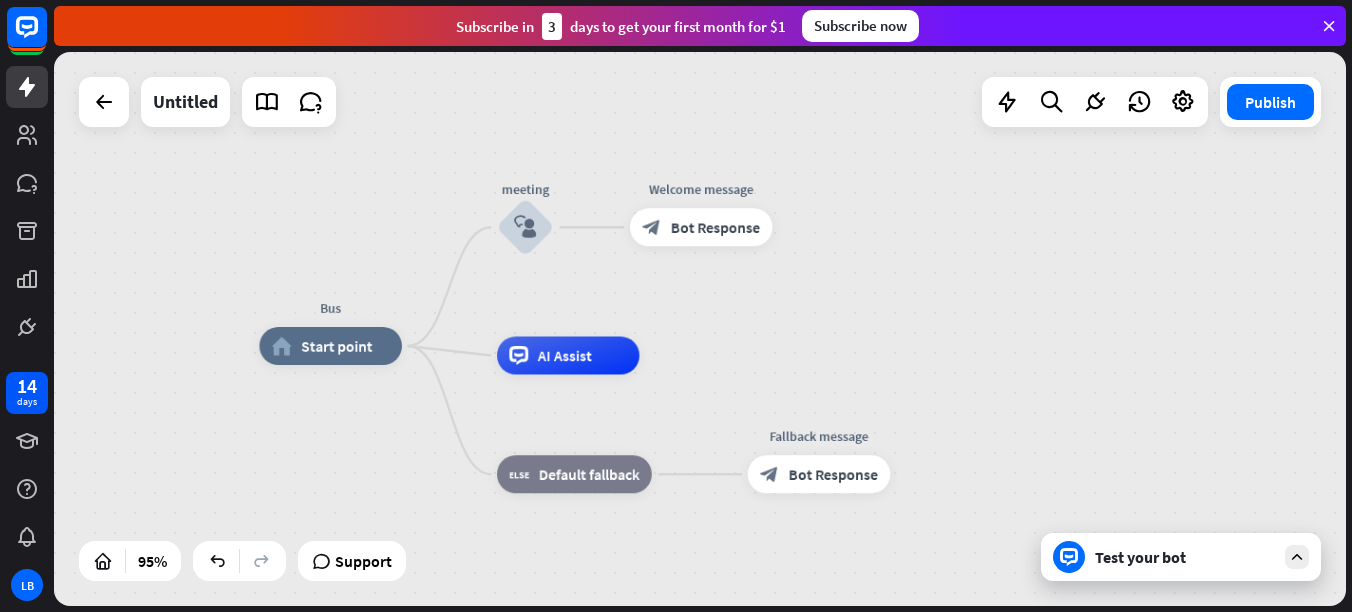 click on "Test your bot" at bounding box center [1185, 557] 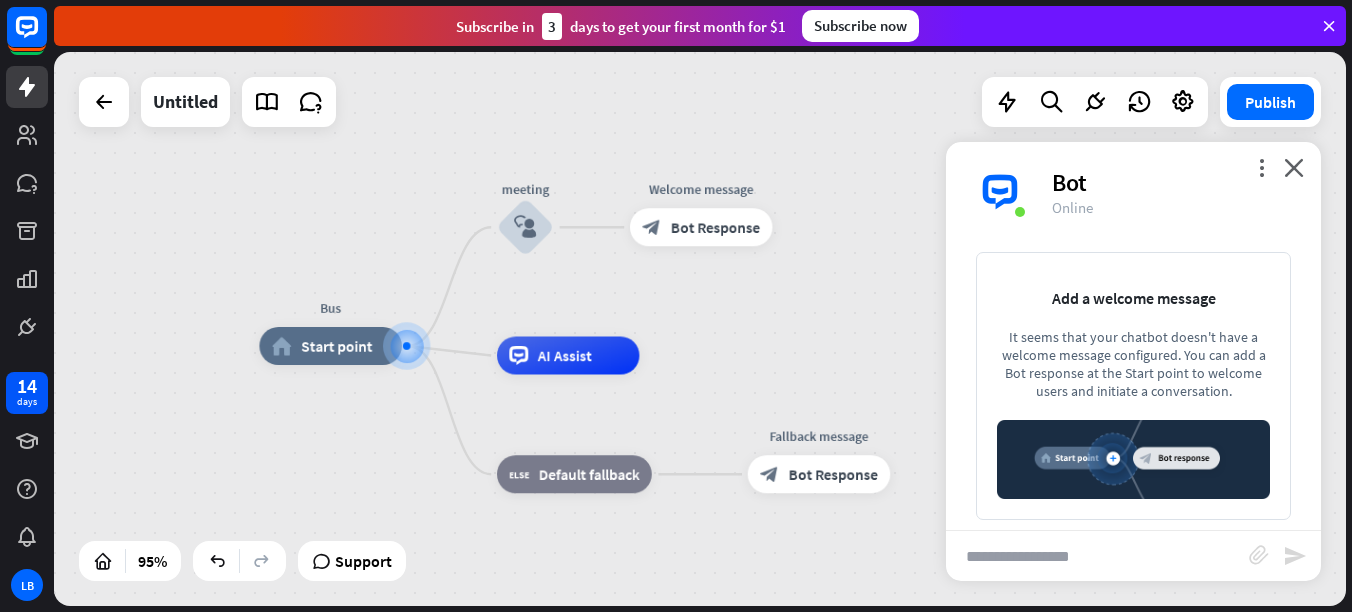 click at bounding box center (1097, 556) 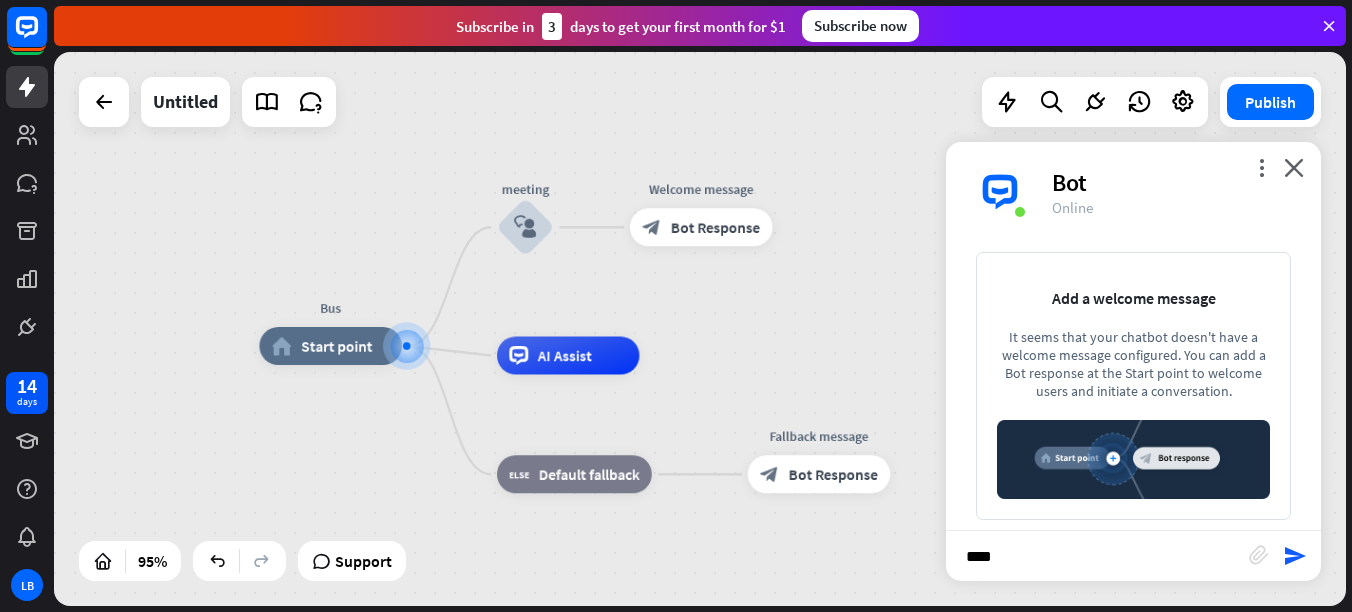 type on "*****" 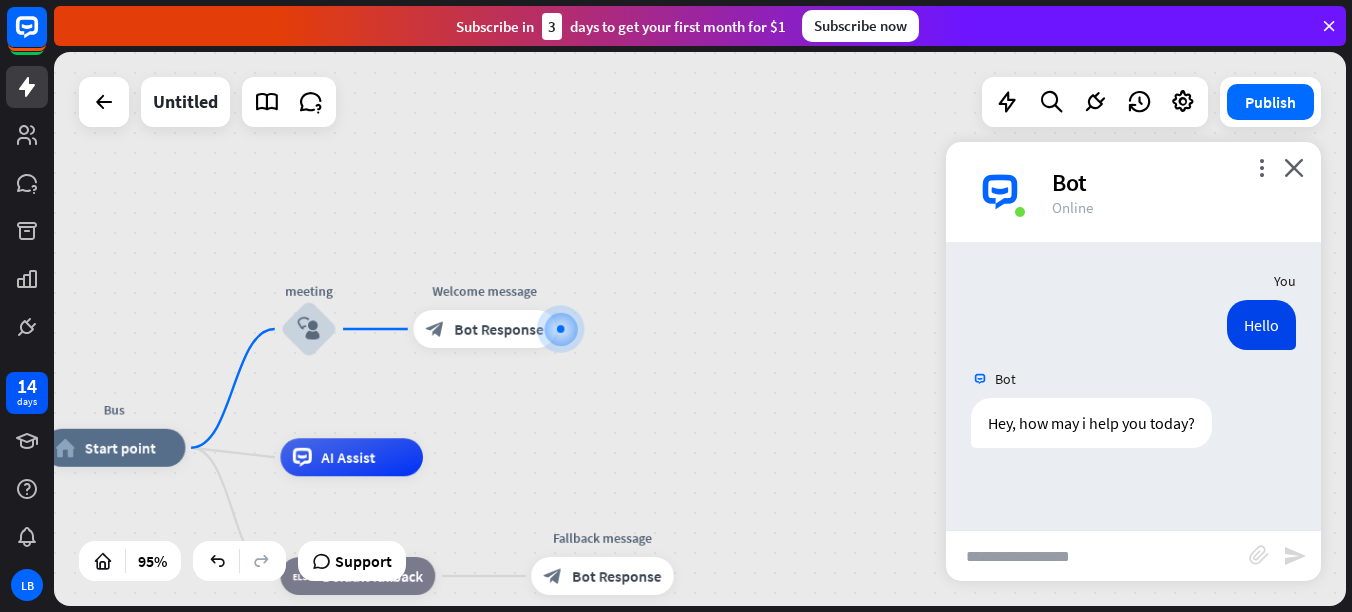 click at bounding box center [1097, 556] 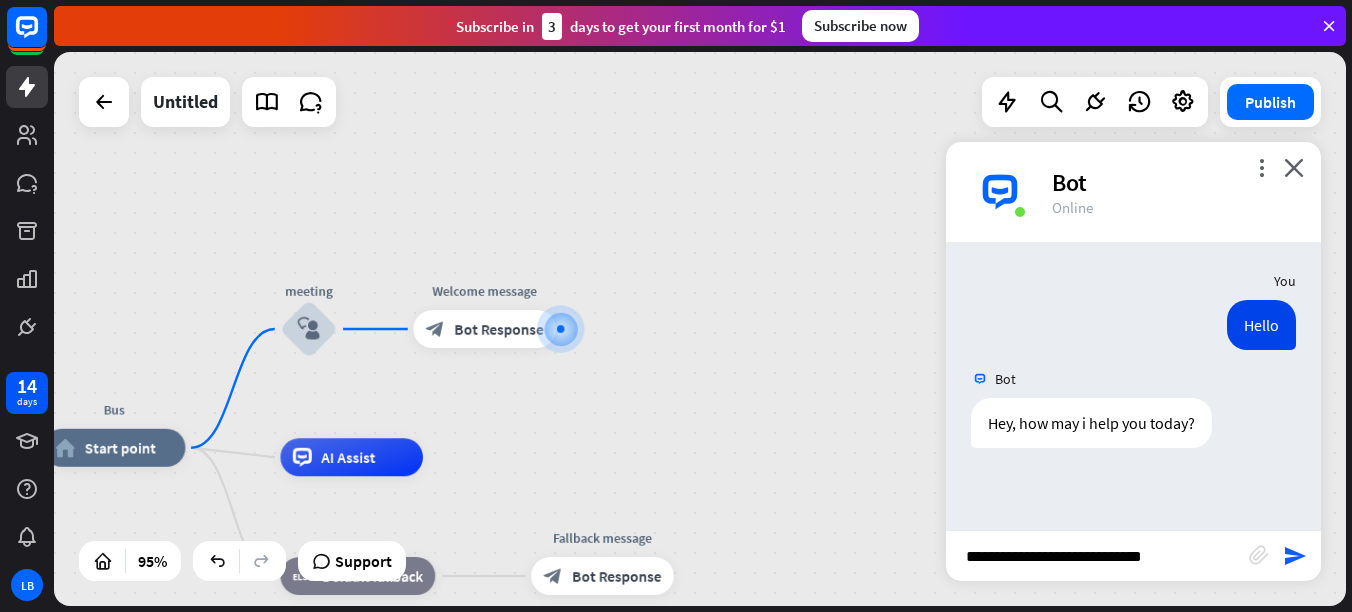 type on "**********" 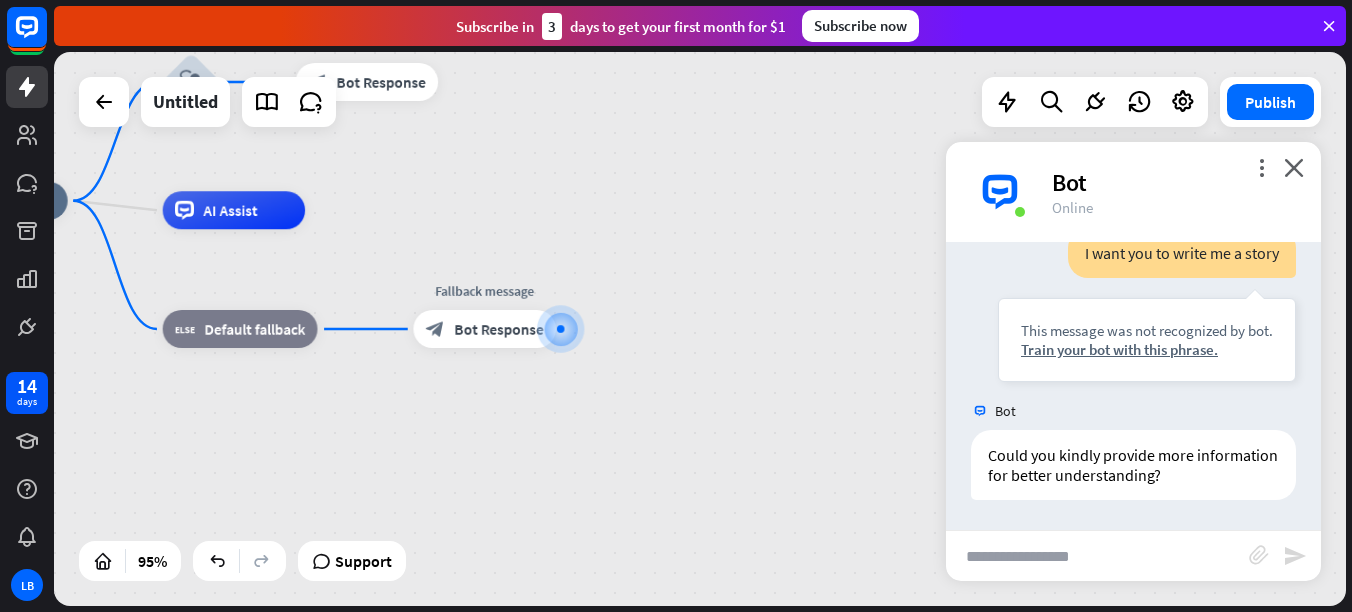 scroll, scrollTop: 268, scrollLeft: 0, axis: vertical 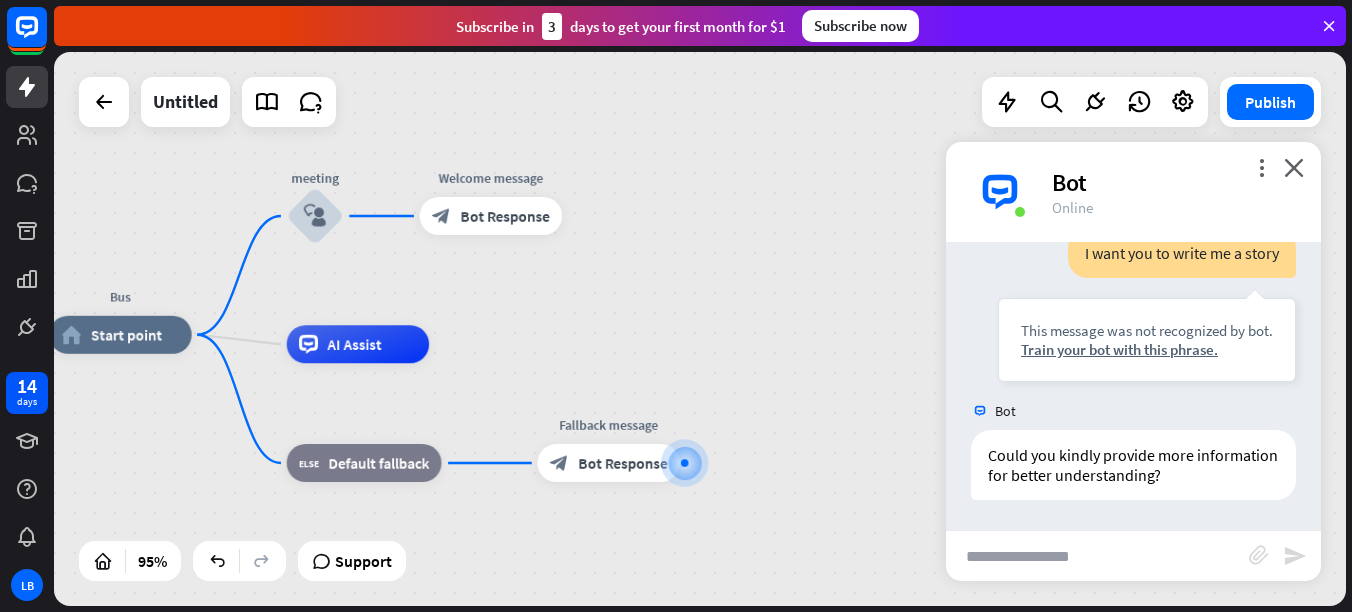 drag, startPoint x: 772, startPoint y: 372, endPoint x: 896, endPoint y: 506, distance: 182.57054 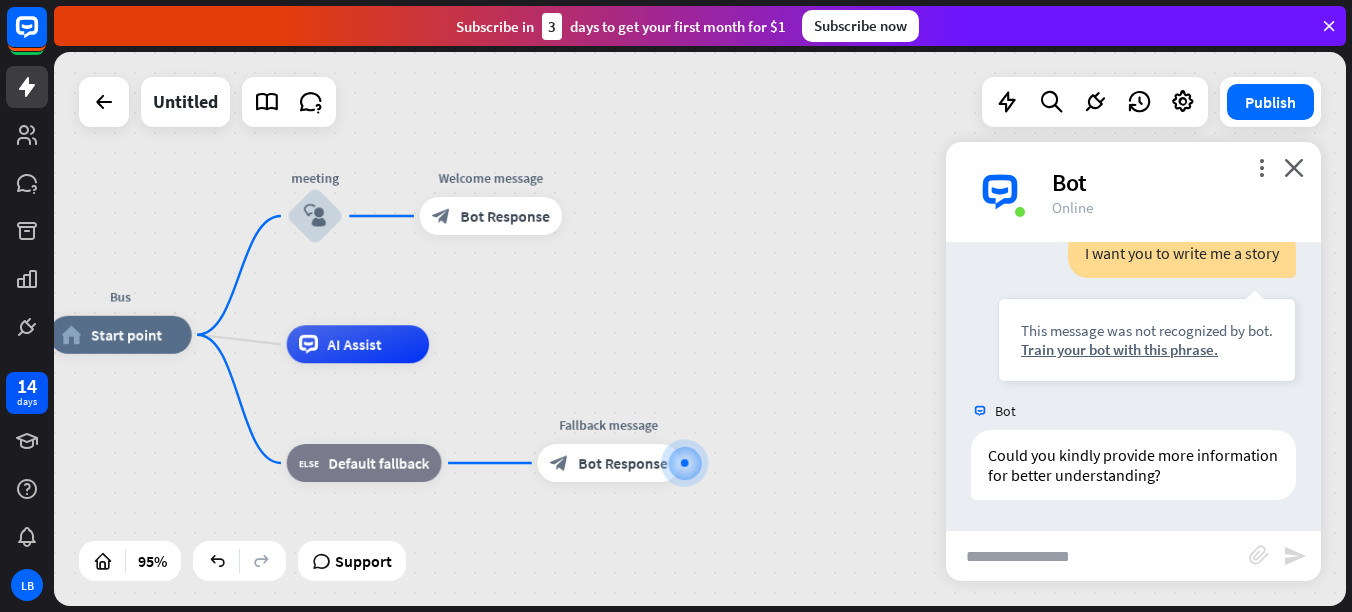 click on "Bus   home_2   Start point                 meeting   block_user_input                 Welcome message   block_bot_response   Bot Response                     AI Assist                   block_fallback   Default fallback                 Fallback message   block_bot_response   Bot Response" at bounding box center [662, 598] 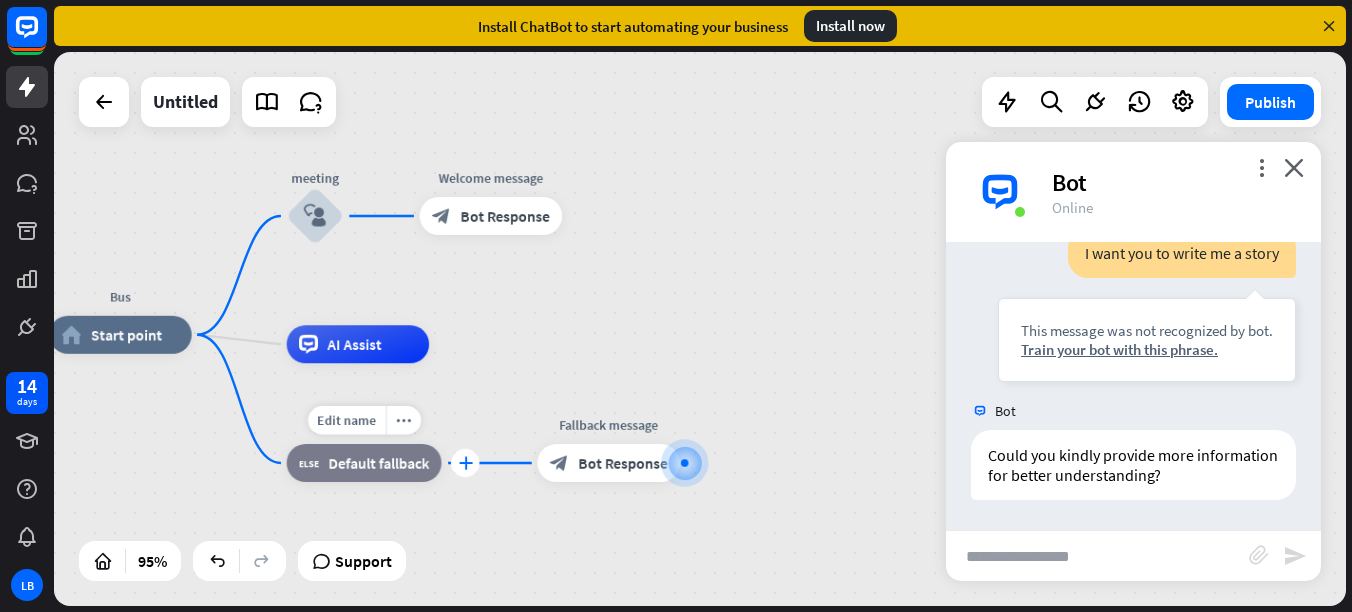 click on "plus" at bounding box center [465, 462] 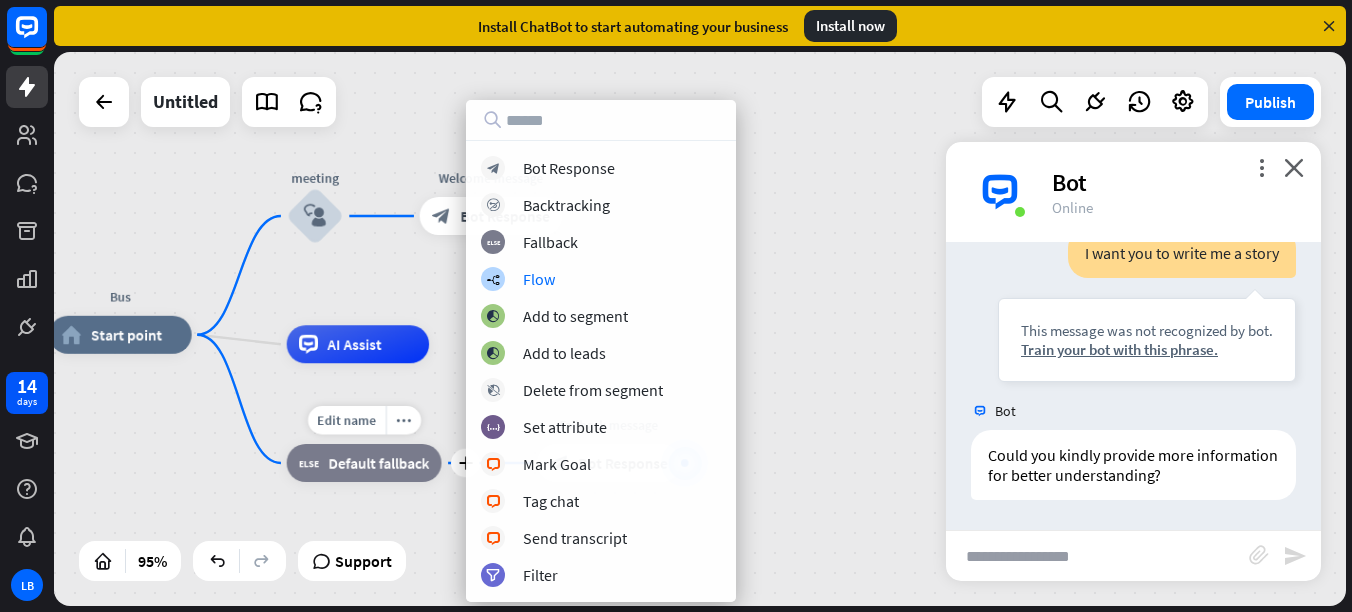 click on "Default fallback" at bounding box center (378, 463) 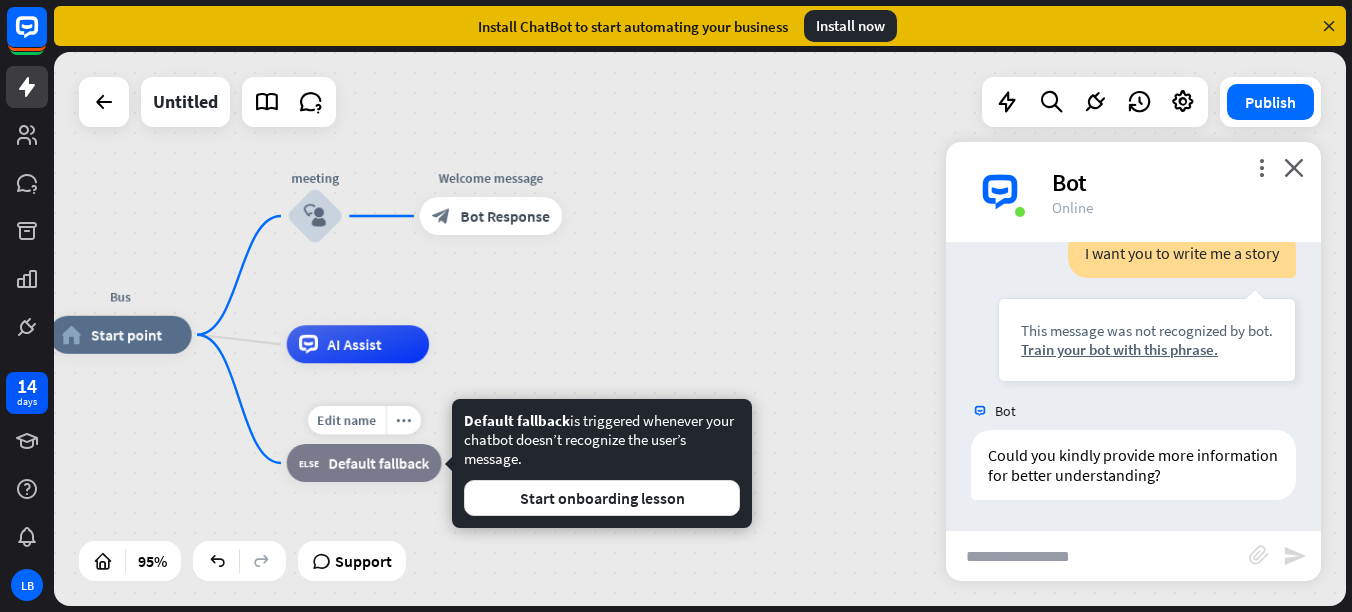 drag, startPoint x: 288, startPoint y: 400, endPoint x: 254, endPoint y: 385, distance: 37.161808 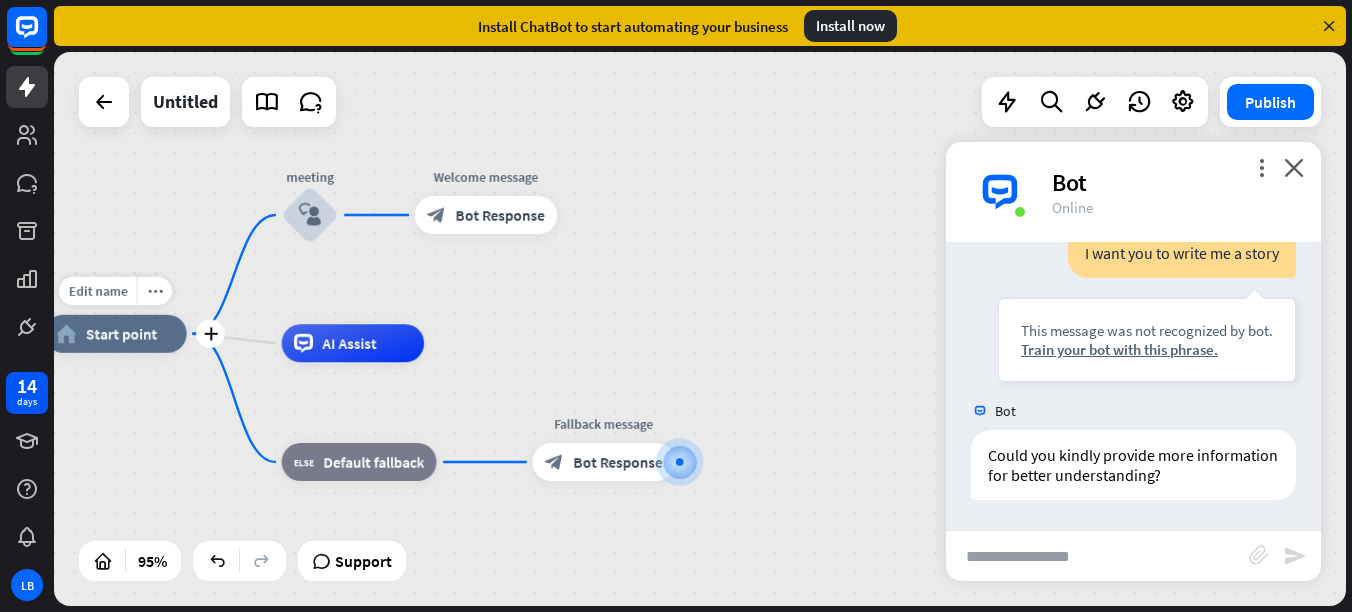 click on "Edit name   more_horiz         plus     home_2   Start point" at bounding box center (115, 334) 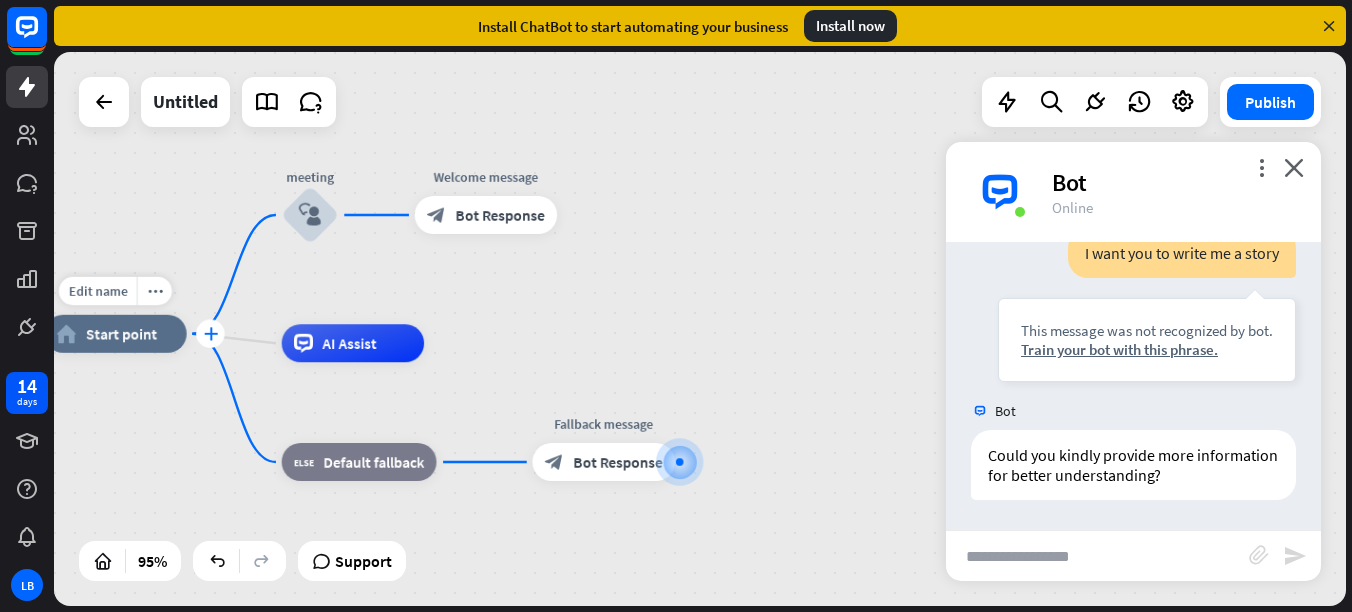 click on "plus" at bounding box center [210, 334] 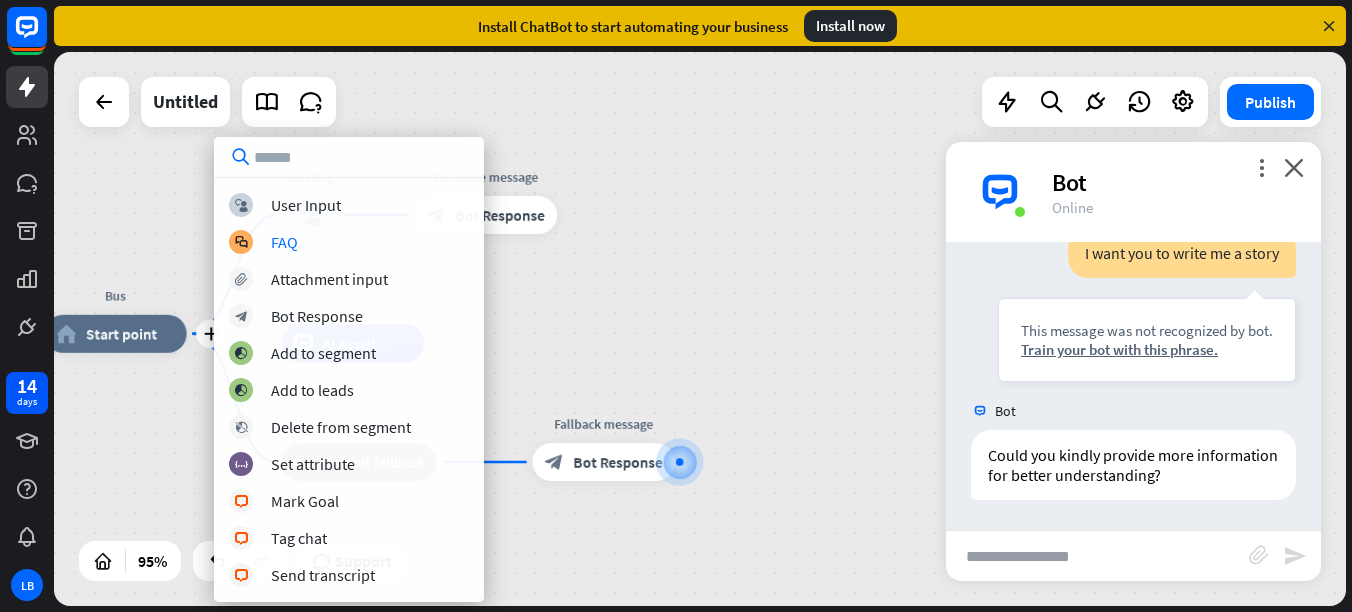 click on "block_user_input
User Input
block_faq
FAQ
block_attachment
Attachment input
block_bot_response
Bot Response
block_add_to_segment
Add to segment
block_add_to_segment
Add to leads
block_delete_from_segment
Delete from segment
block_set_attribute
Set attribute
block_livechat
Mark Goal
block_livechat
Tag chat
block_livechat
Send transcript" at bounding box center [349, 390] 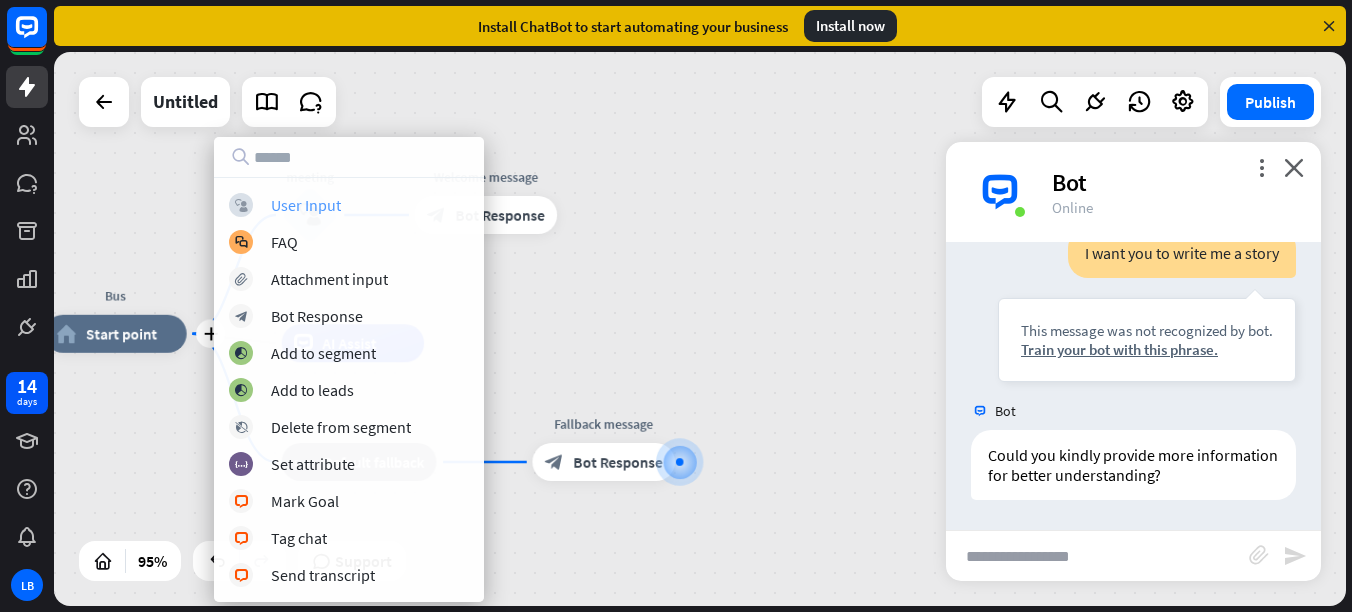 click on "User Input" at bounding box center (306, 205) 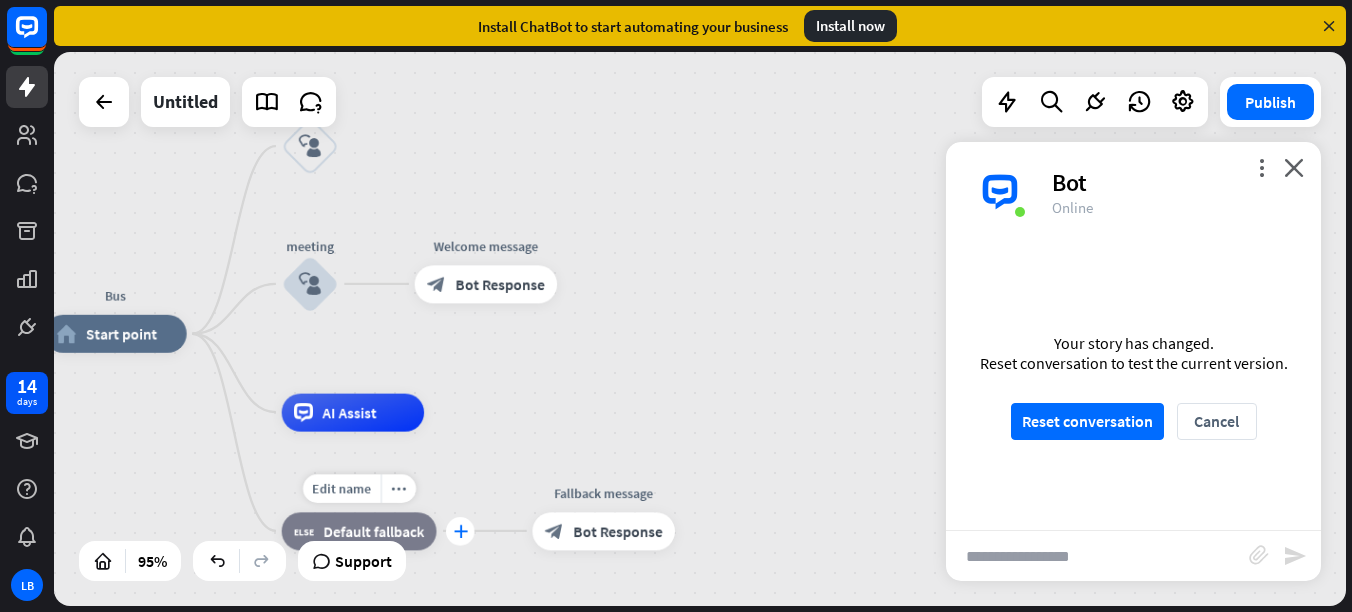 click on "plus" at bounding box center (460, 530) 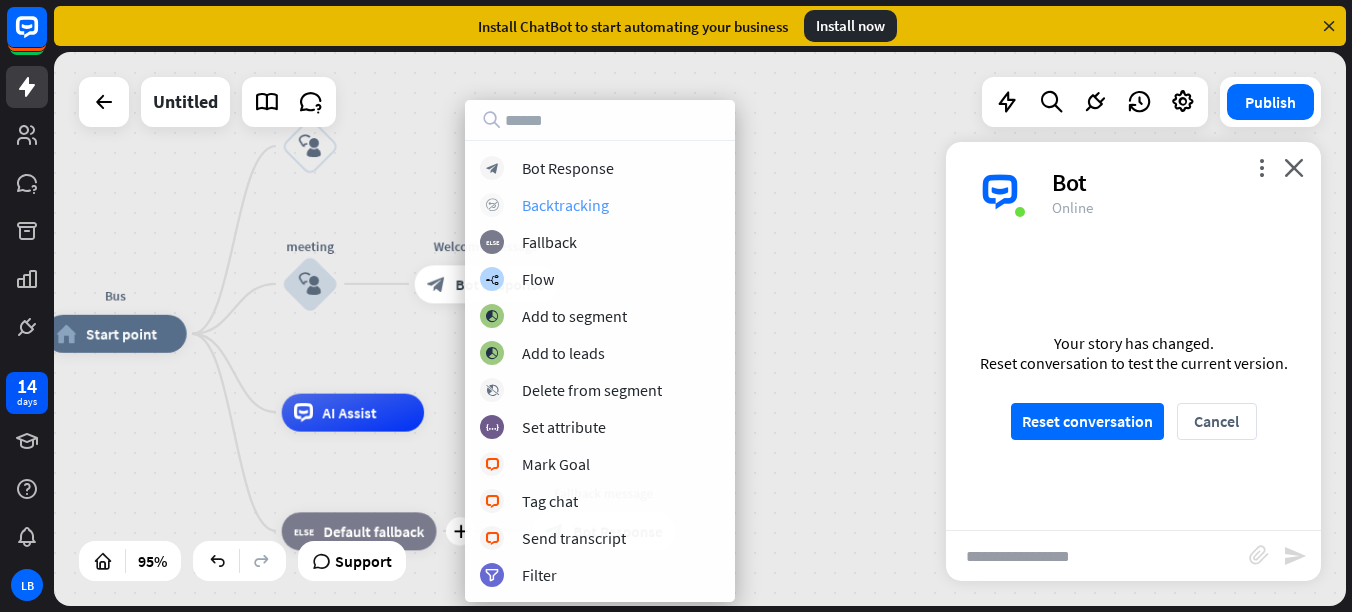 click on "Backtracking" at bounding box center (565, 205) 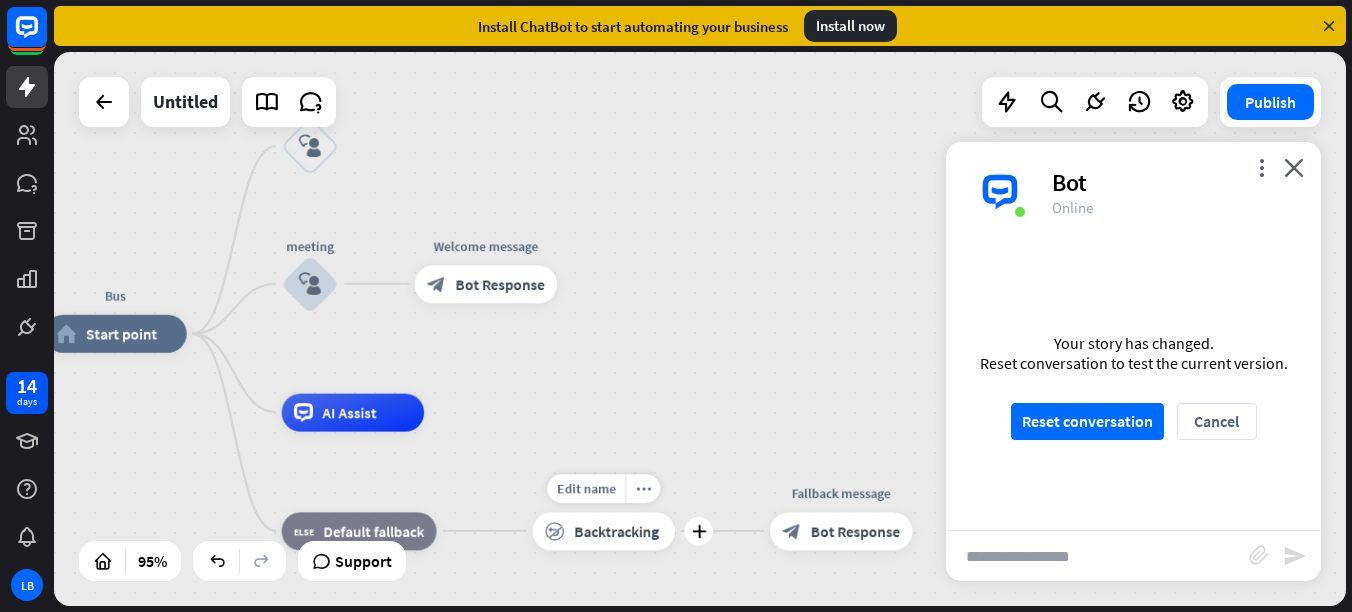 click on "block_backtracking   Backtracking" at bounding box center [603, 531] 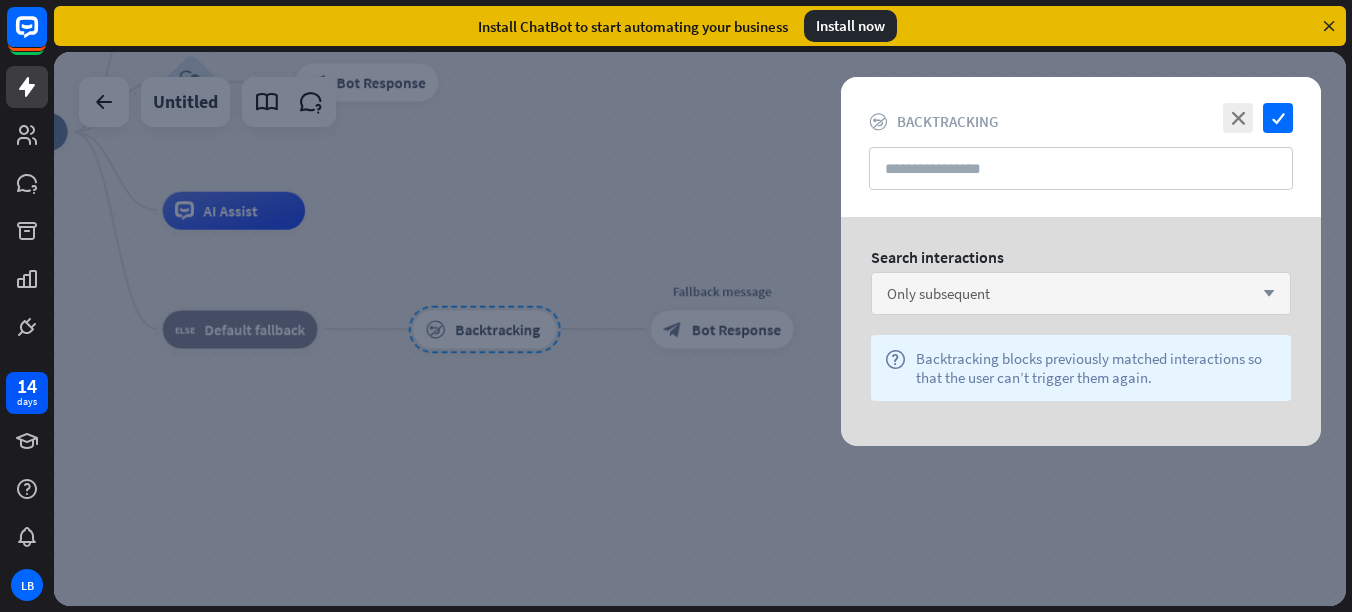 click on "Only subsequent
arrow_down" at bounding box center [1081, 293] 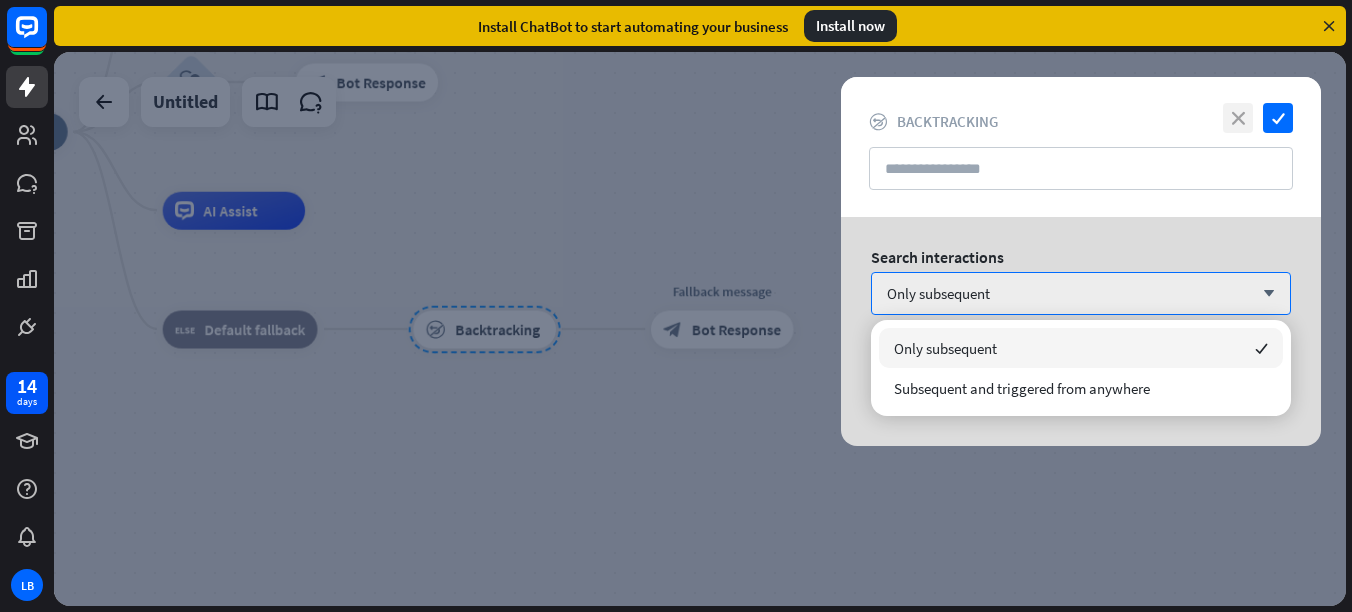 click on "close" at bounding box center [1238, 118] 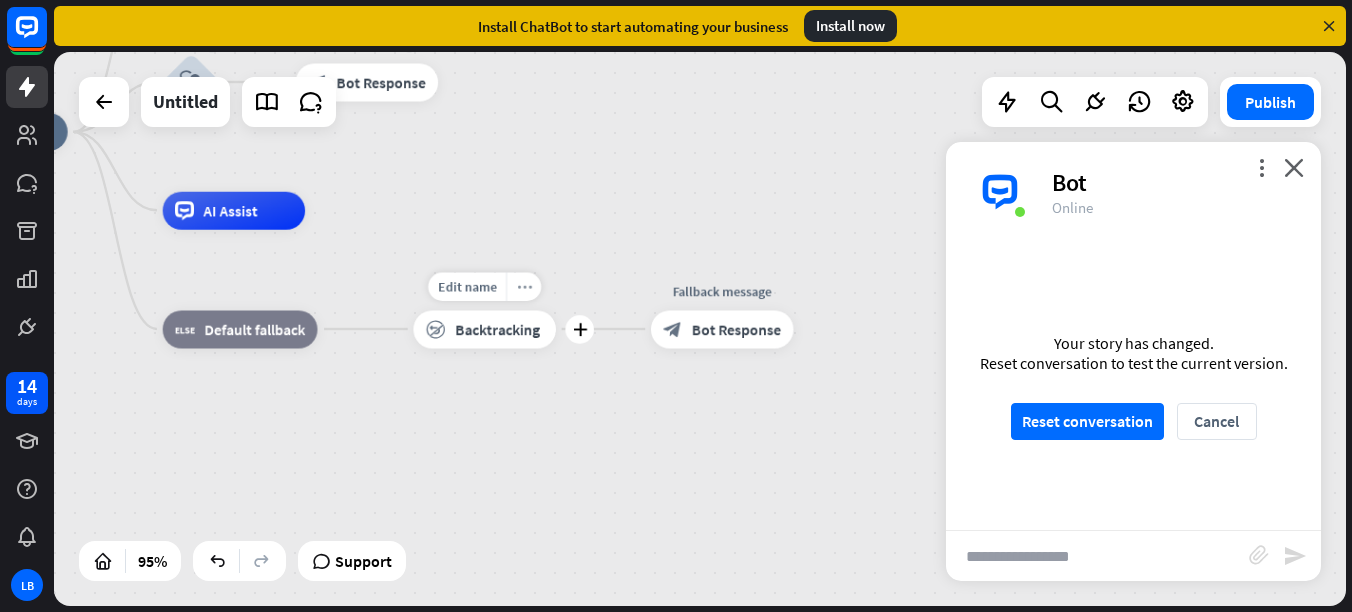 click on "more_horiz" at bounding box center (523, 286) 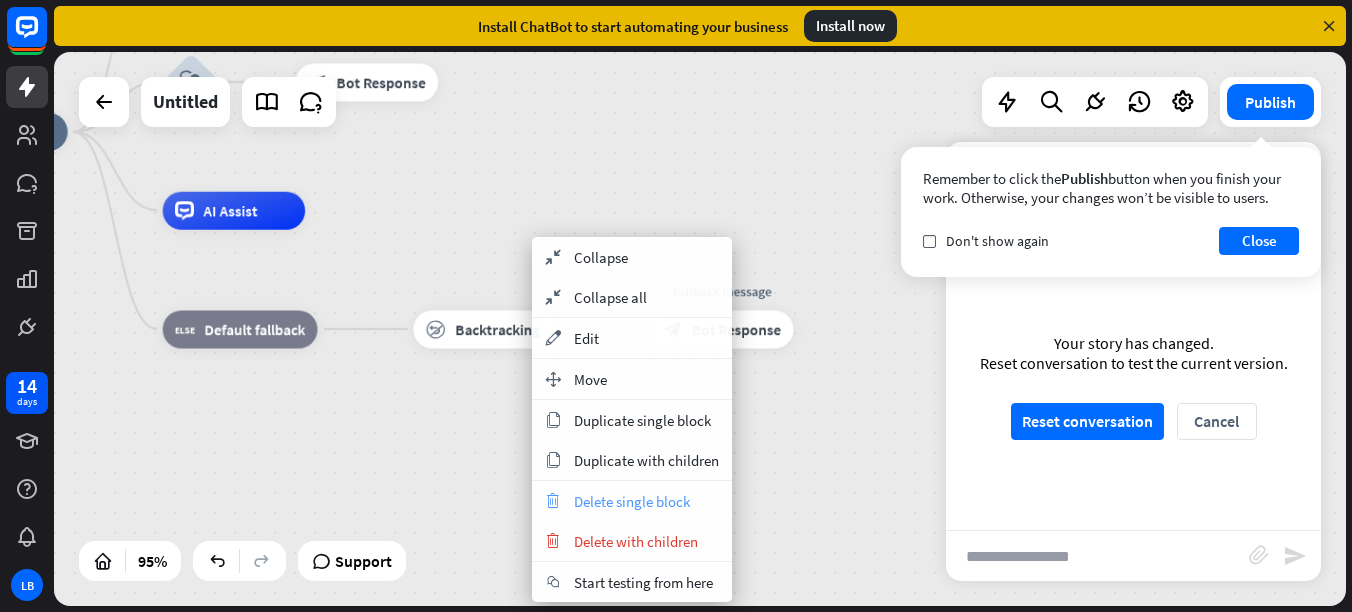 click on "Delete single block" at bounding box center (632, 501) 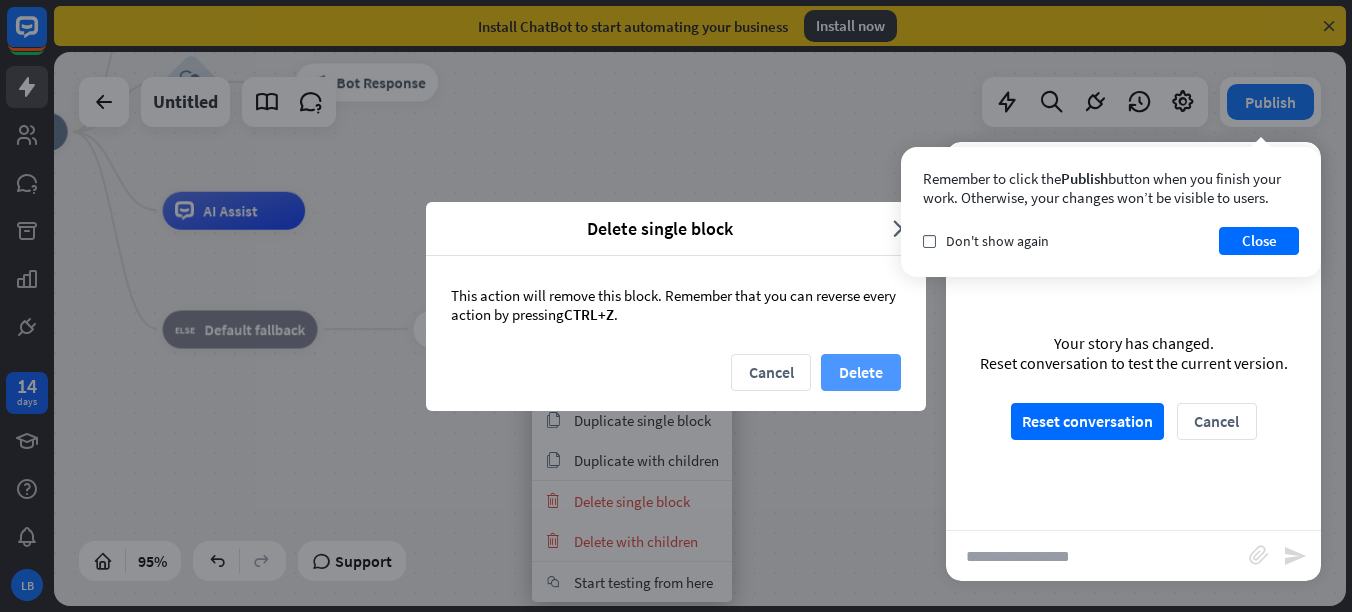 click on "Delete" at bounding box center (861, 372) 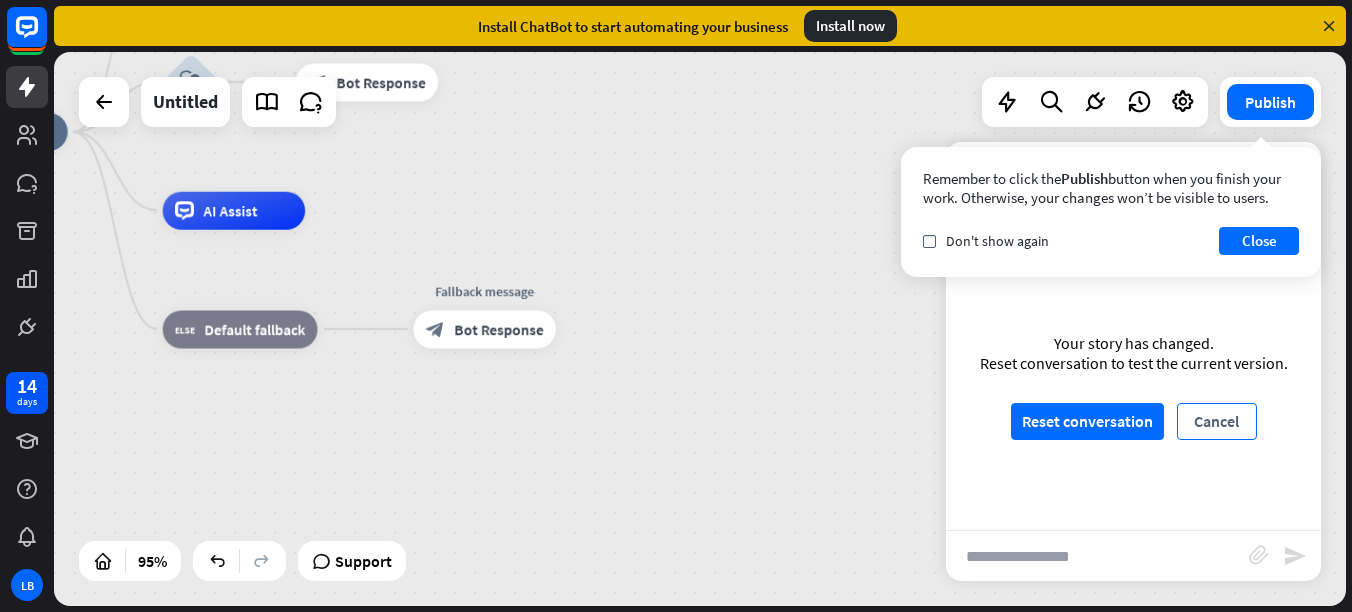 click on "Cancel" at bounding box center (1217, 421) 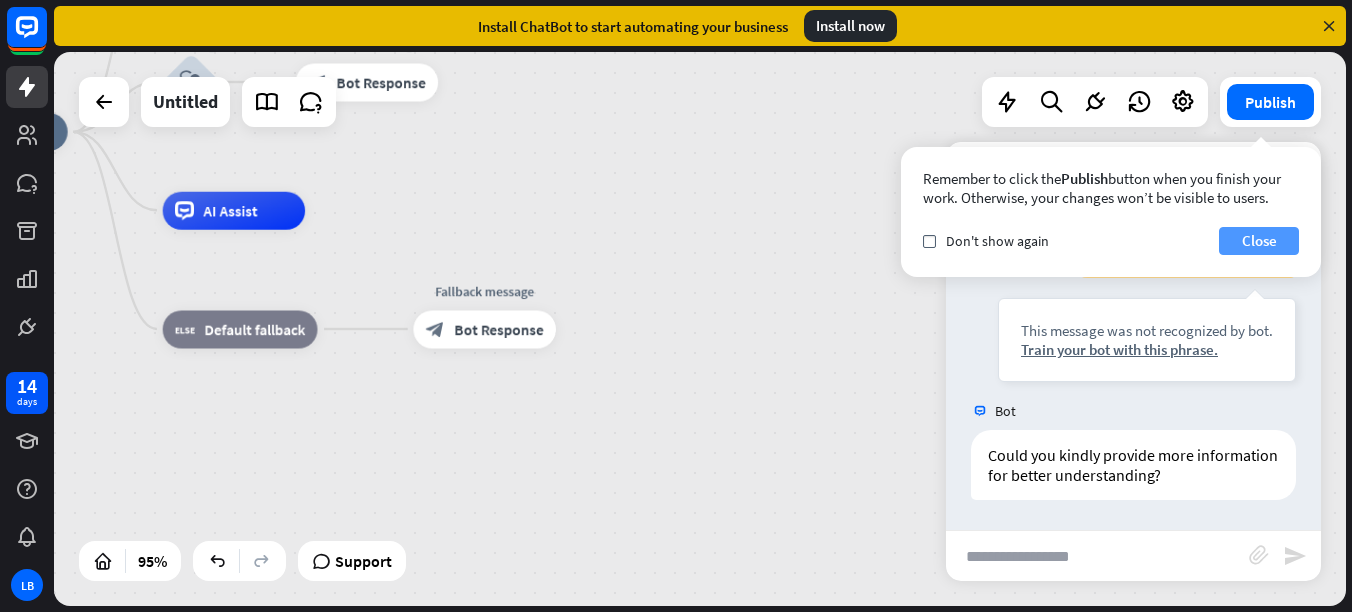 click on "Close" at bounding box center (1259, 241) 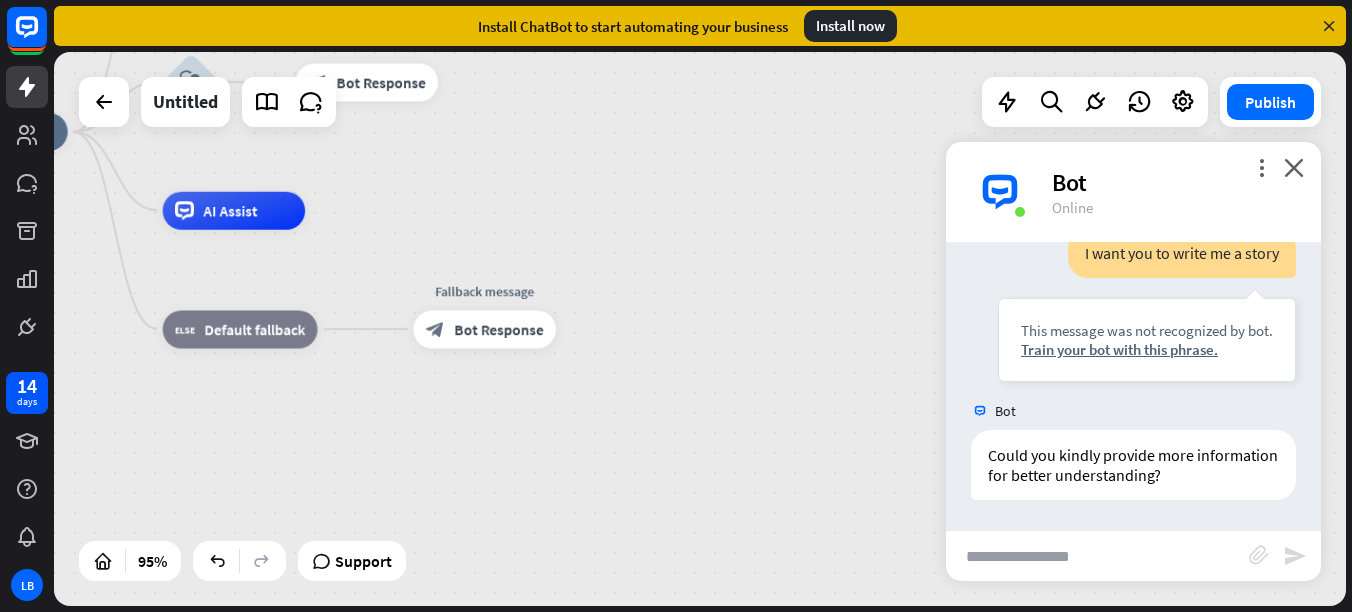 click on "Could you kindly provide more information for better understanding?
Today 1:10 AM
Show JSON" at bounding box center [1133, 470] 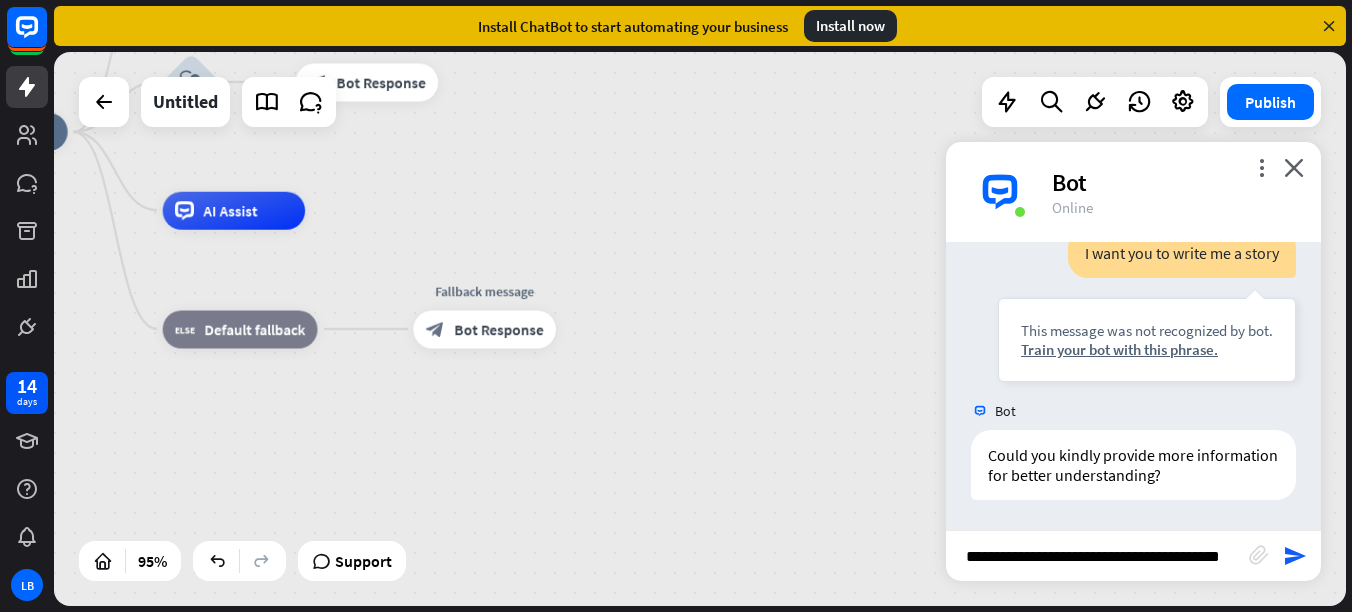 type on "**********" 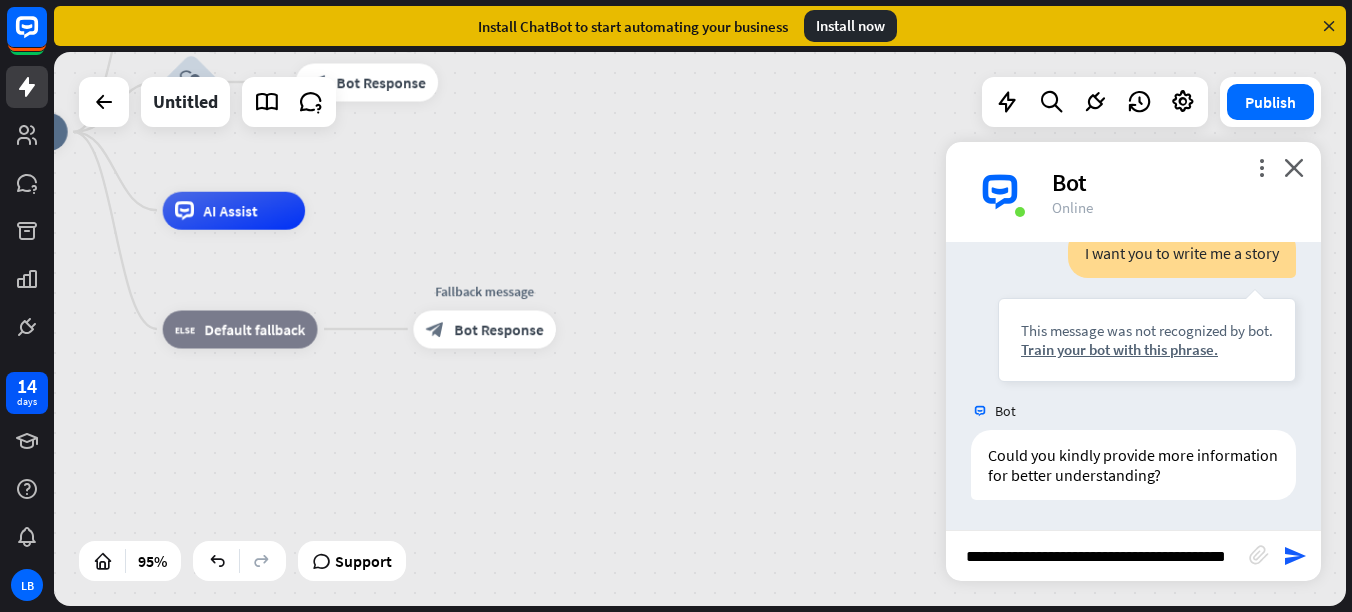 scroll, scrollTop: 0, scrollLeft: 22, axis: horizontal 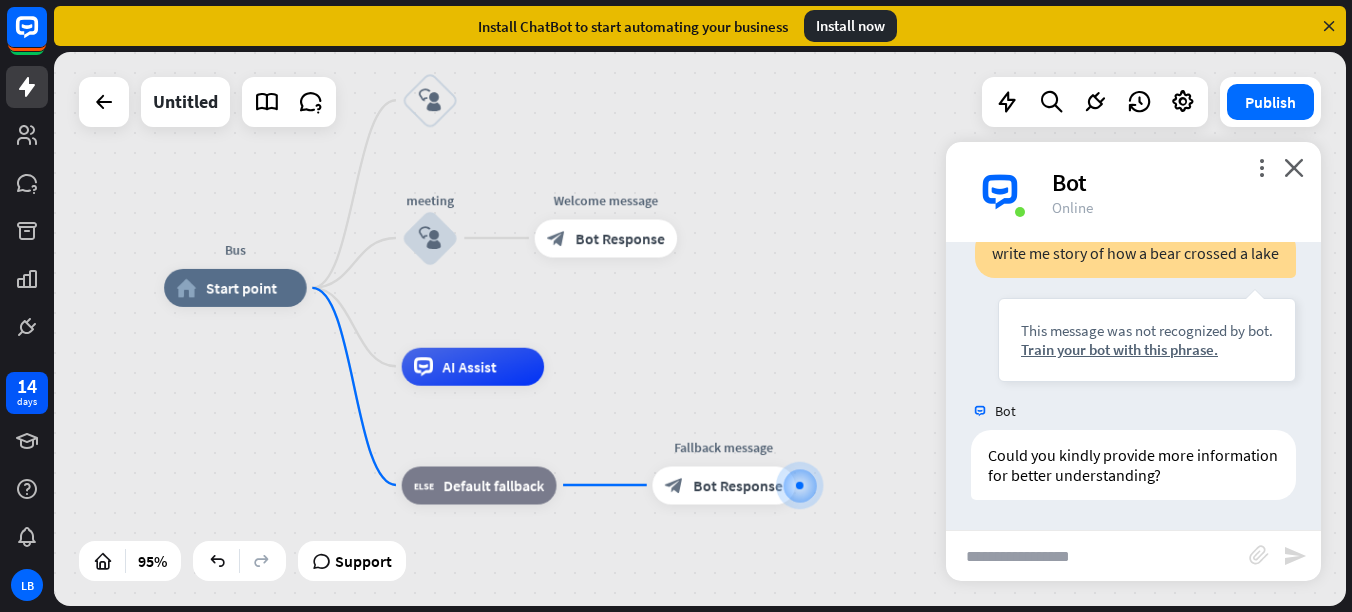 drag, startPoint x: 555, startPoint y: 238, endPoint x: 815, endPoint y: 486, distance: 359.31046 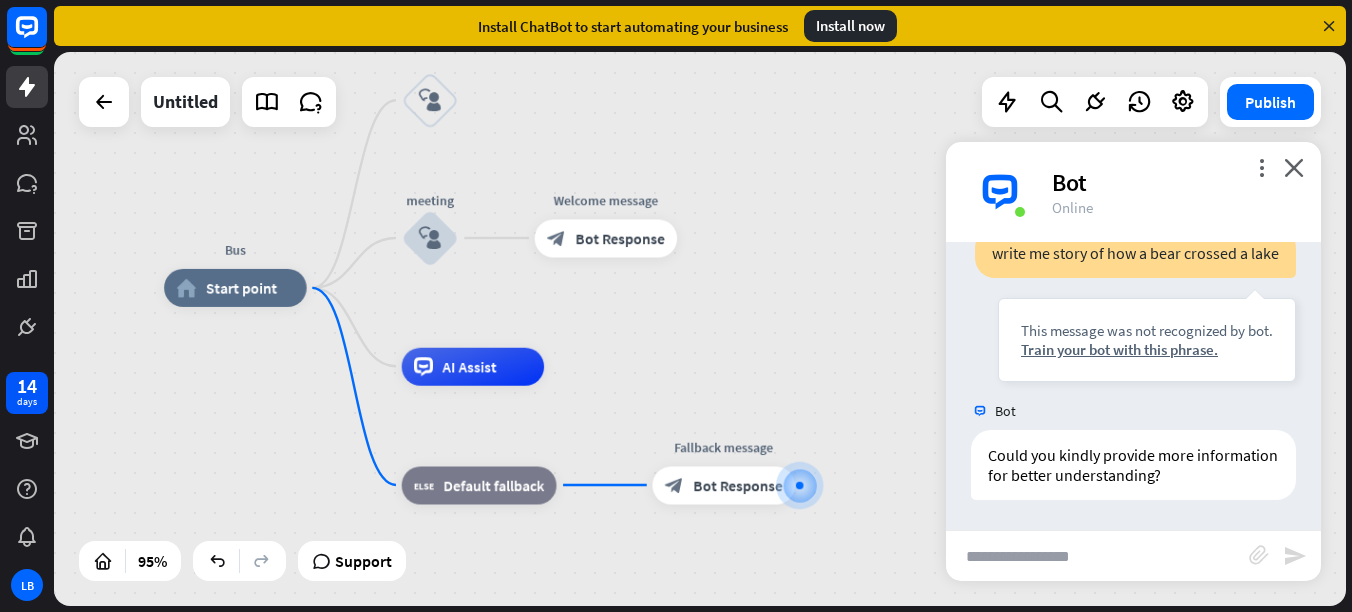 click on "Bus   home_2   Start point                   block_user_input                 meeting   block_user_input                 Welcome message   block_bot_response   Bot Response                     AI Assist                   block_fallback   Default fallback                 Fallback message   block_bot_response   Bot Response" at bounding box center [777, 551] 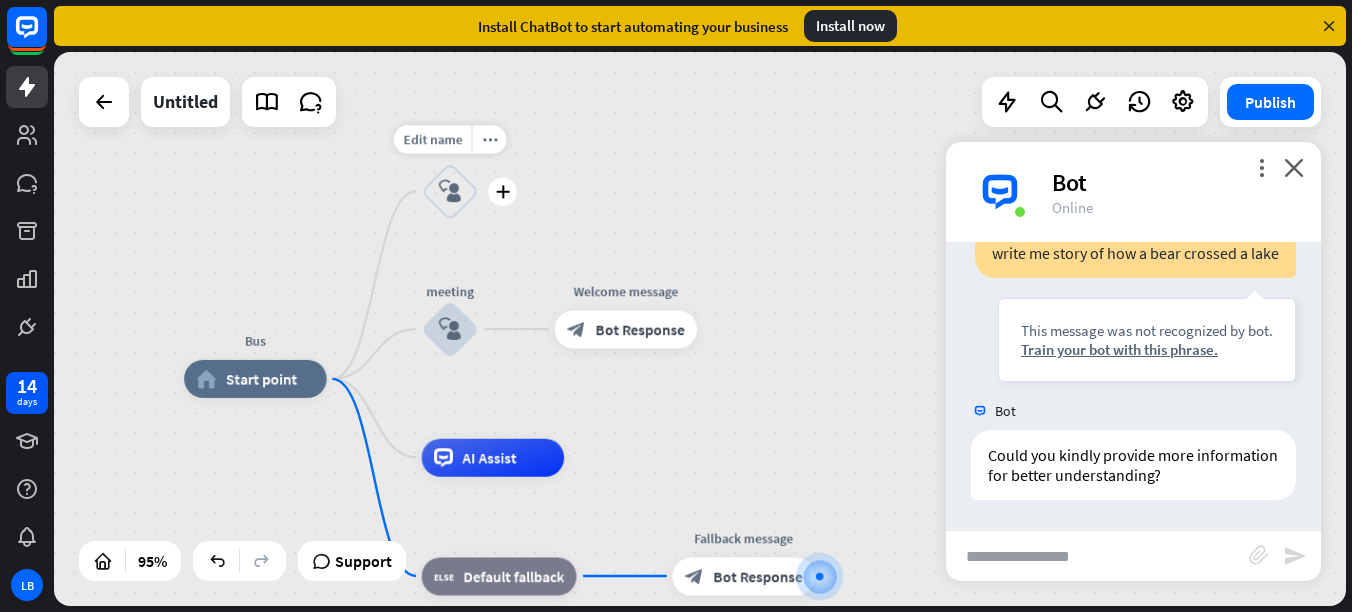 click on "block_user_input" at bounding box center [450, 191] 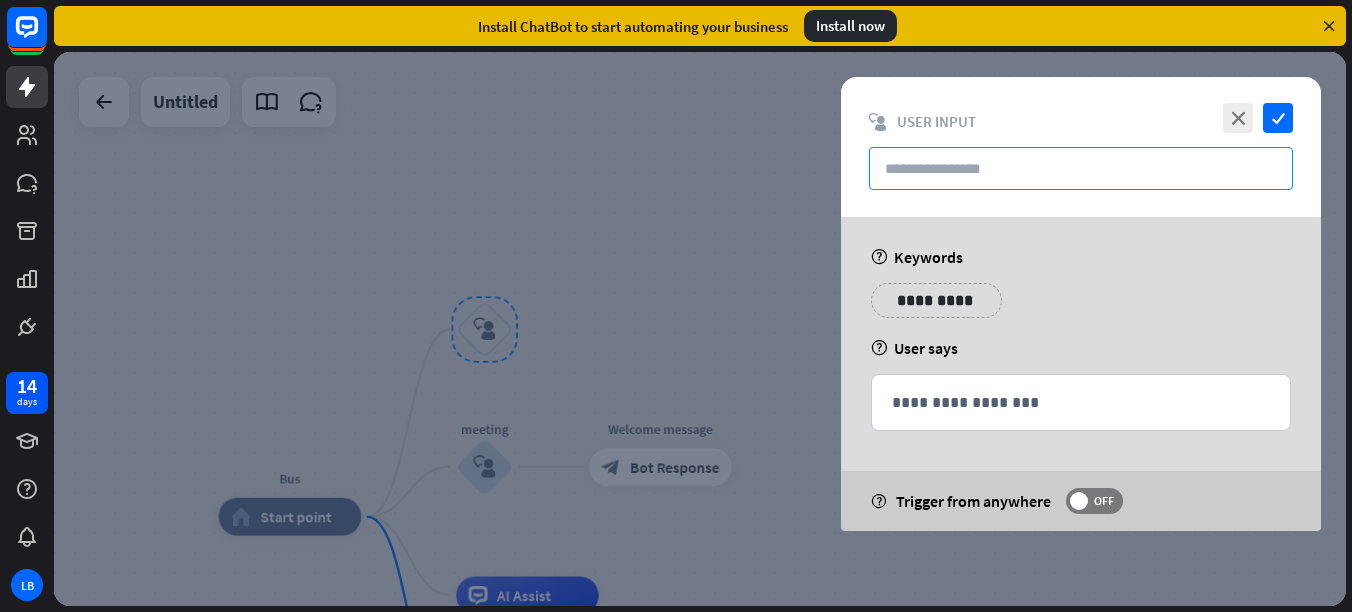 click at bounding box center [1081, 168] 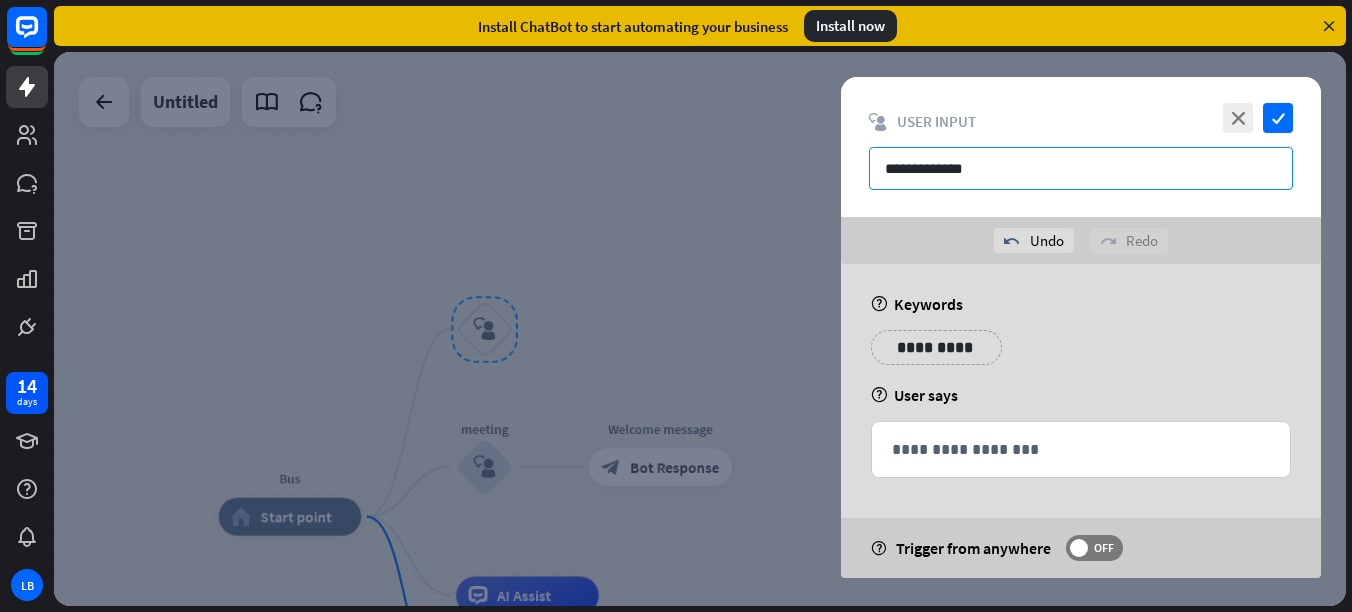 type on "**********" 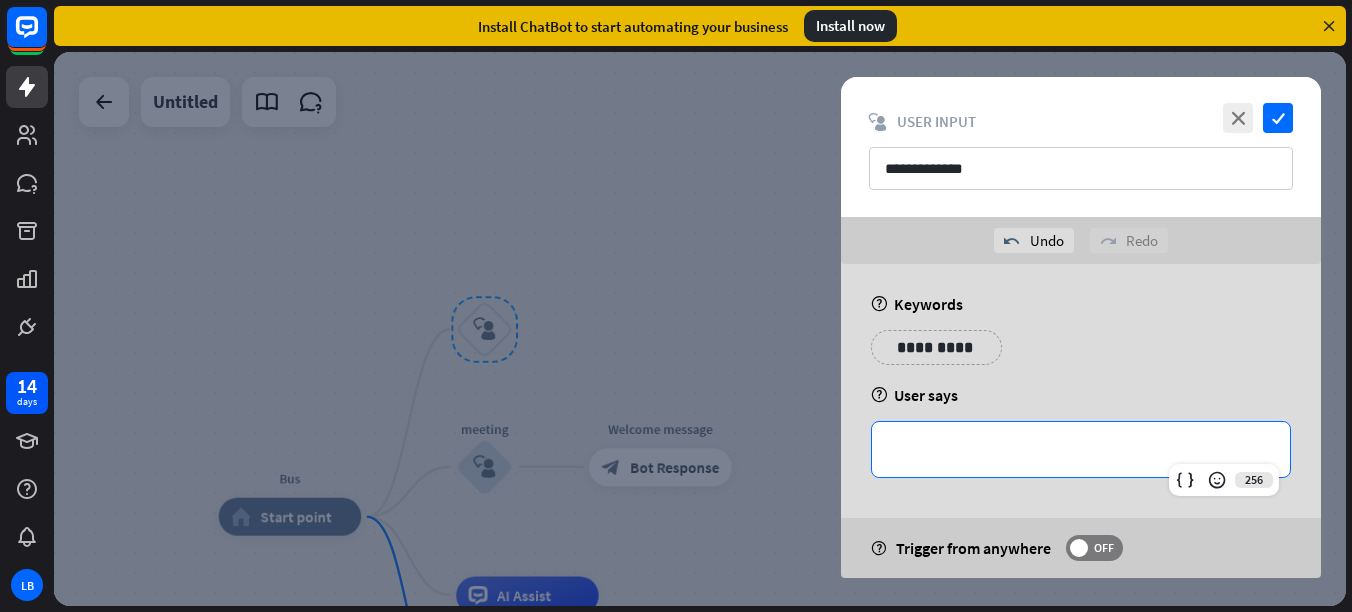 click on "**********" at bounding box center (1081, 449) 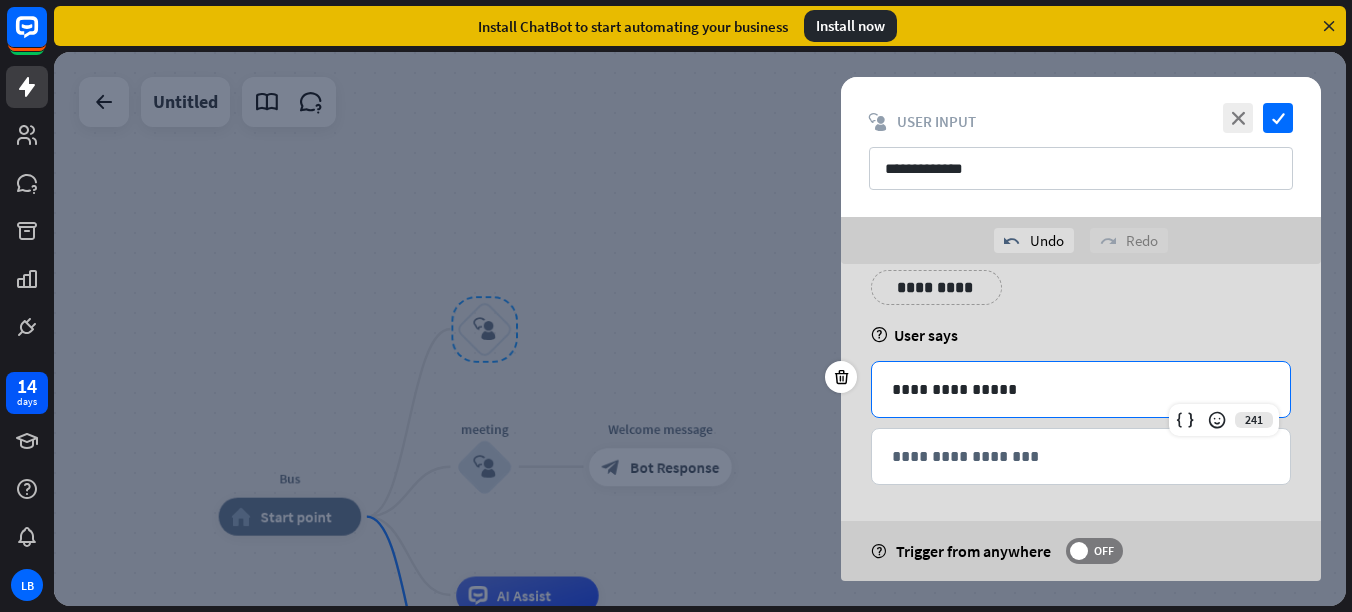 scroll, scrollTop: 64, scrollLeft: 0, axis: vertical 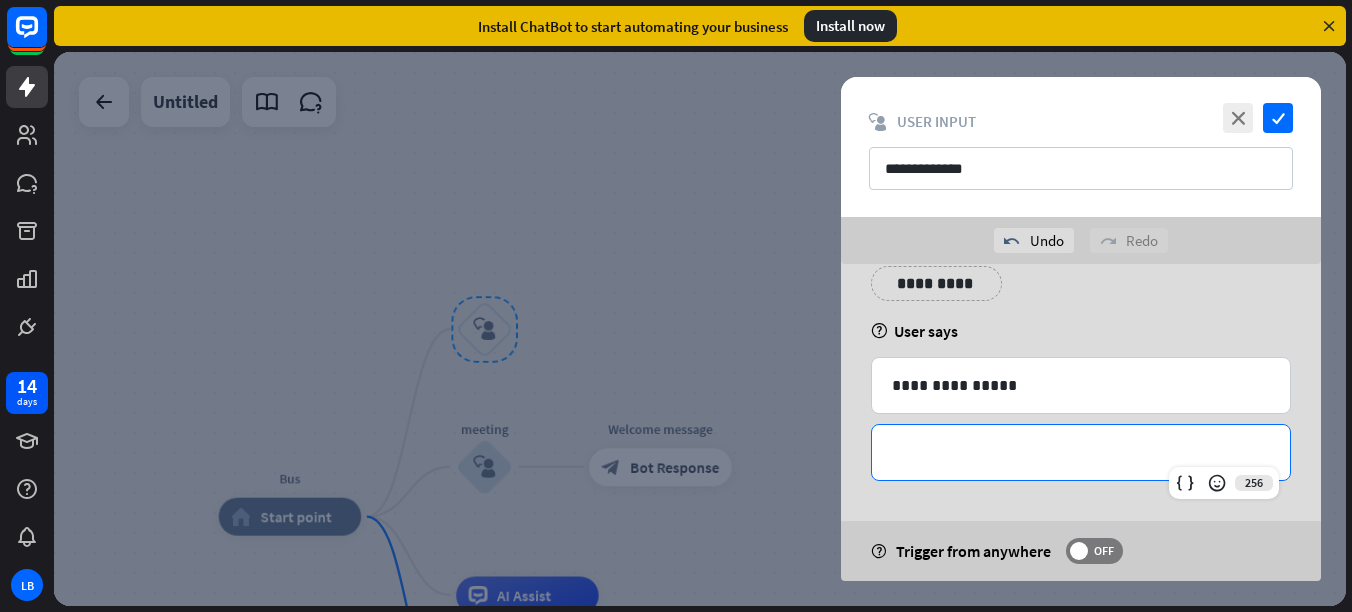 click on "**********" at bounding box center [1081, 452] 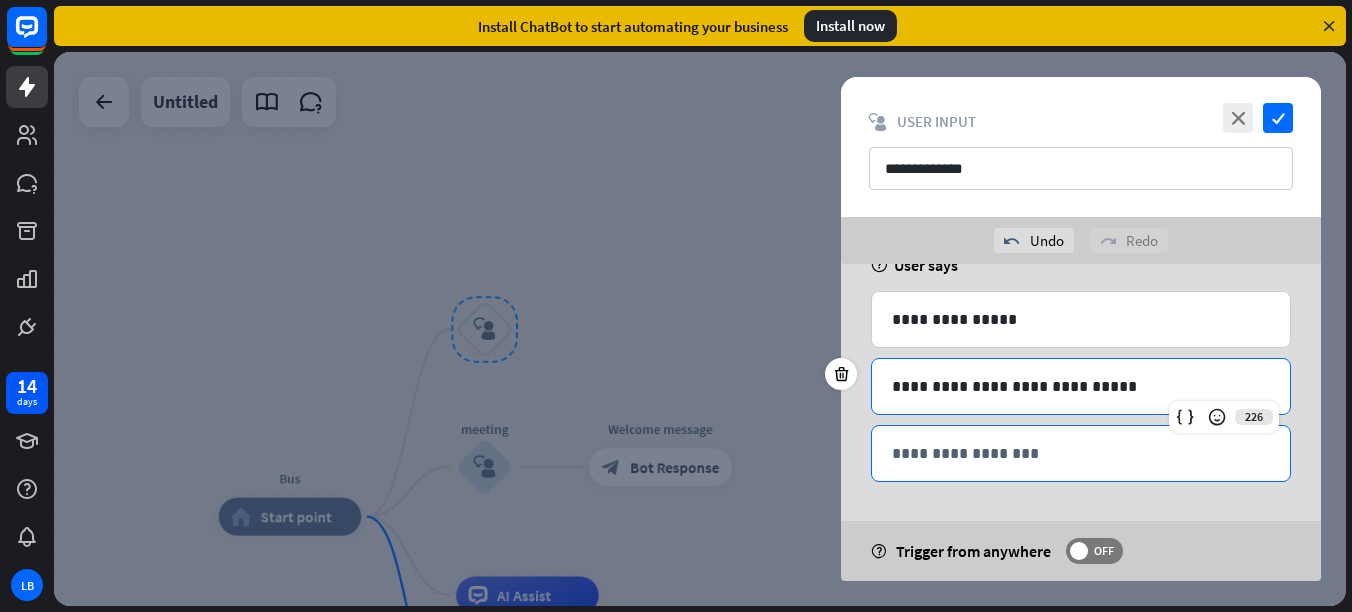 scroll, scrollTop: 131, scrollLeft: 0, axis: vertical 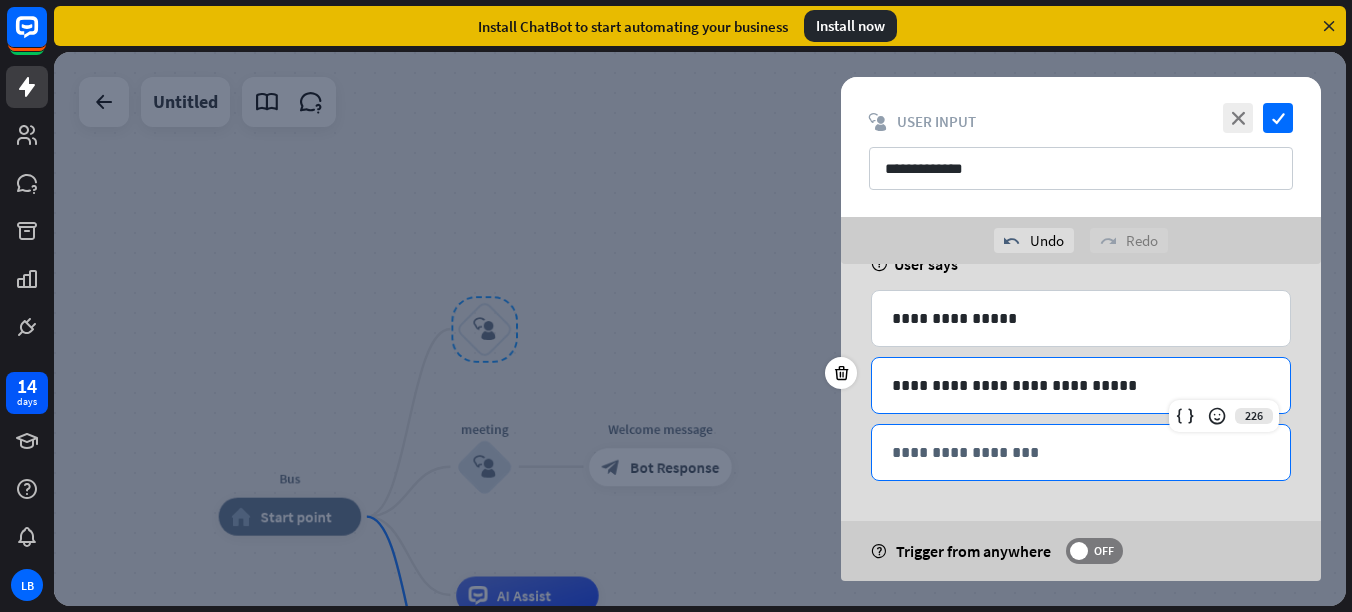 click on "**********" at bounding box center (1081, 452) 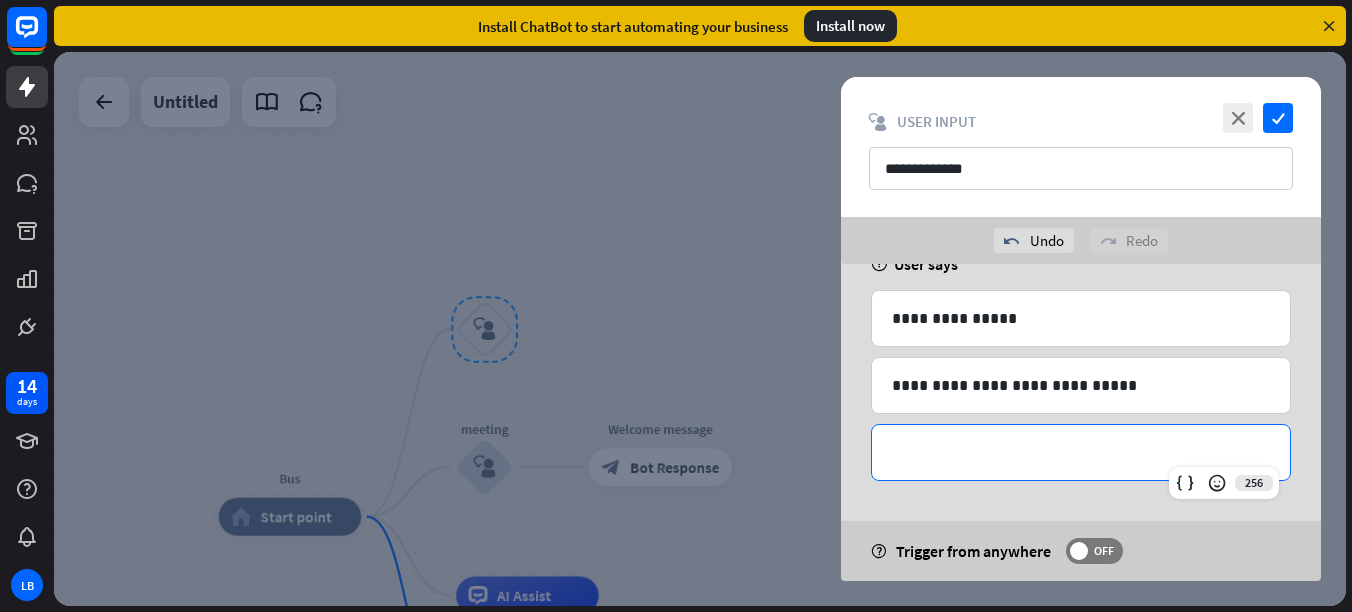 type 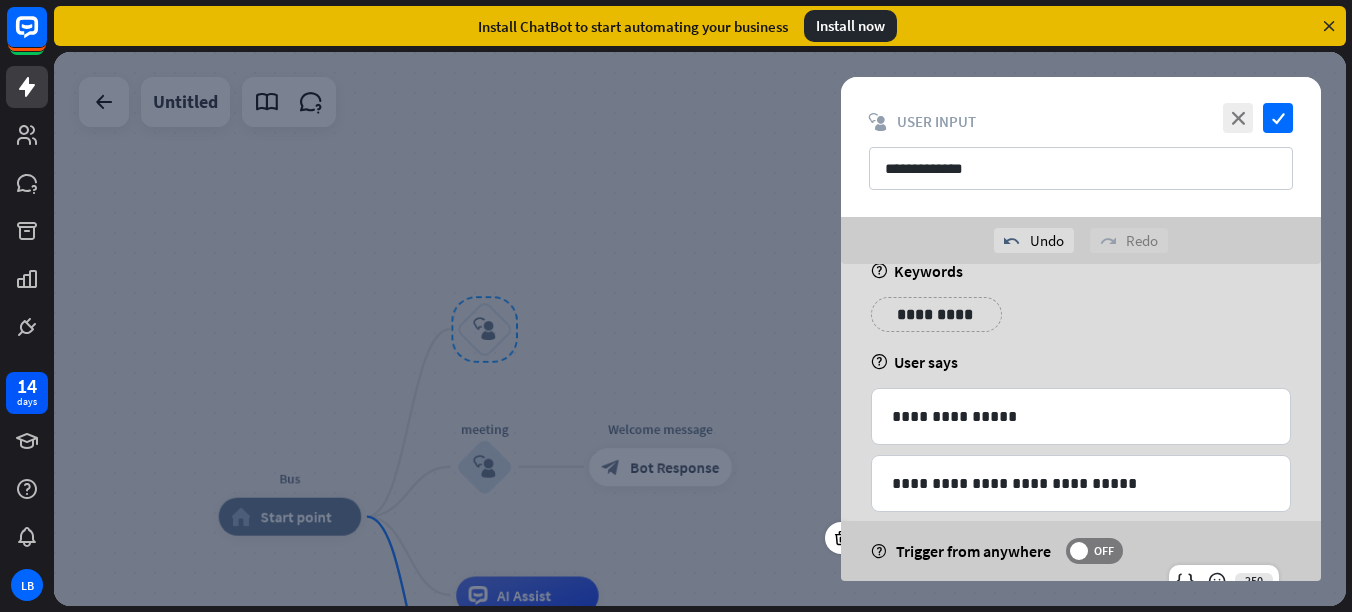 scroll, scrollTop: 31, scrollLeft: 0, axis: vertical 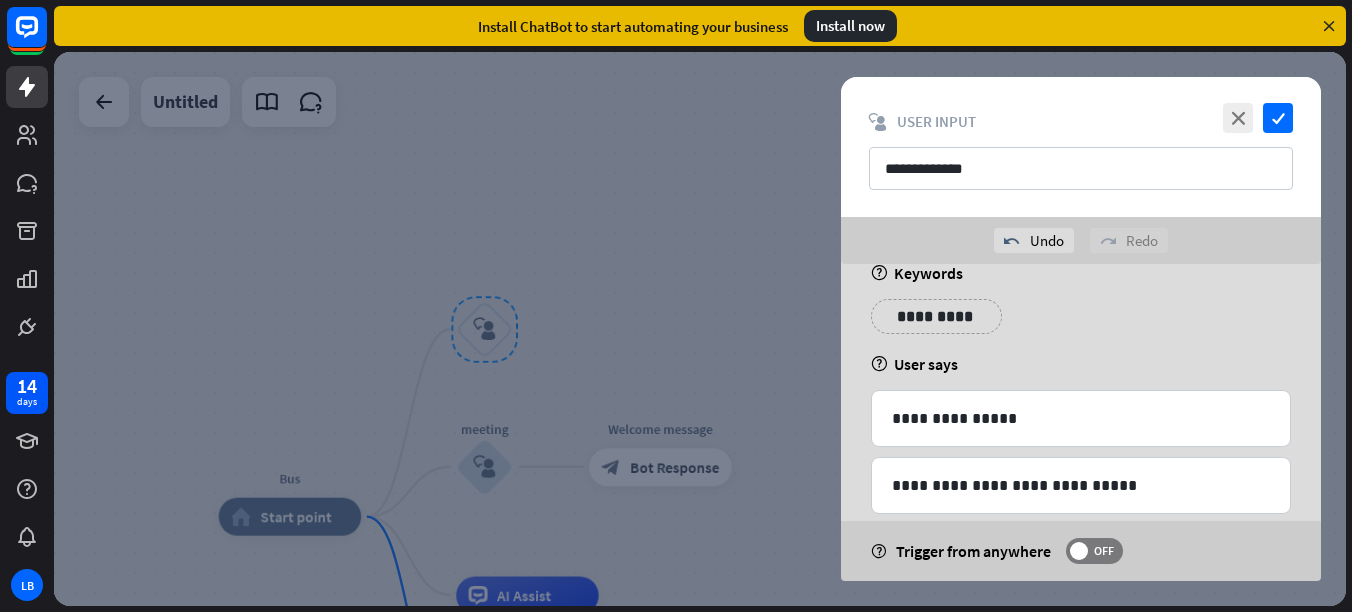 click on "**********" at bounding box center (936, 316) 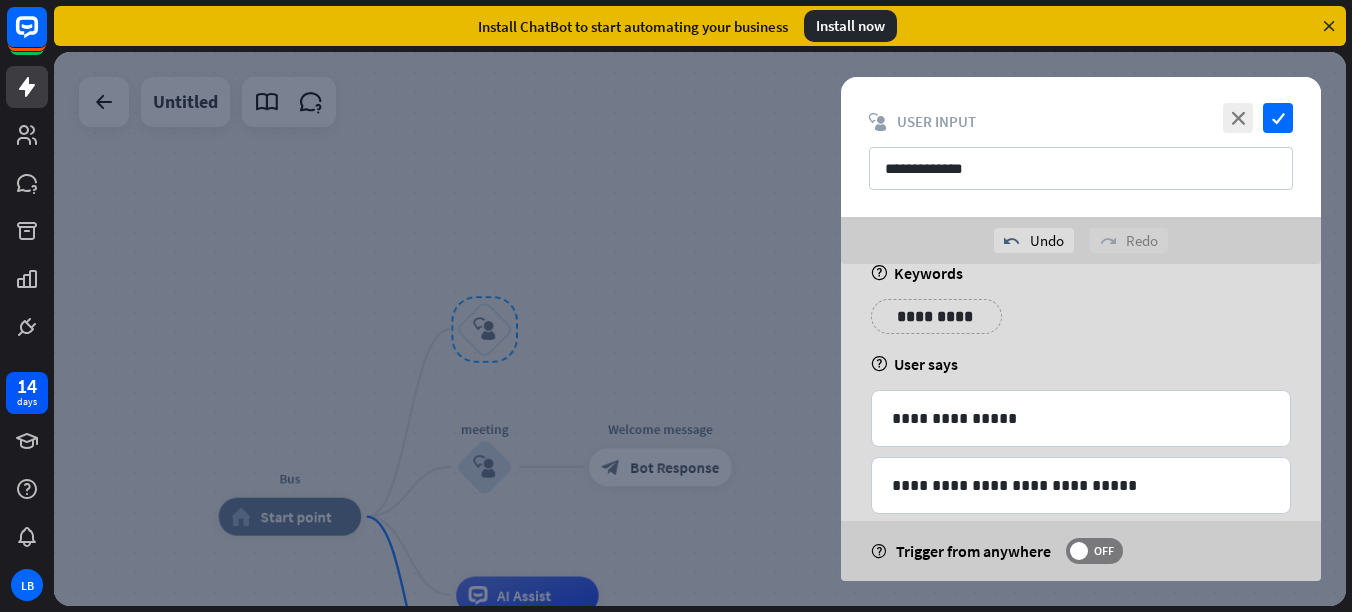 click on "**********" at bounding box center [936, 316] 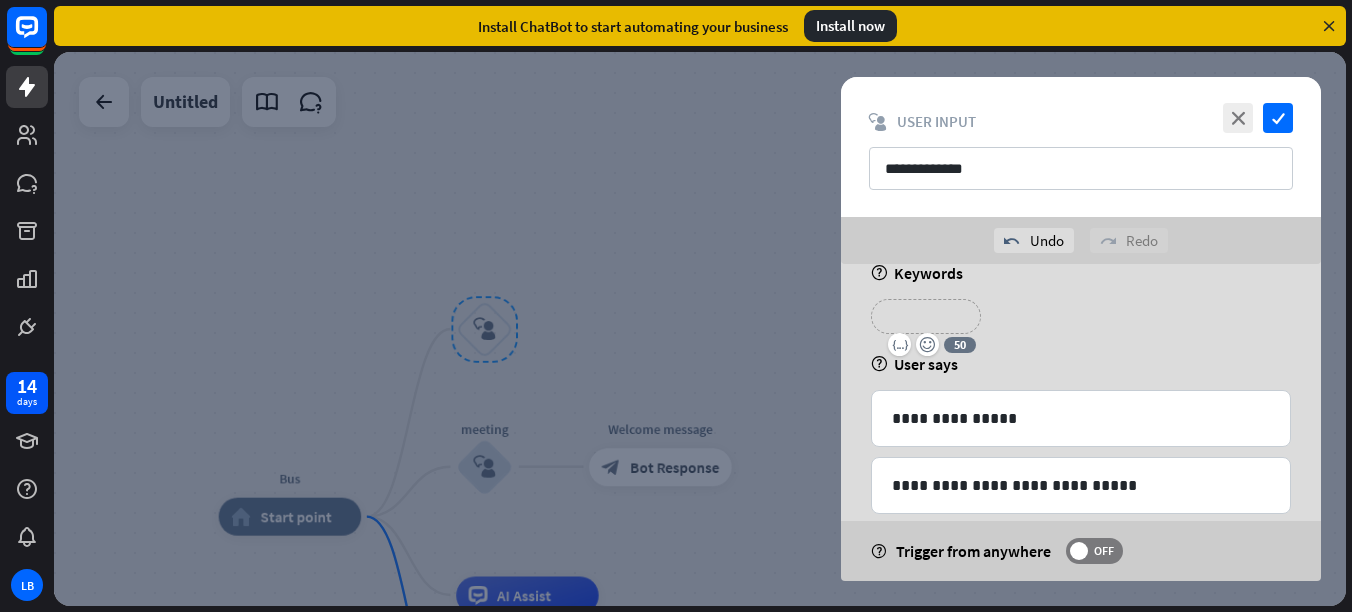 type 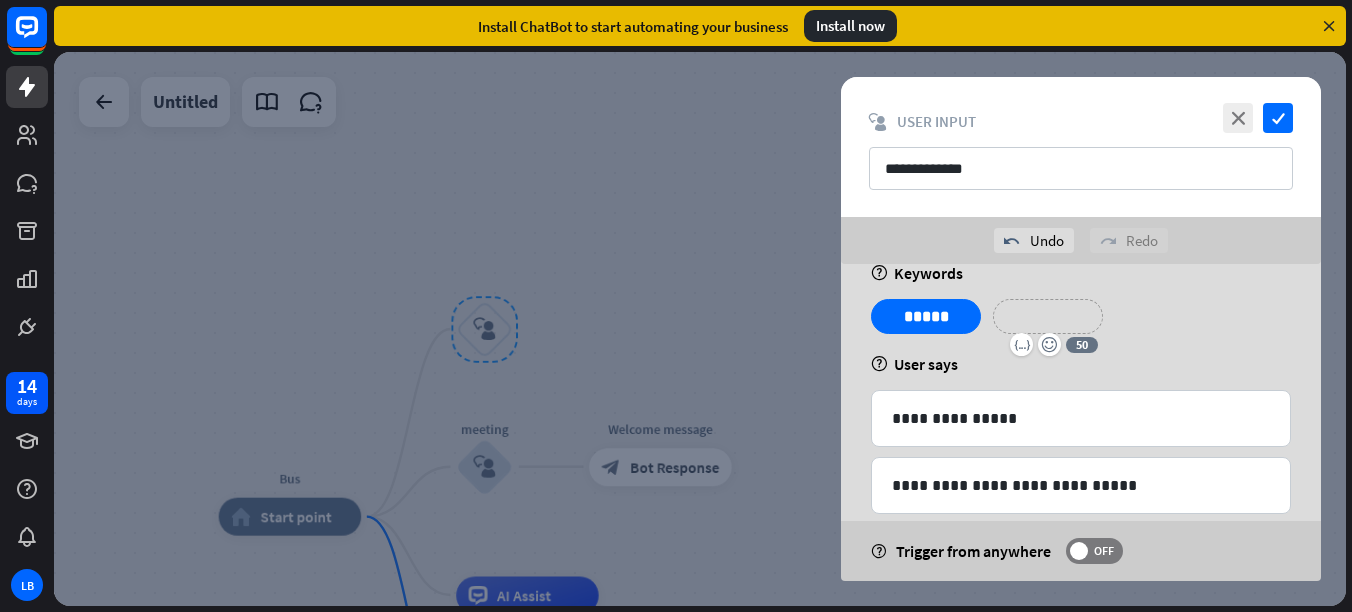 click on "**********" at bounding box center (1048, 316) 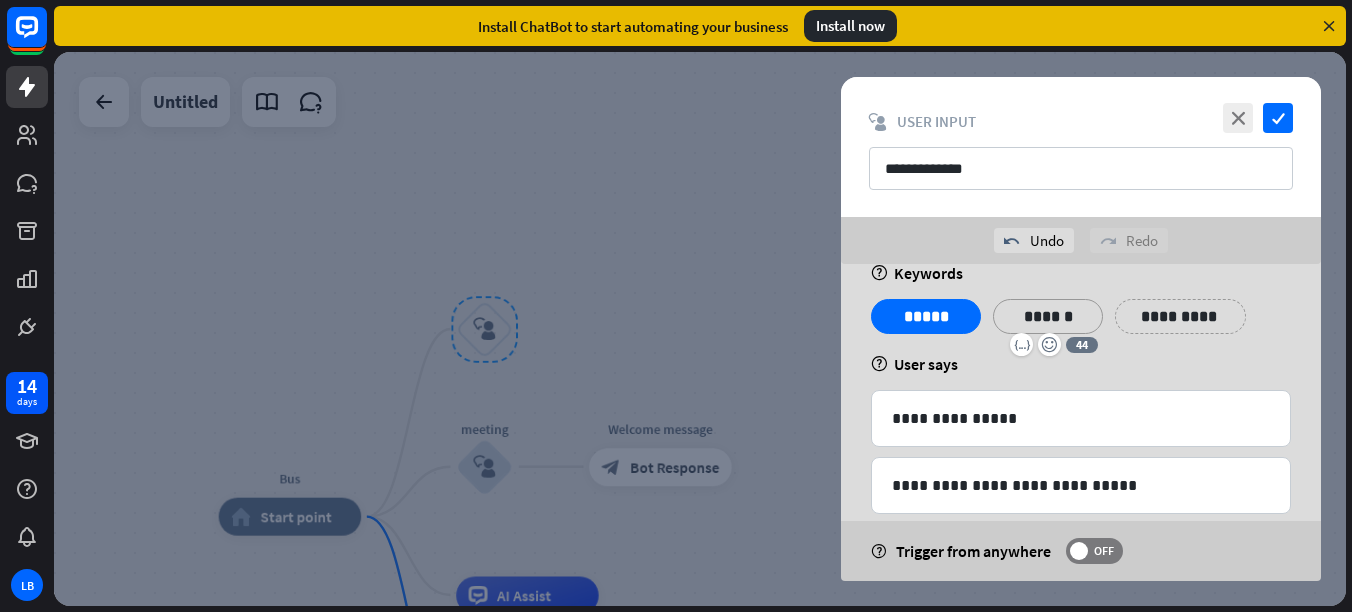 click on "**********" at bounding box center [1180, 316] 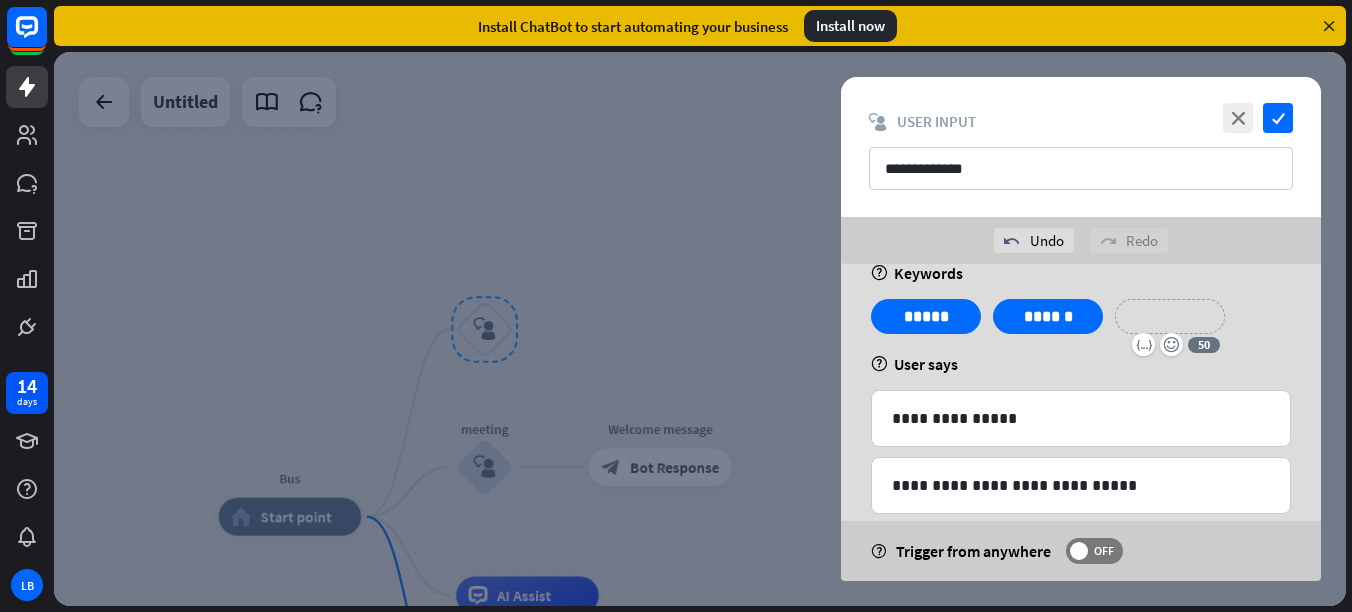 type 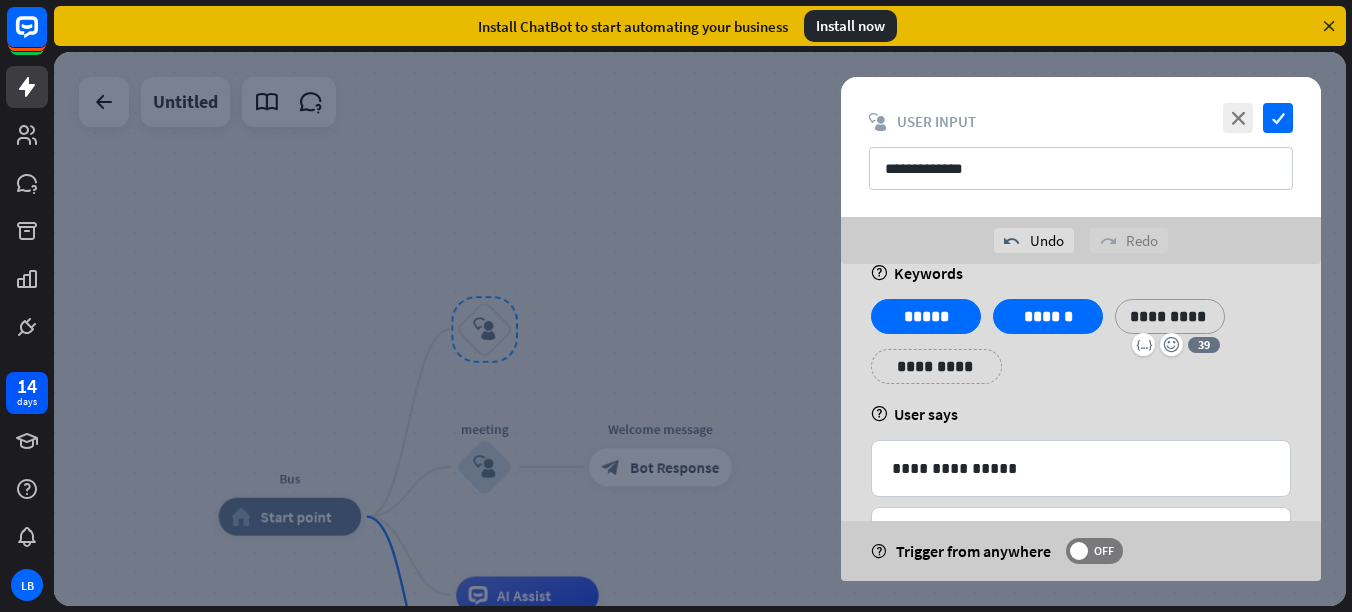 click on "**********" at bounding box center (936, 366) 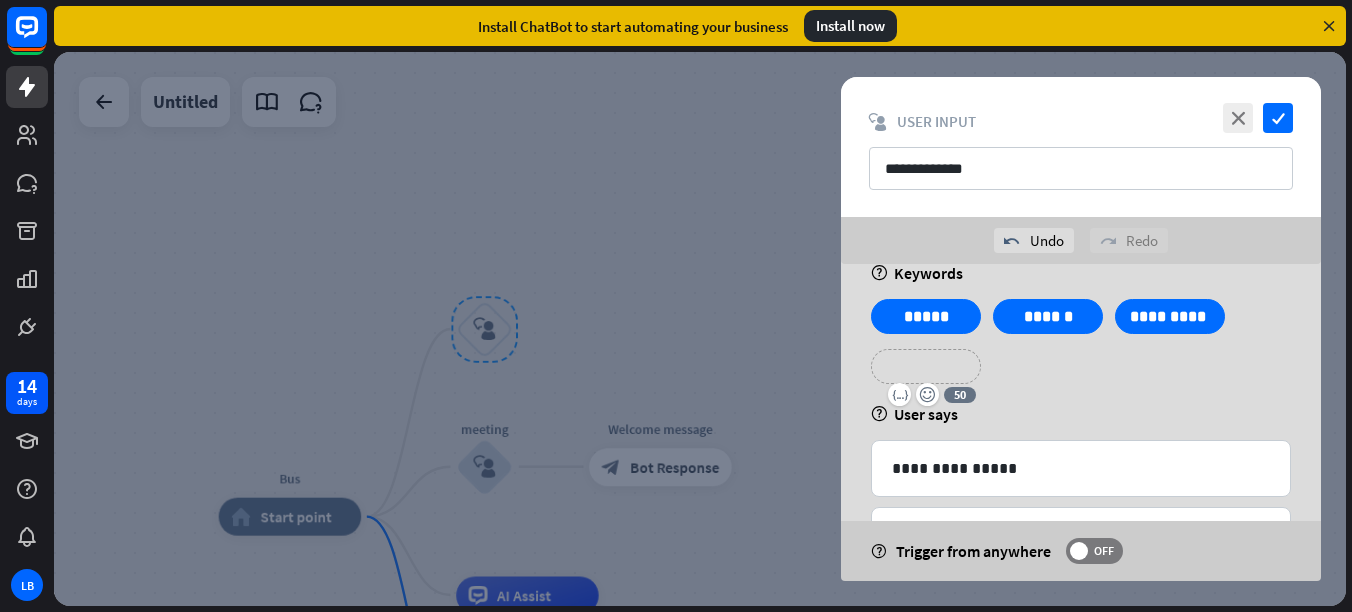 type 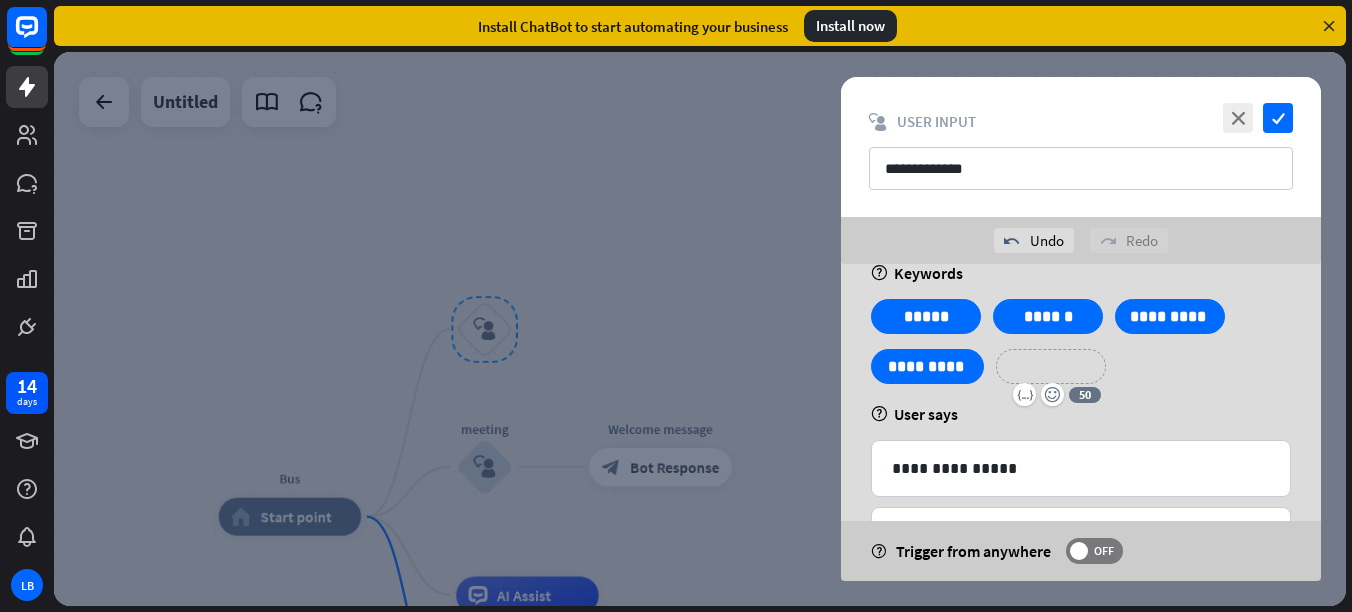 click on "**********" at bounding box center [1051, 366] 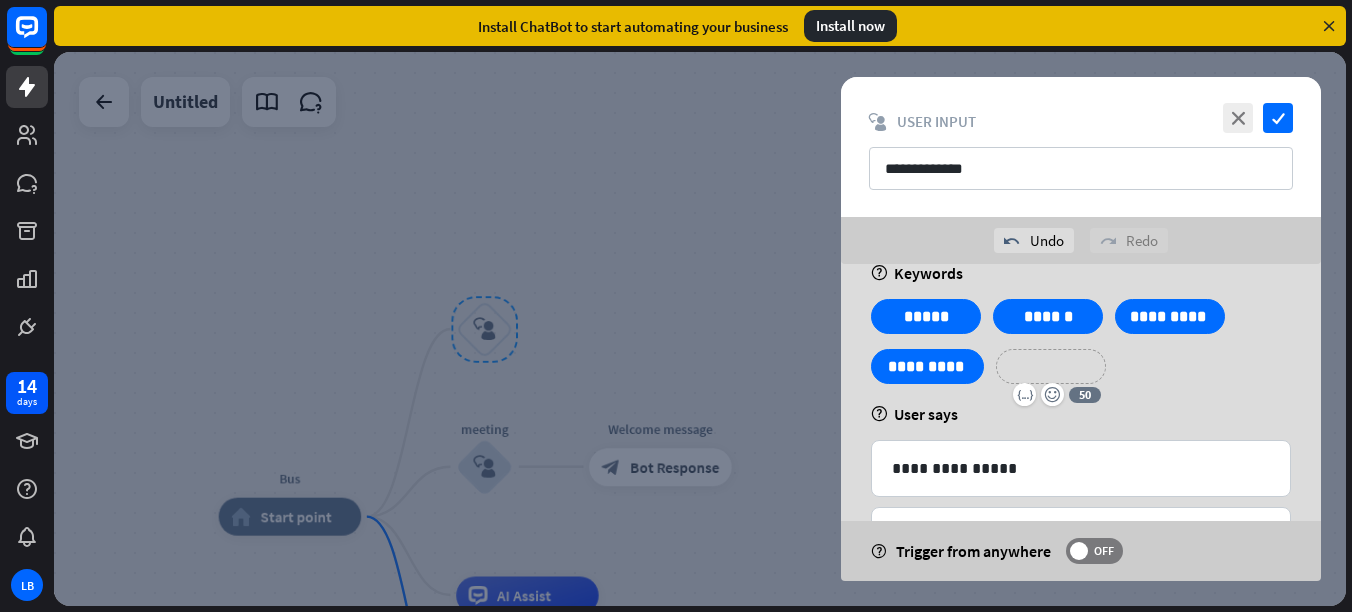 type 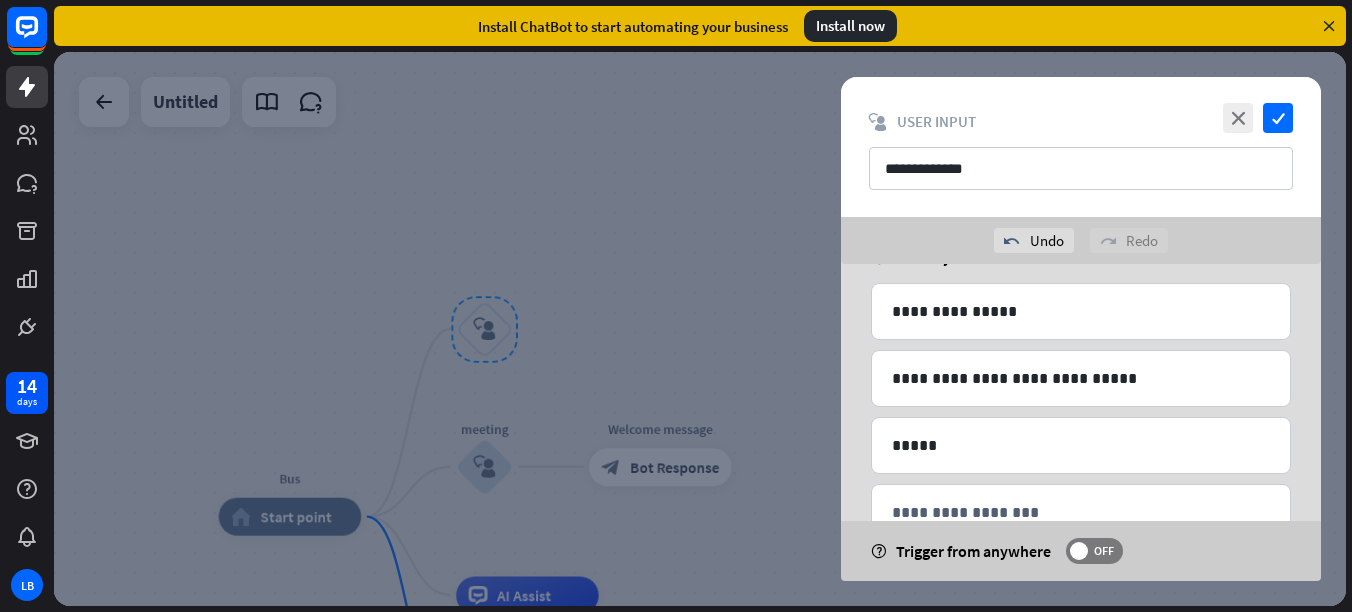 scroll, scrollTop: 231, scrollLeft: 0, axis: vertical 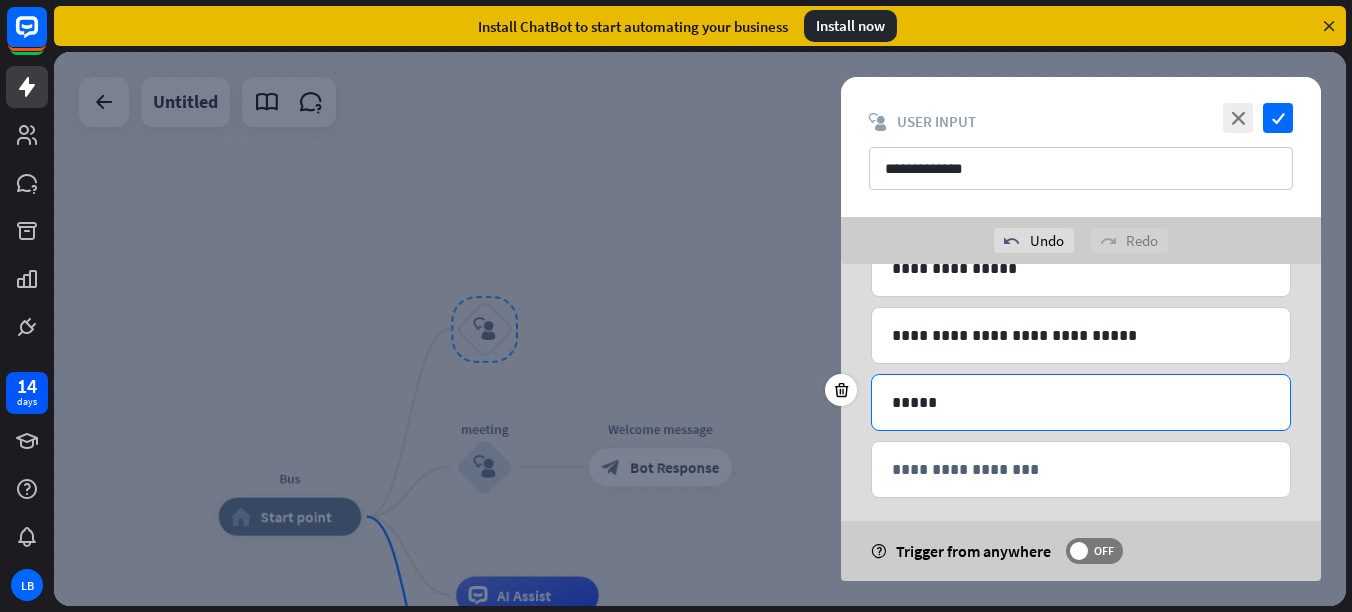 click on "*****" at bounding box center (1081, 402) 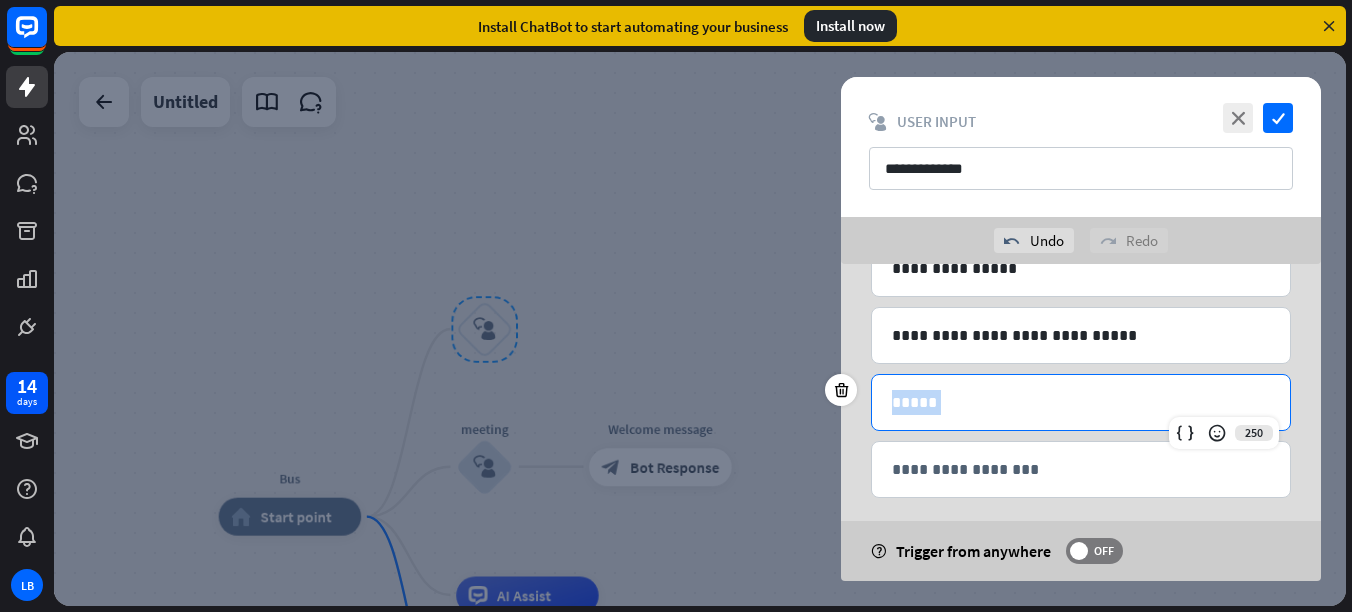drag, startPoint x: 958, startPoint y: 404, endPoint x: 886, endPoint y: 396, distance: 72.443085 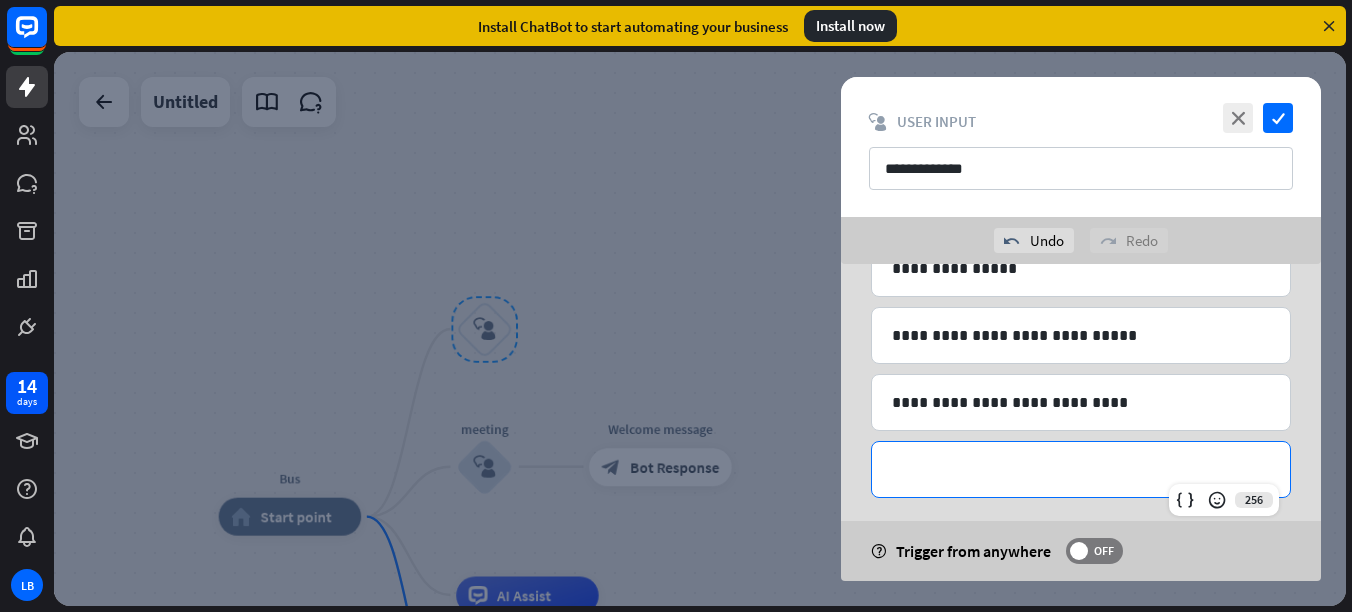 click on "**********" at bounding box center (1081, 469) 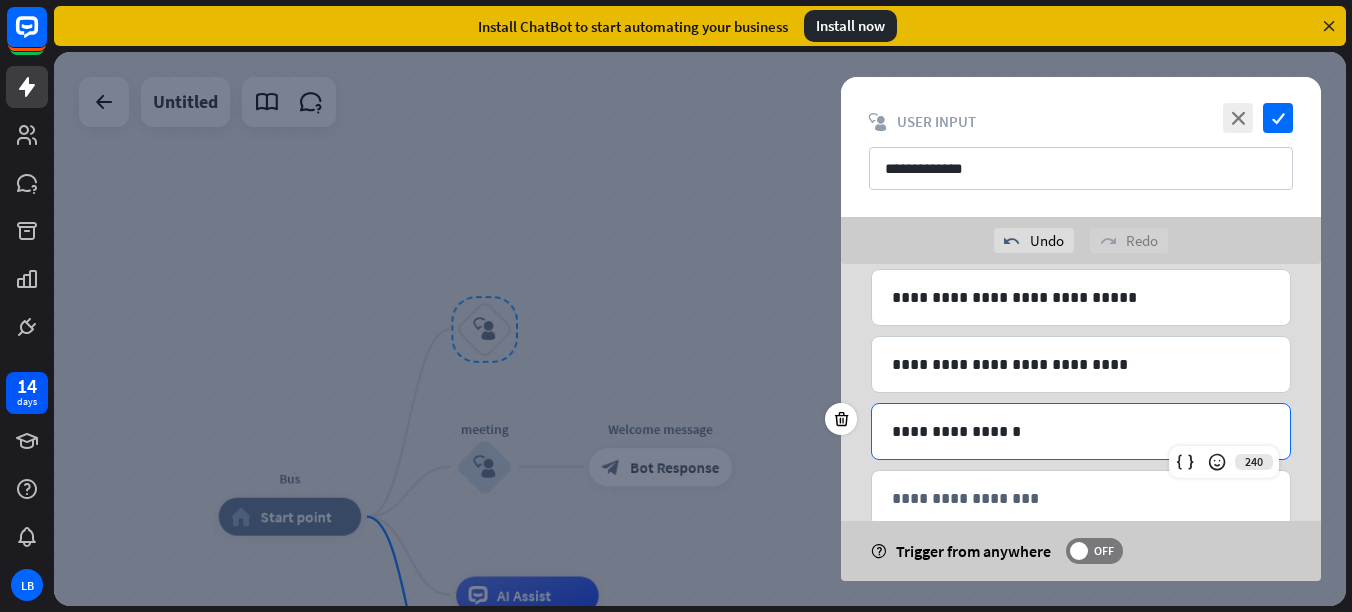 scroll, scrollTop: 315, scrollLeft: 0, axis: vertical 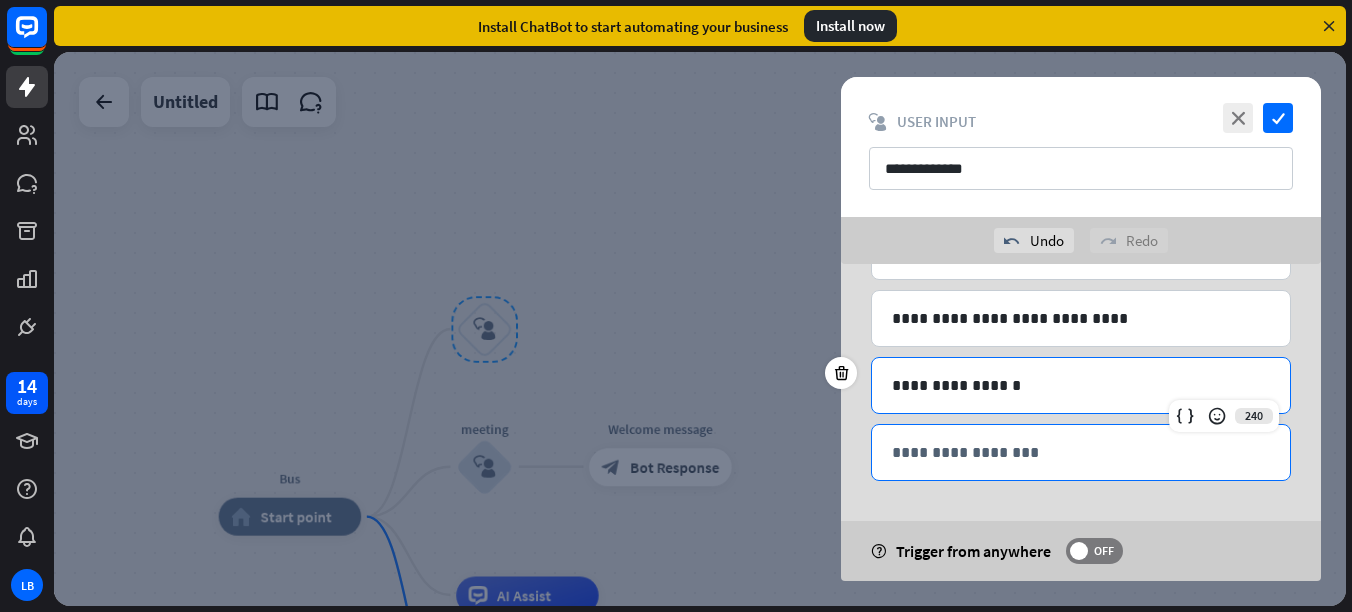 click on "**********" at bounding box center [1081, 452] 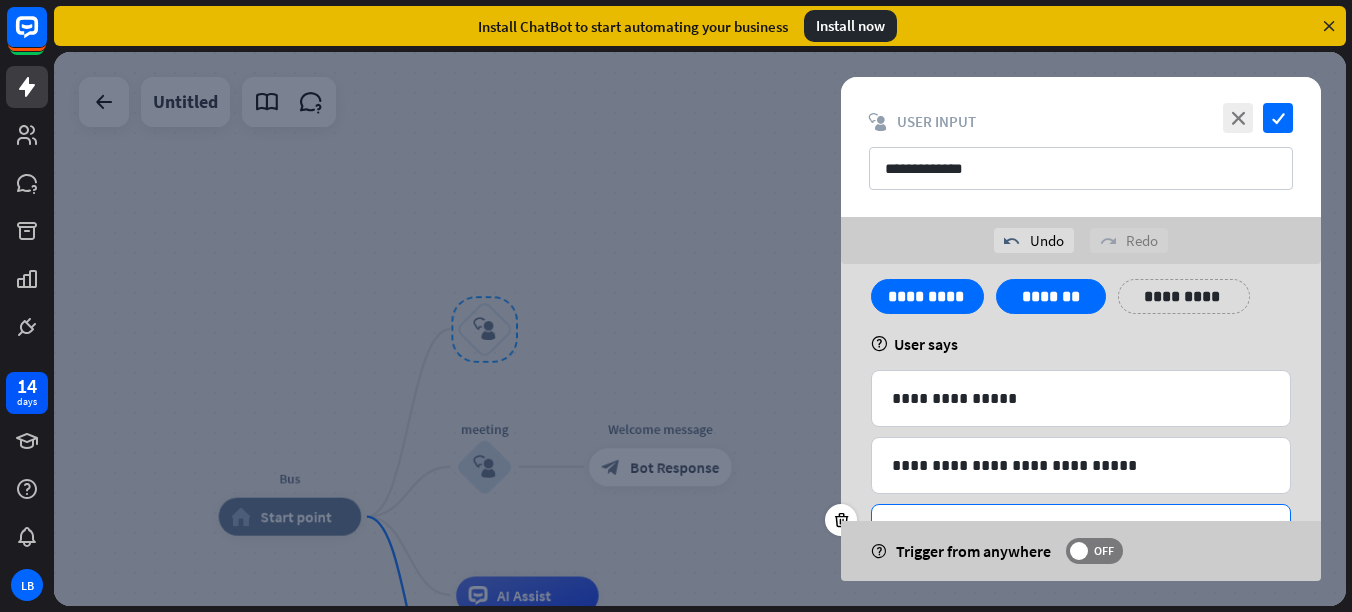 scroll, scrollTop: 0, scrollLeft: 0, axis: both 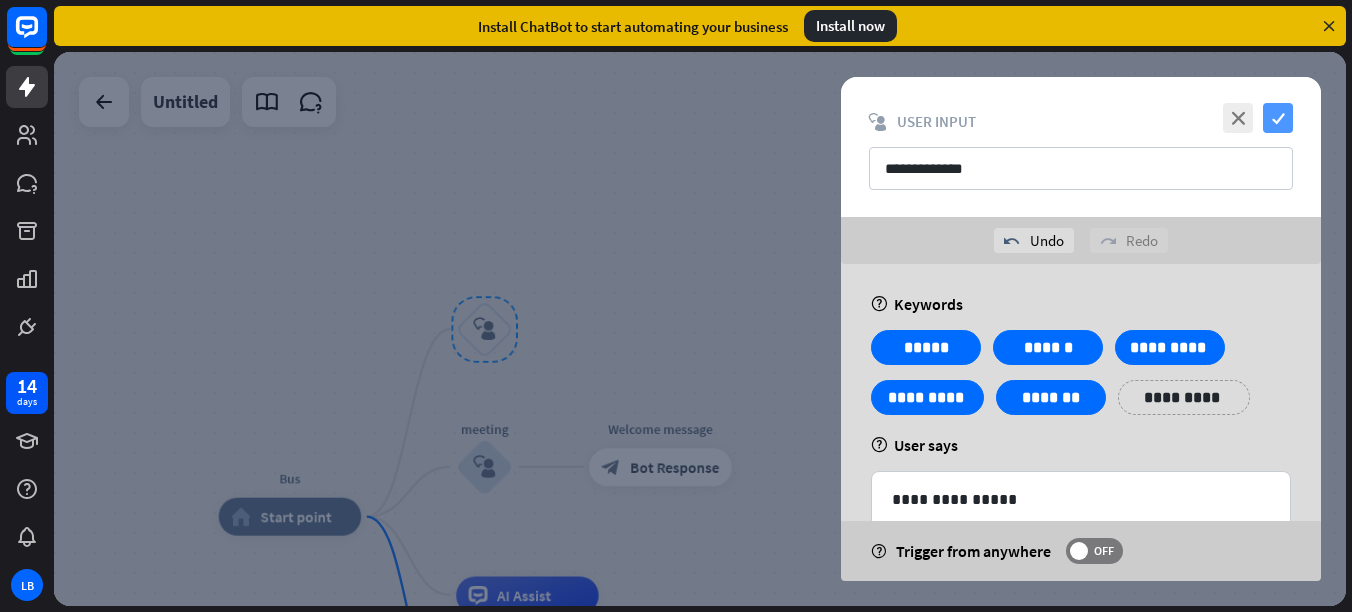 click on "check" at bounding box center (1278, 118) 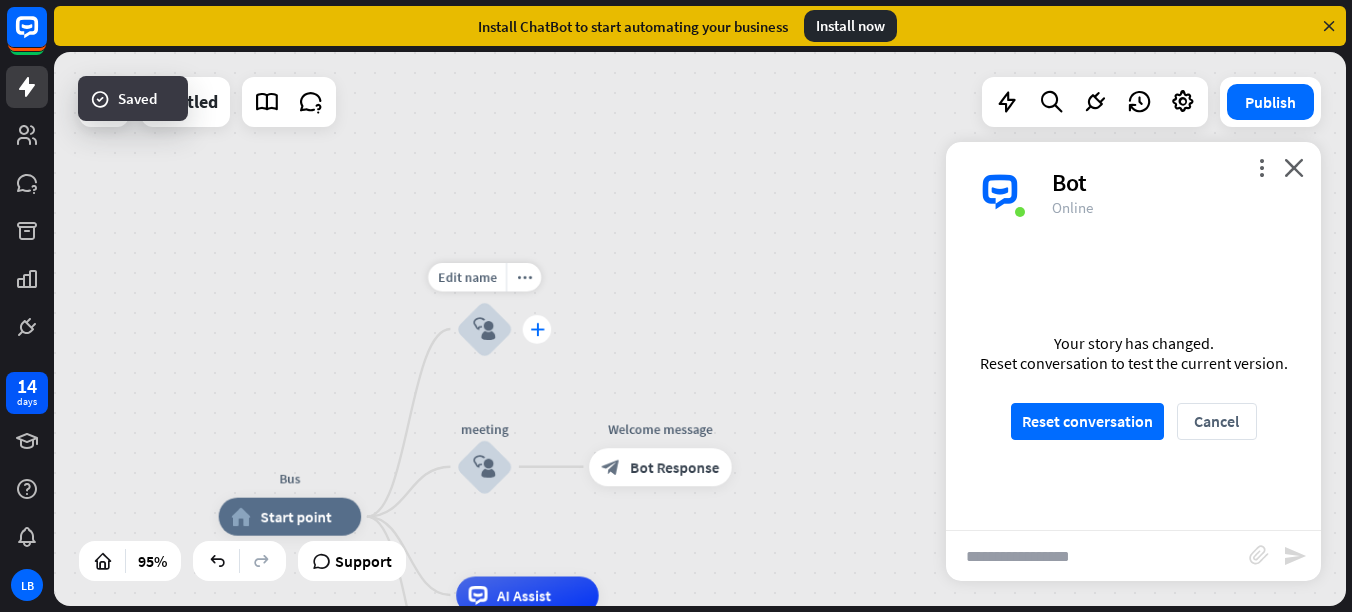 click on "plus" at bounding box center (537, 328) 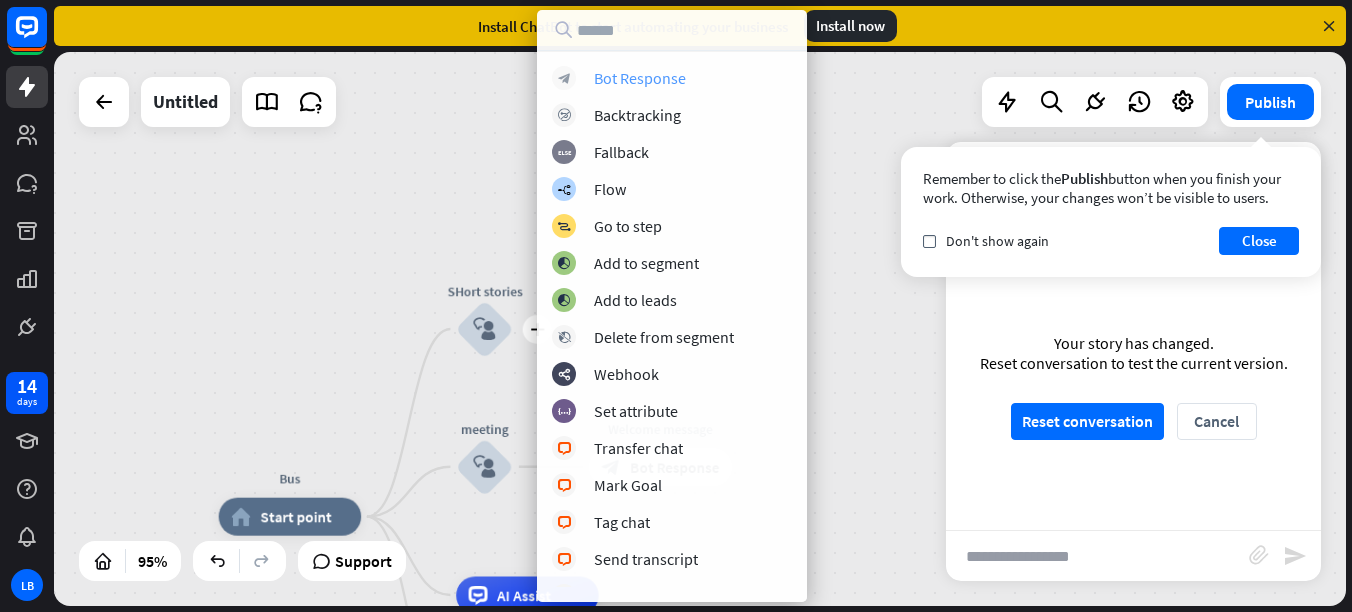 drag, startPoint x: 653, startPoint y: 85, endPoint x: 656, endPoint y: 67, distance: 18.248287 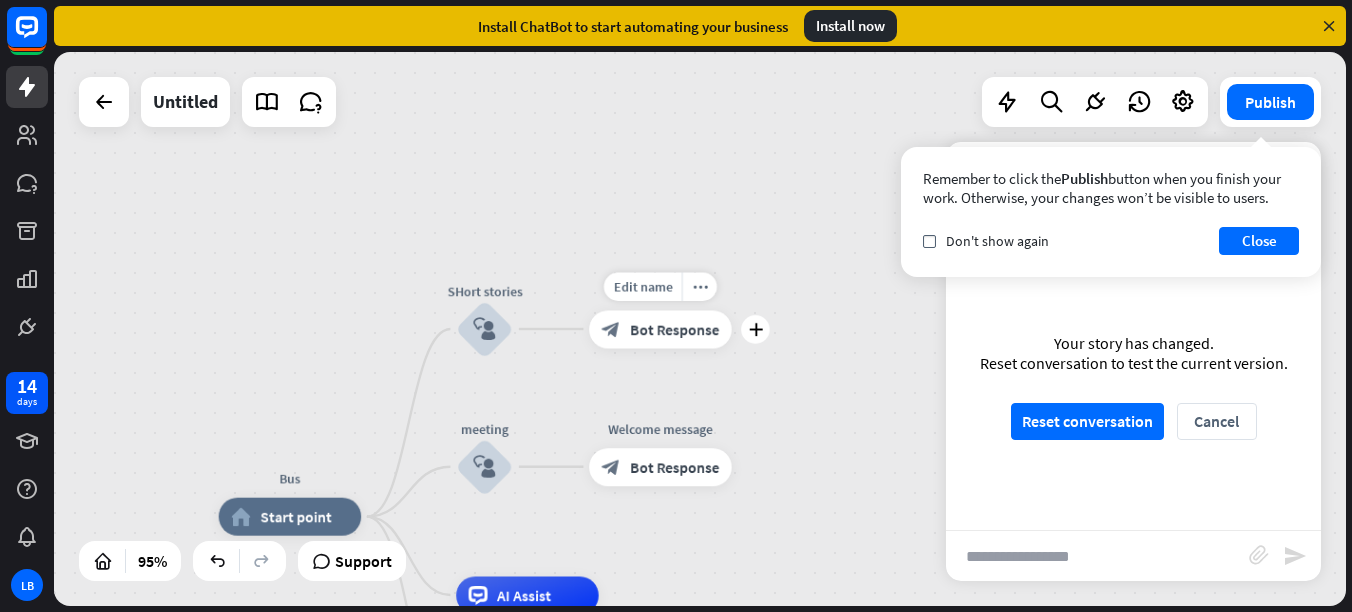 click on "block_bot_response   Bot Response" at bounding box center (660, 329) 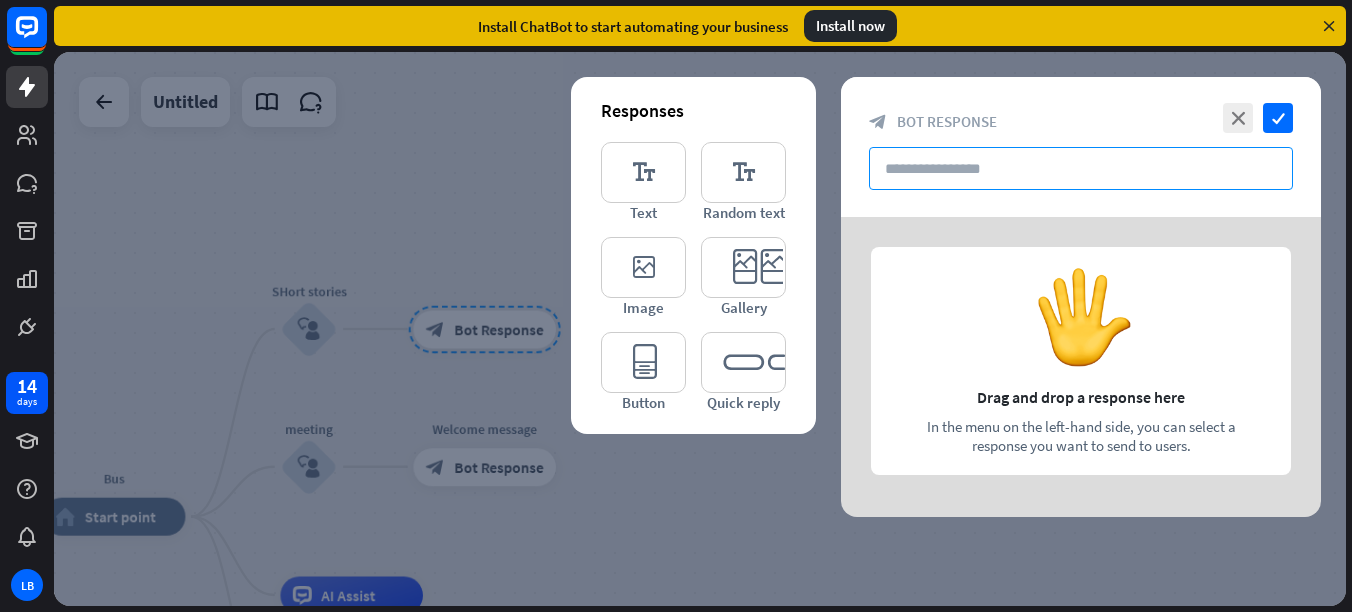 click at bounding box center (1081, 168) 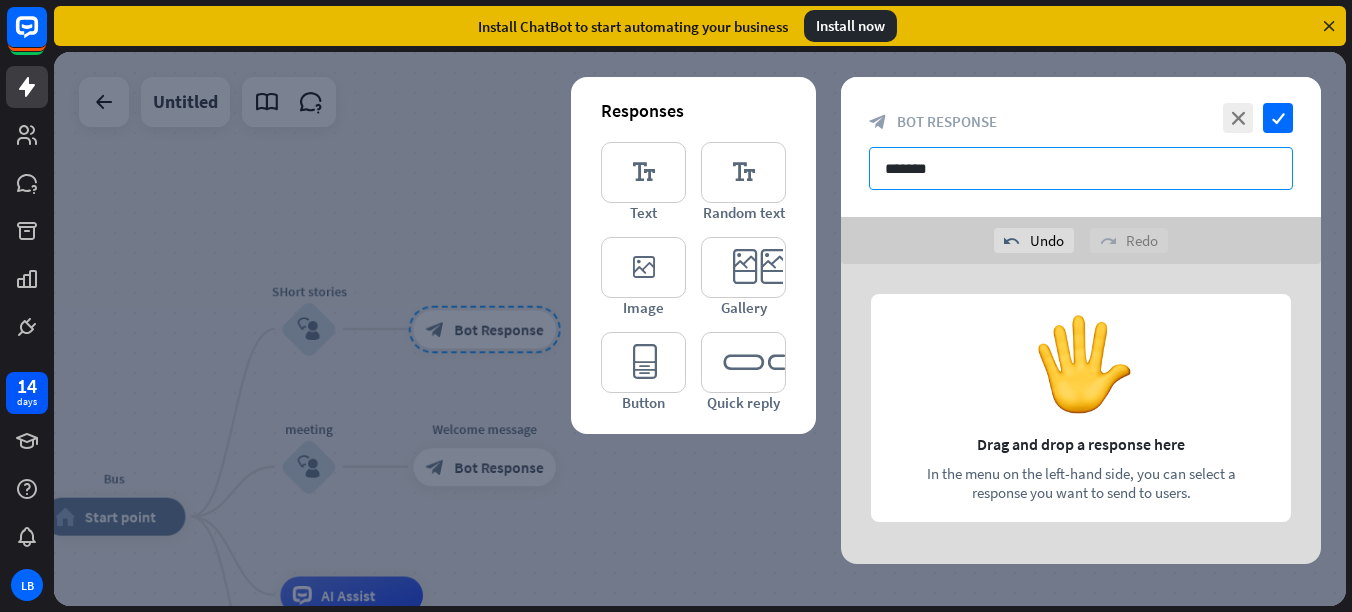 type on "*******" 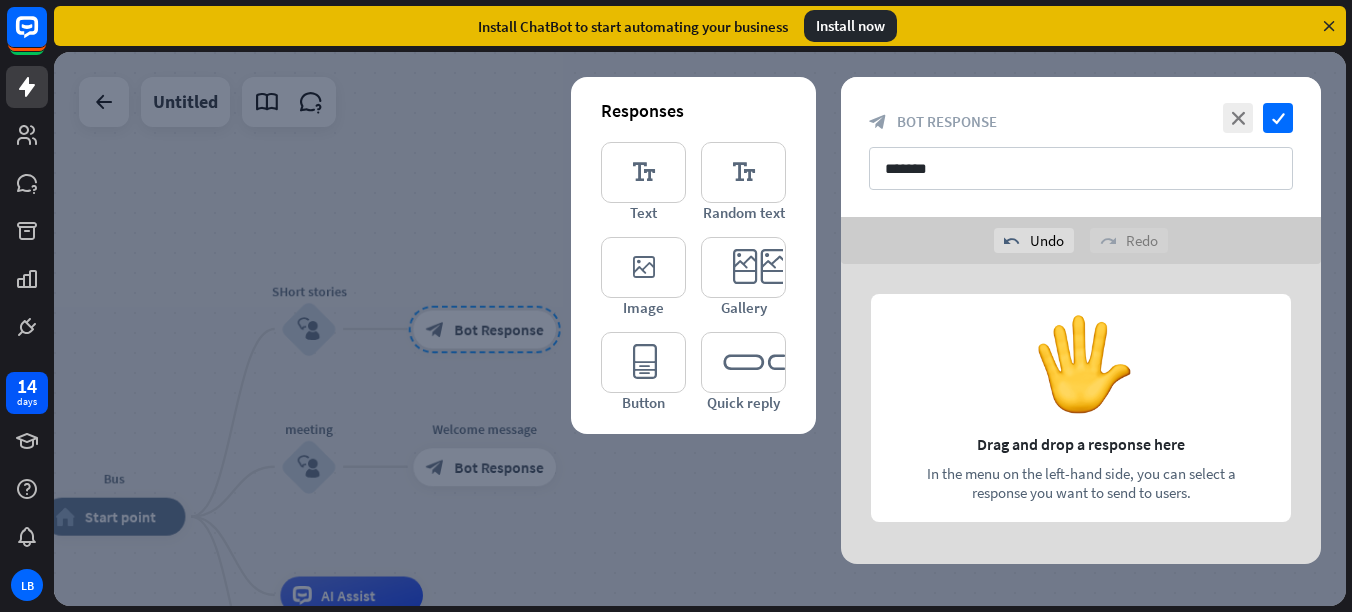 click at bounding box center [1081, 414] 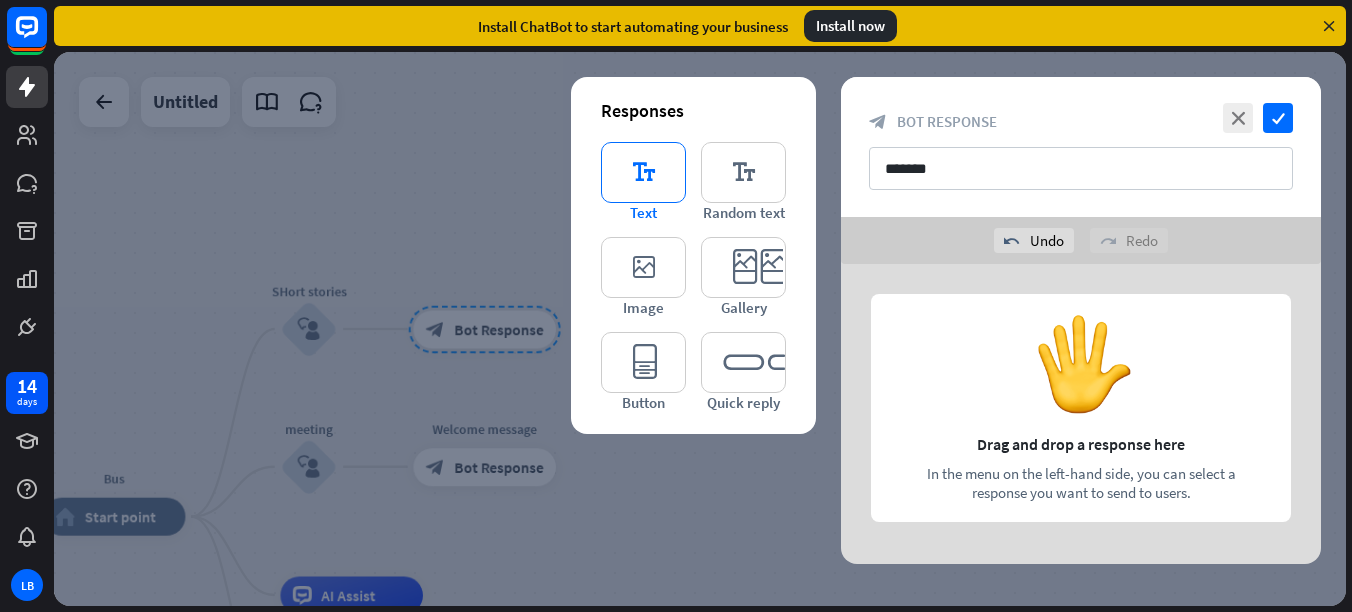 click on "editor_text" at bounding box center (643, 172) 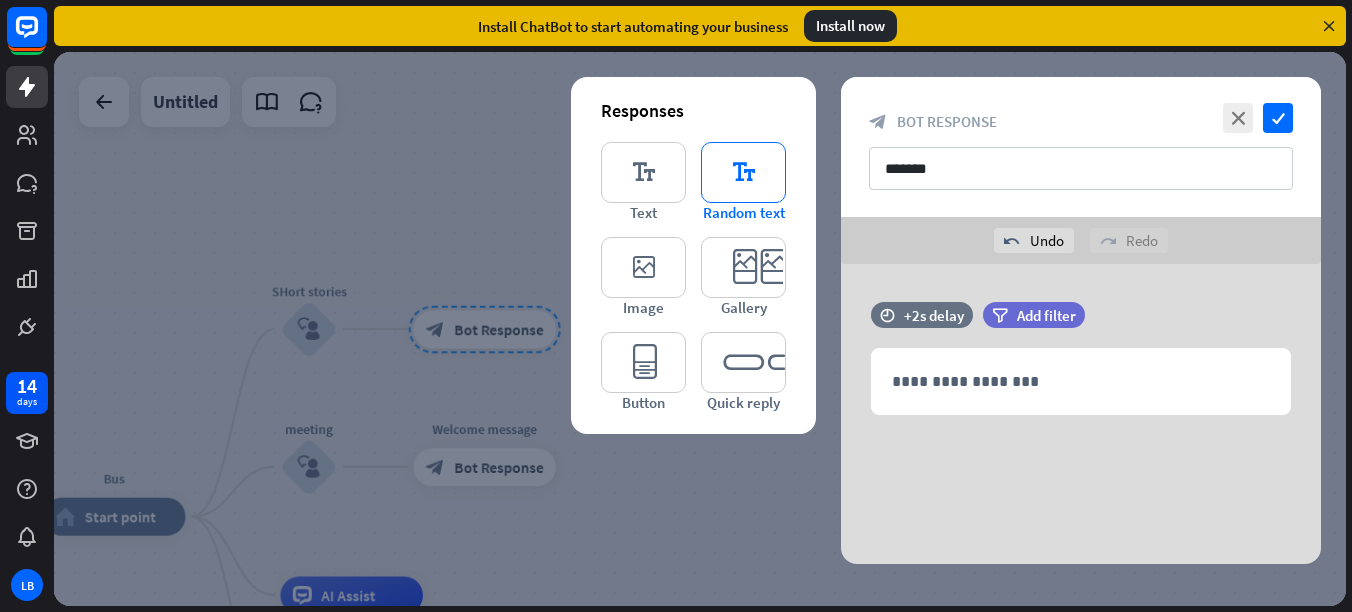 click on "editor_text" at bounding box center [743, 172] 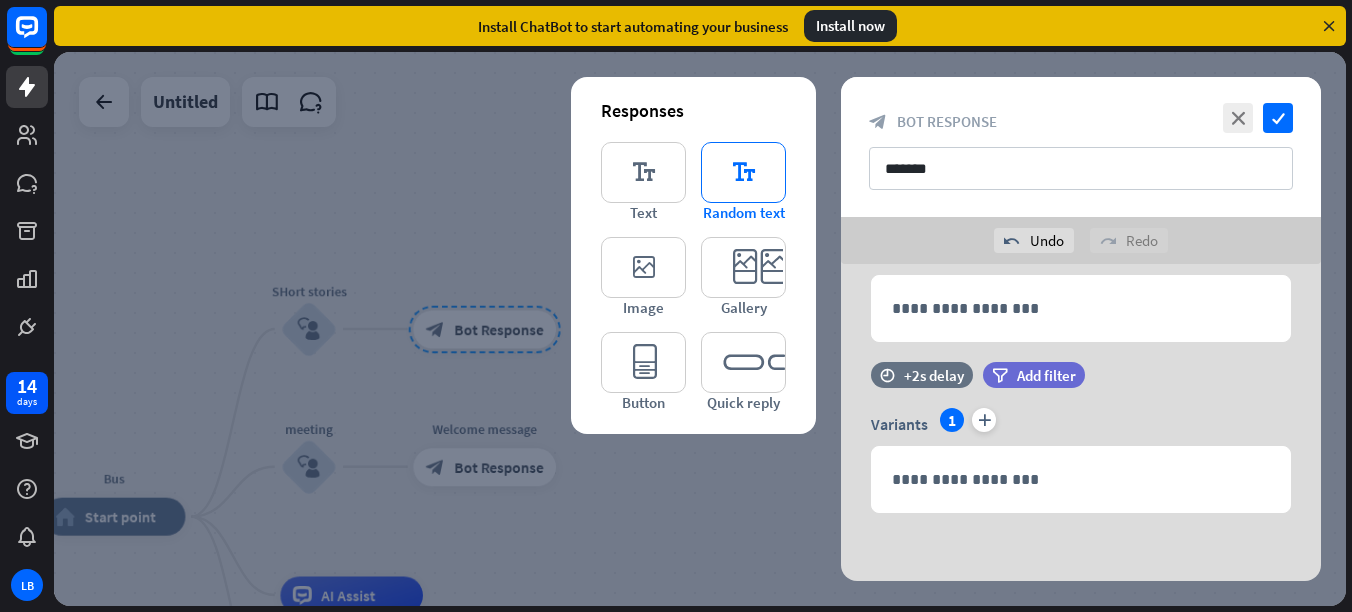 scroll, scrollTop: 75, scrollLeft: 0, axis: vertical 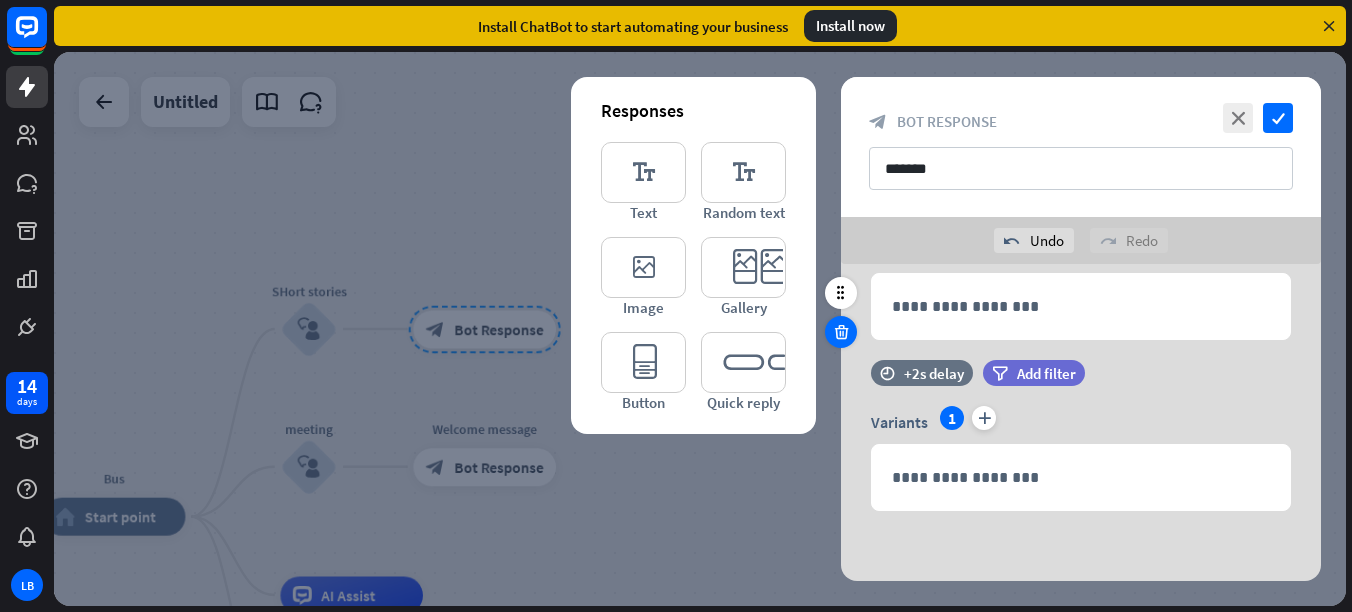 click at bounding box center [841, 332] 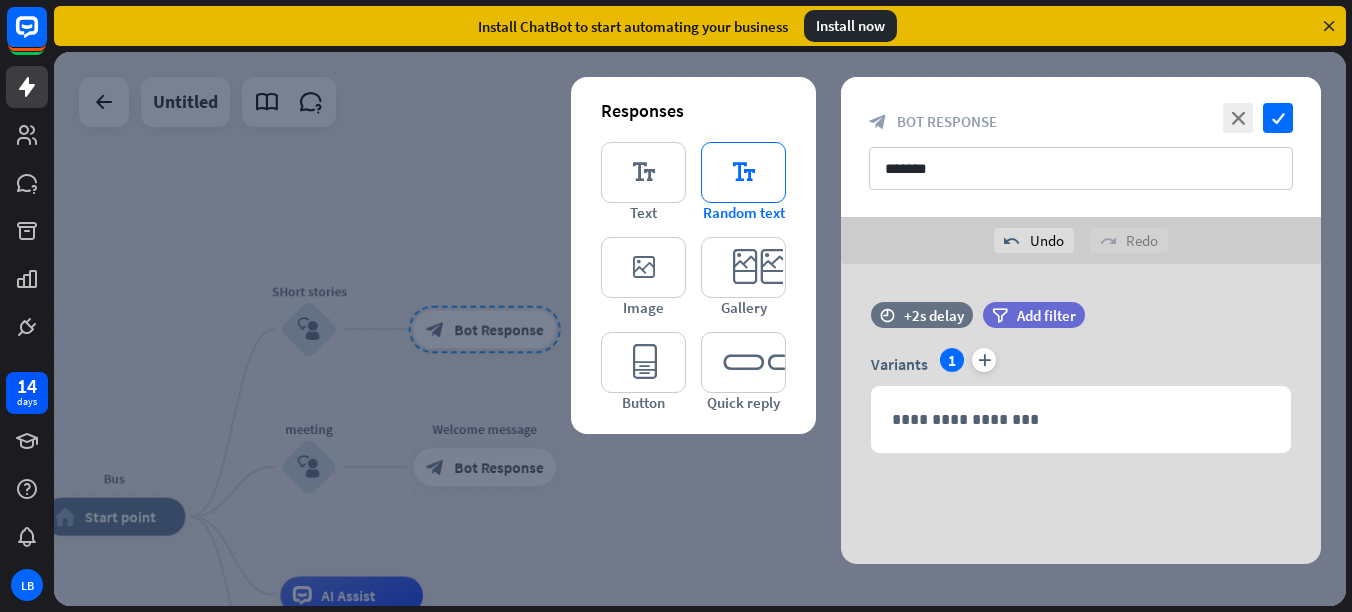 click on "editor_text" at bounding box center [743, 172] 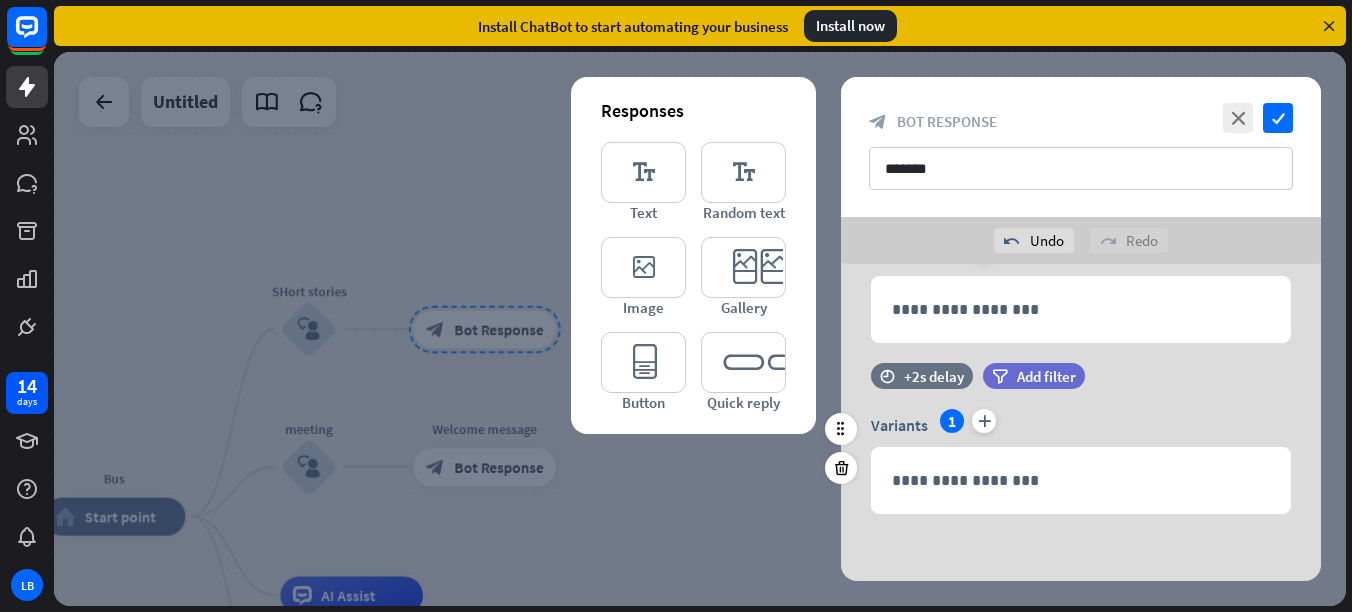scroll, scrollTop: 113, scrollLeft: 0, axis: vertical 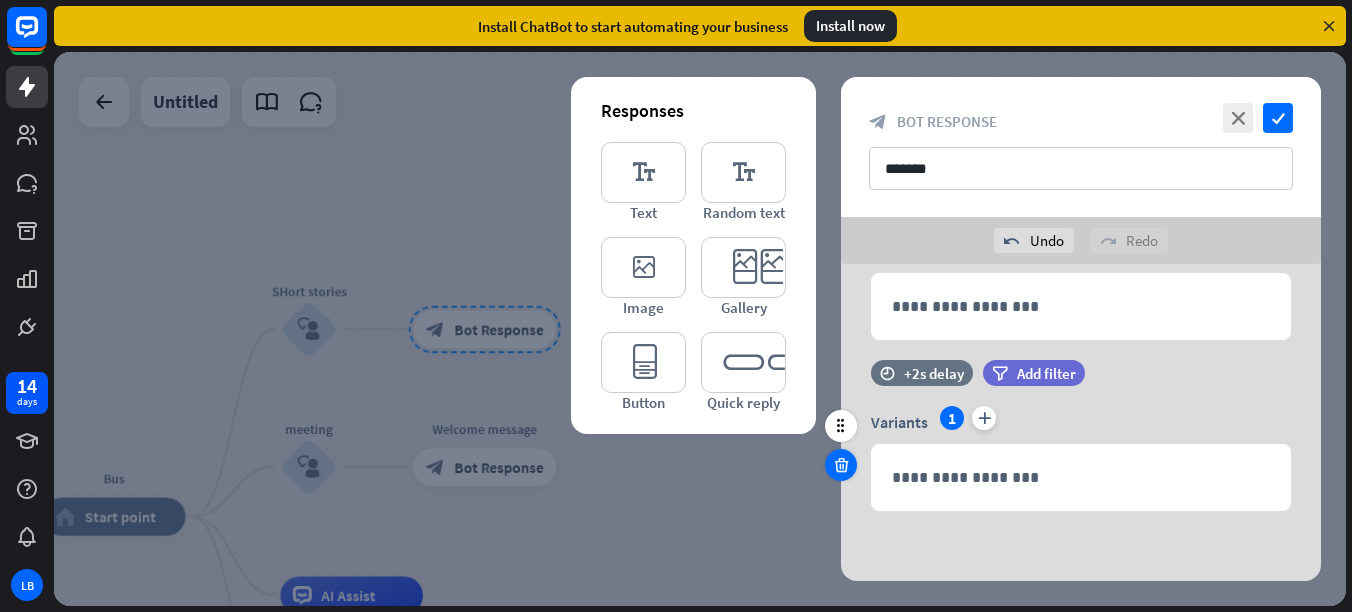 click at bounding box center (841, 465) 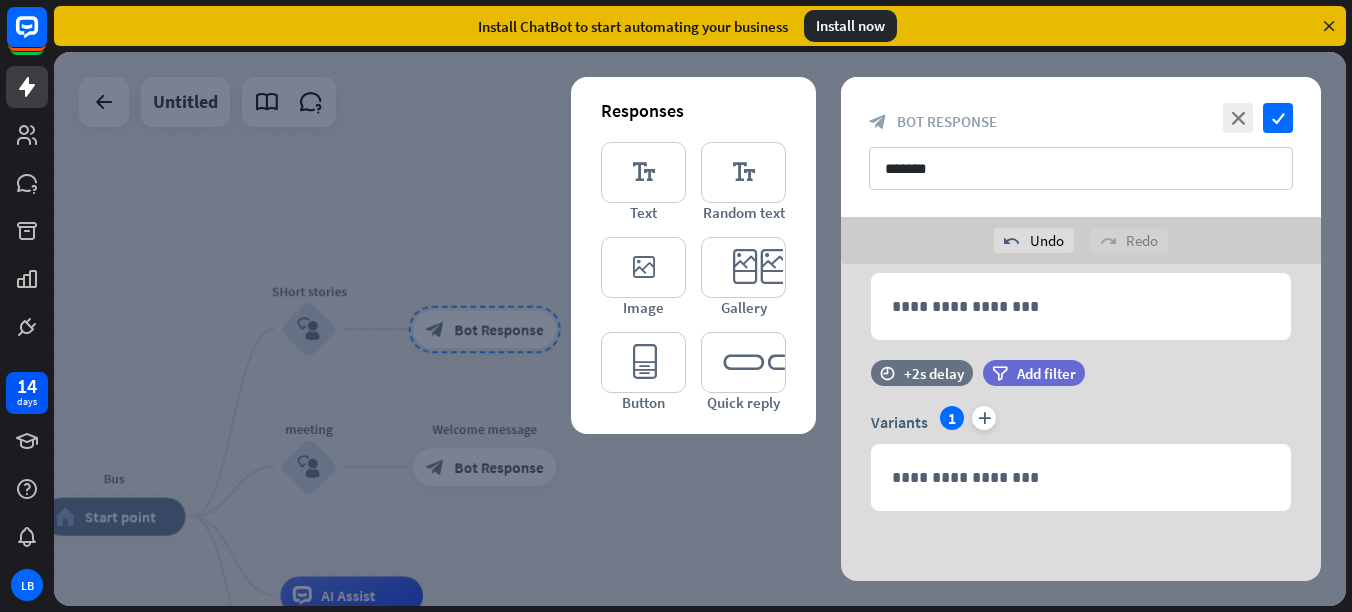 scroll, scrollTop: 0, scrollLeft: 0, axis: both 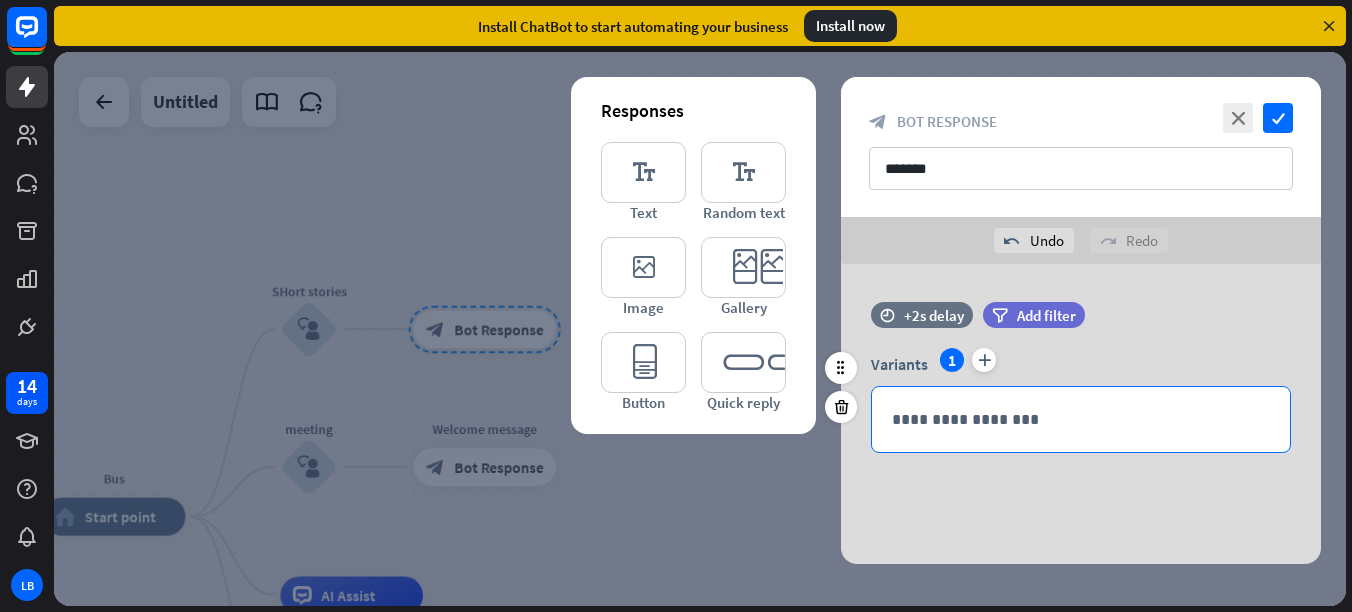 click on "**********" at bounding box center (1081, 419) 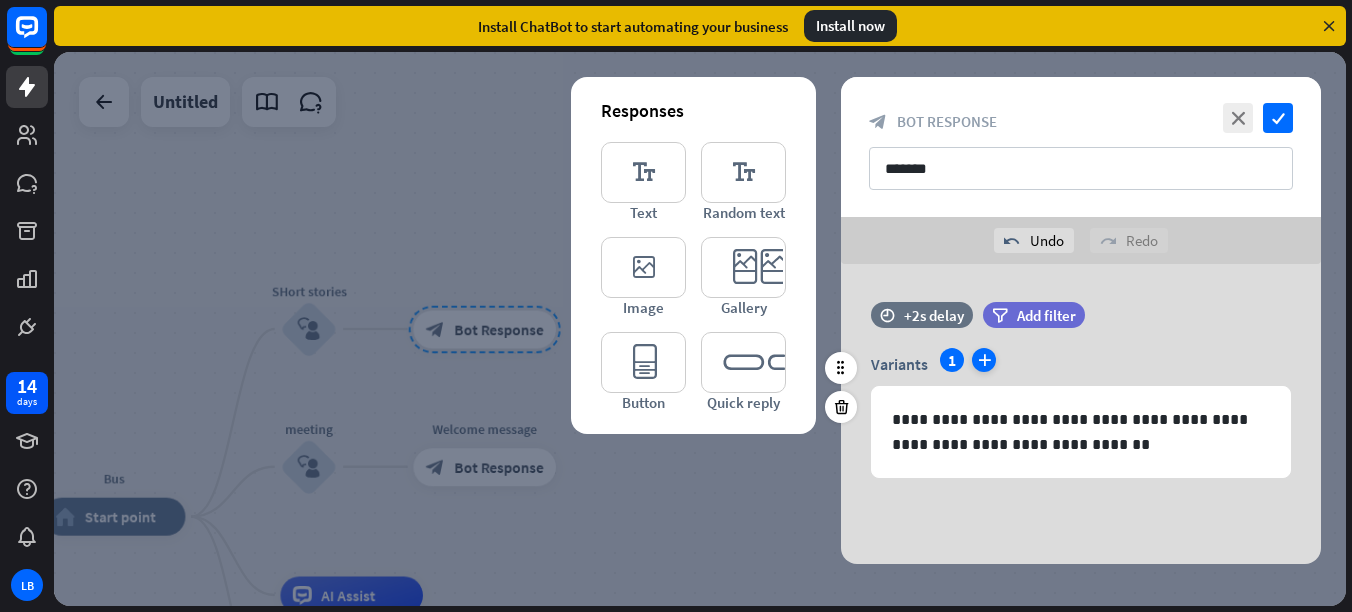 click on "plus" at bounding box center [984, 360] 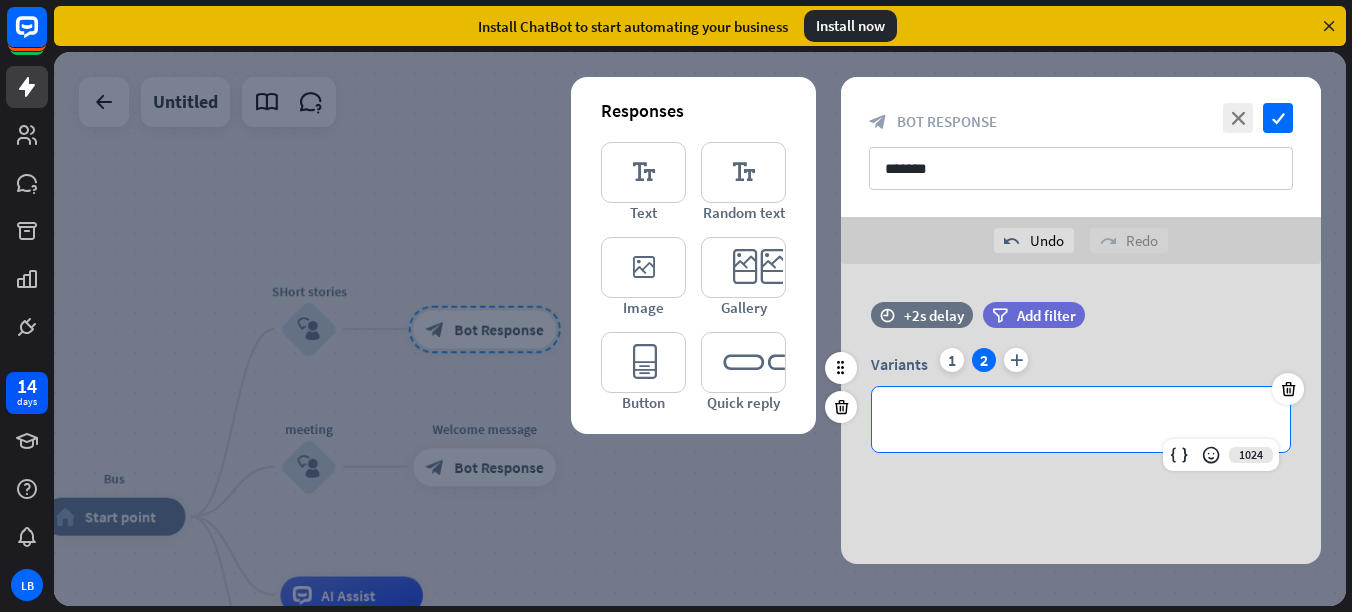 click on "**********" at bounding box center [1081, 419] 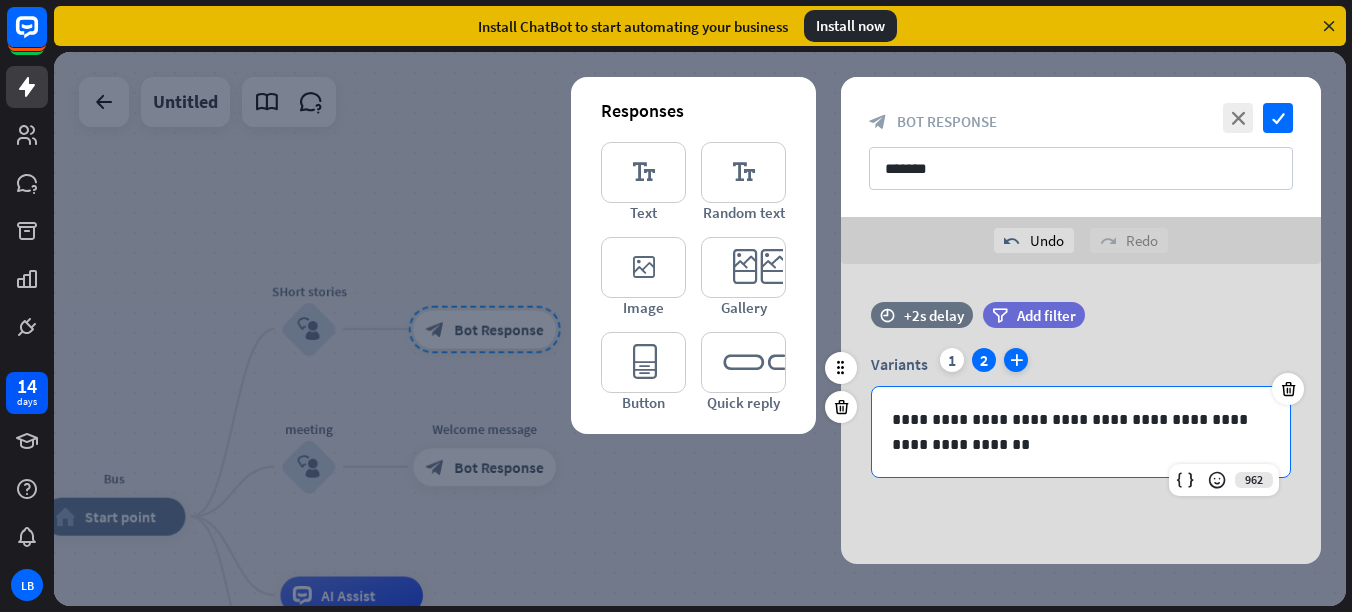 click on "plus" at bounding box center [1016, 360] 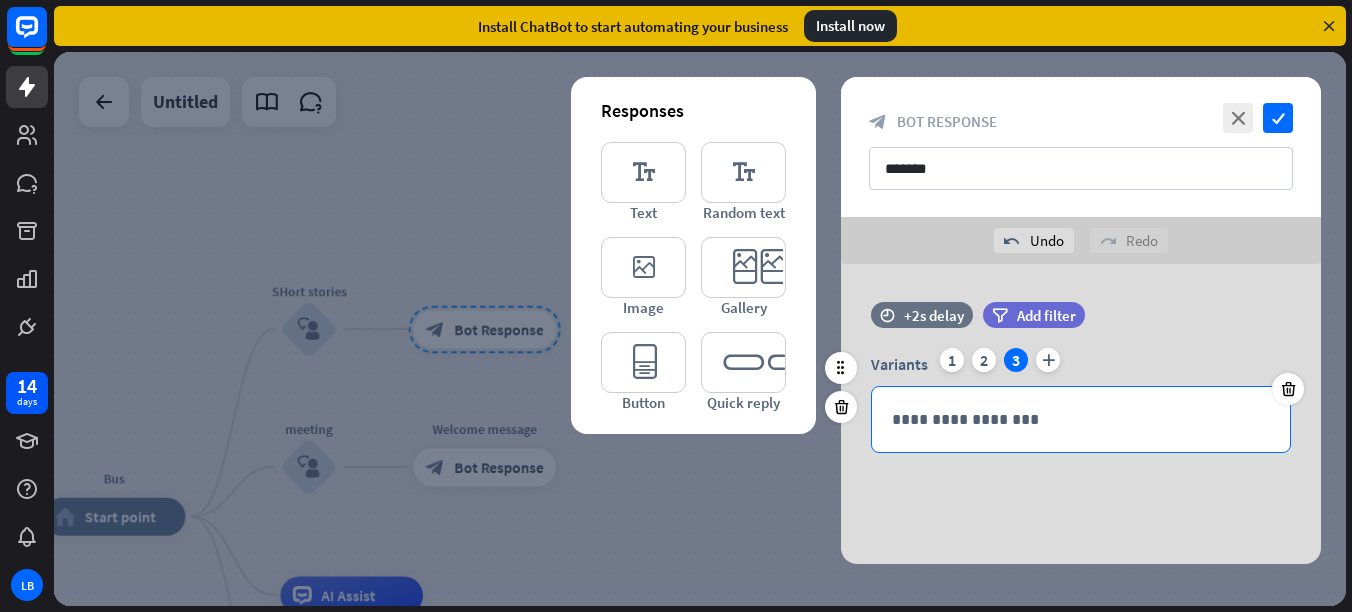 click on "**********" at bounding box center (1081, 419) 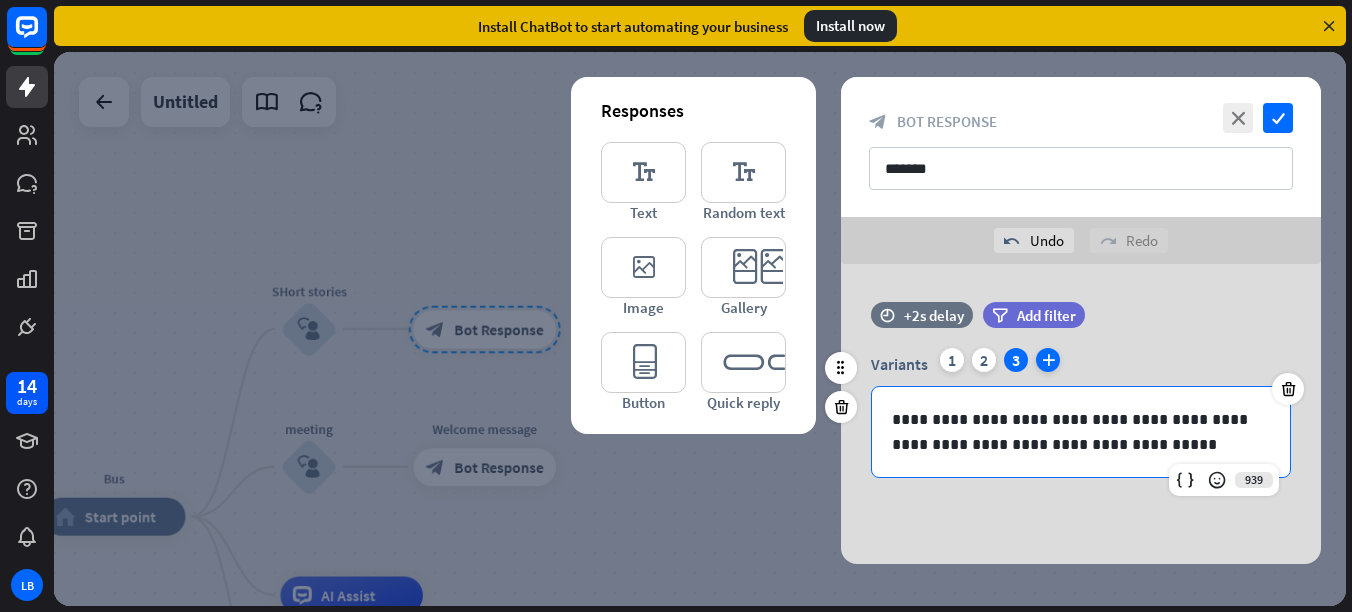 click on "plus" at bounding box center [1048, 360] 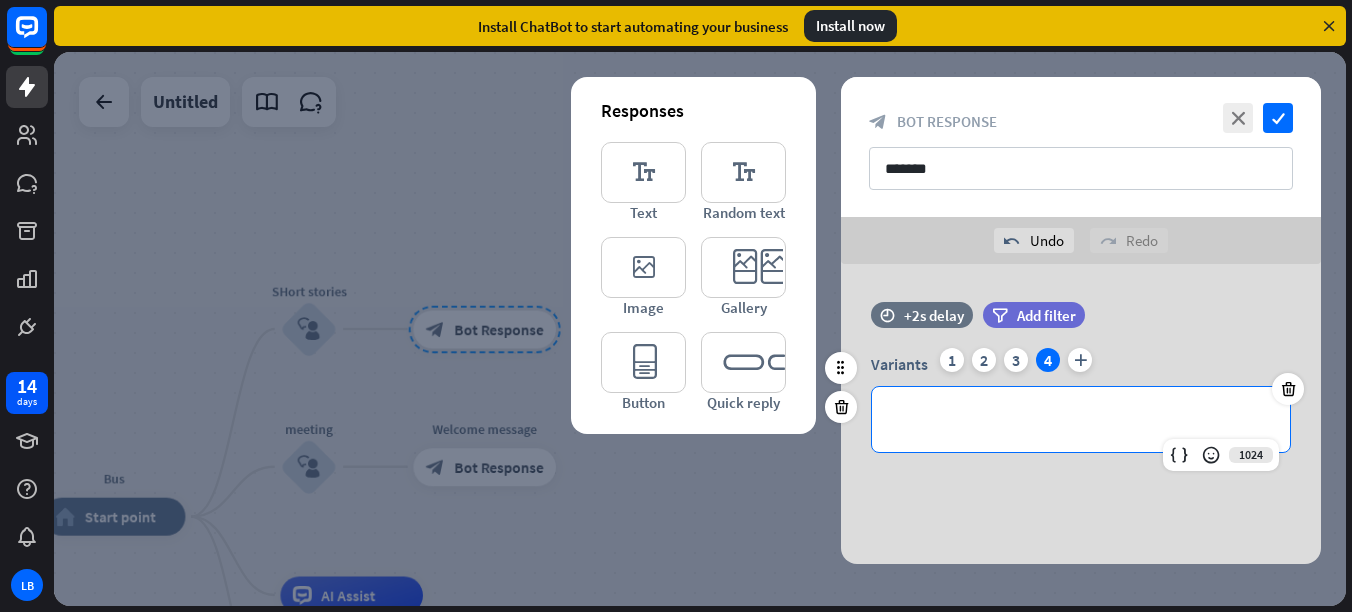 click on "**********" at bounding box center (1081, 419) 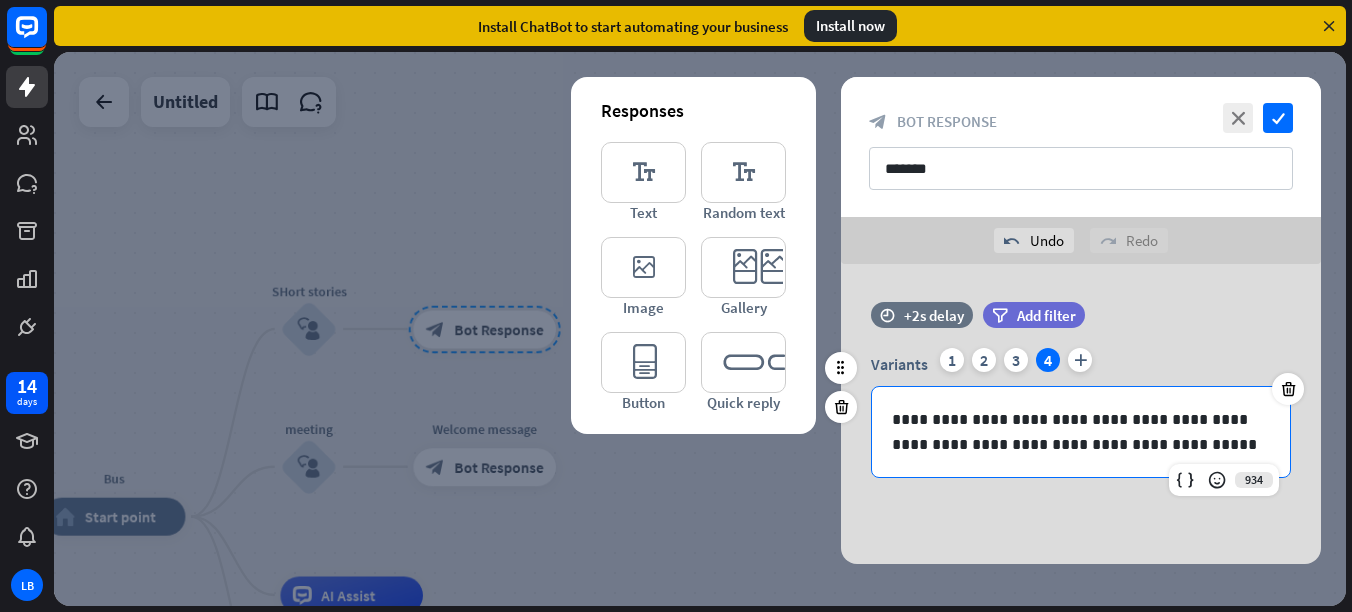 type 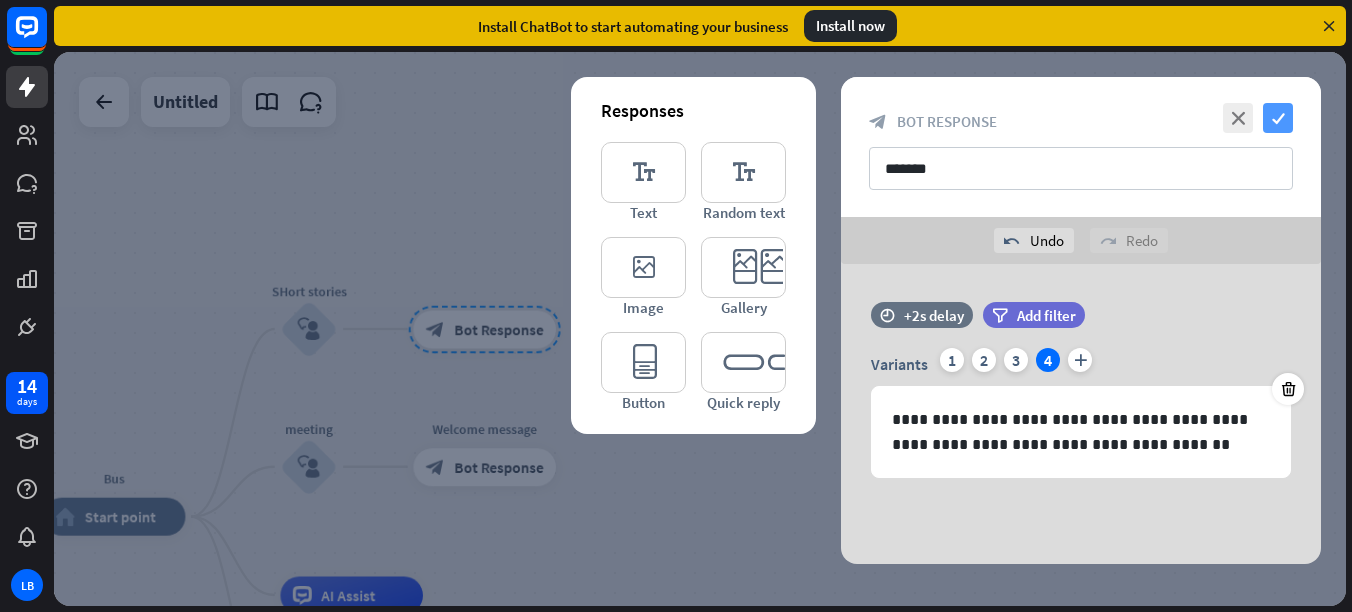 click on "check" at bounding box center [1278, 118] 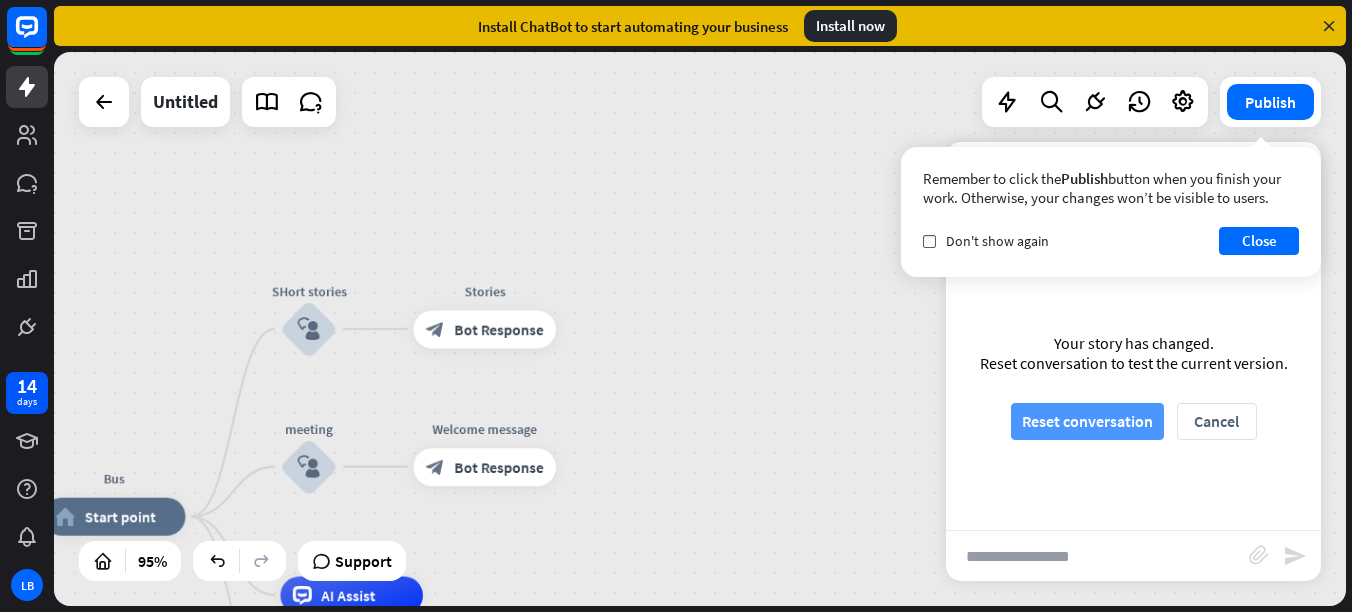 click on "Reset conversation" at bounding box center [1087, 421] 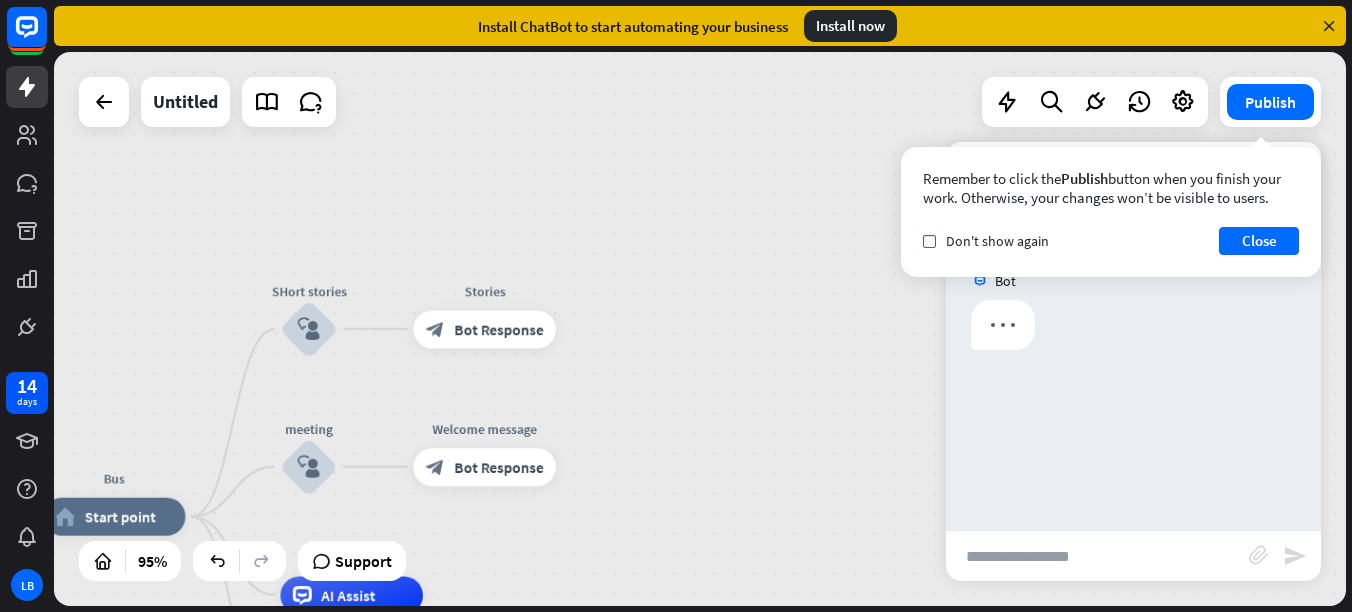 scroll, scrollTop: 0, scrollLeft: 0, axis: both 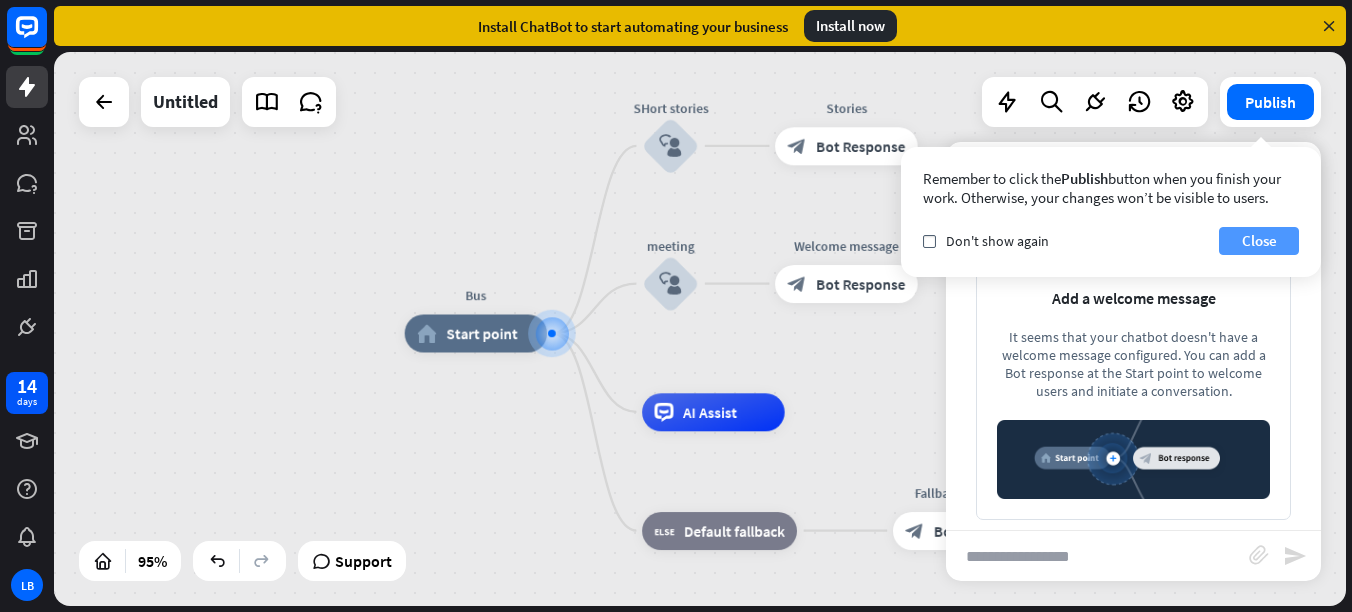click on "Close" at bounding box center (1259, 241) 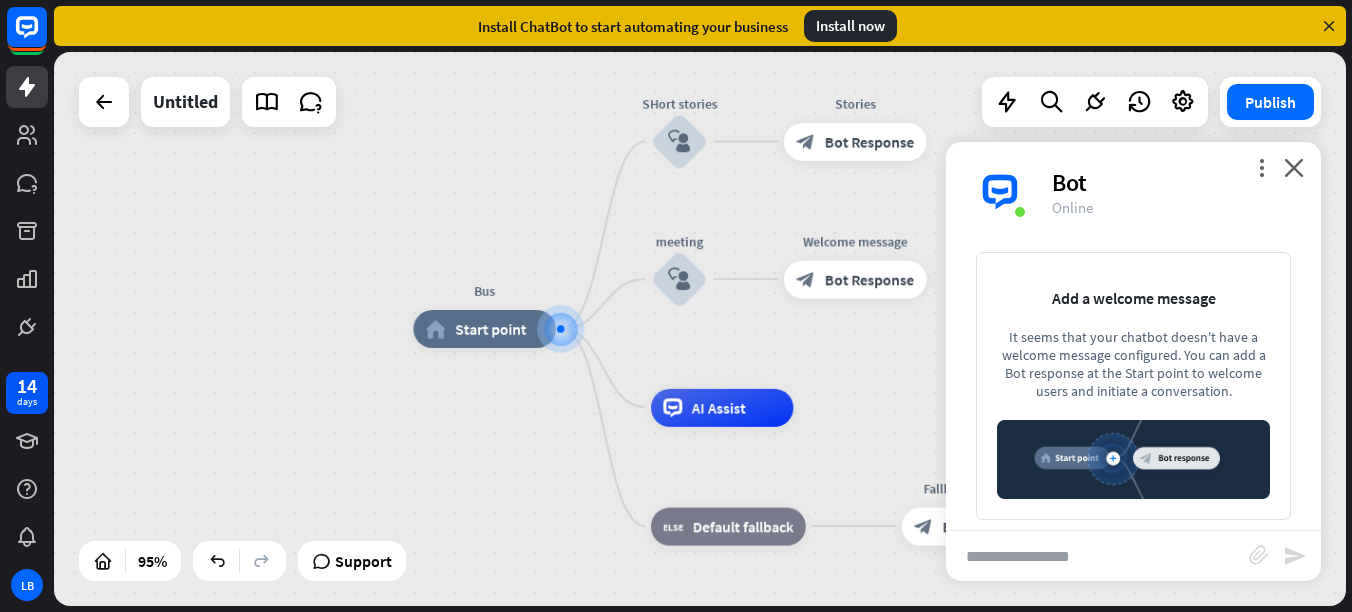 click at bounding box center [1097, 556] 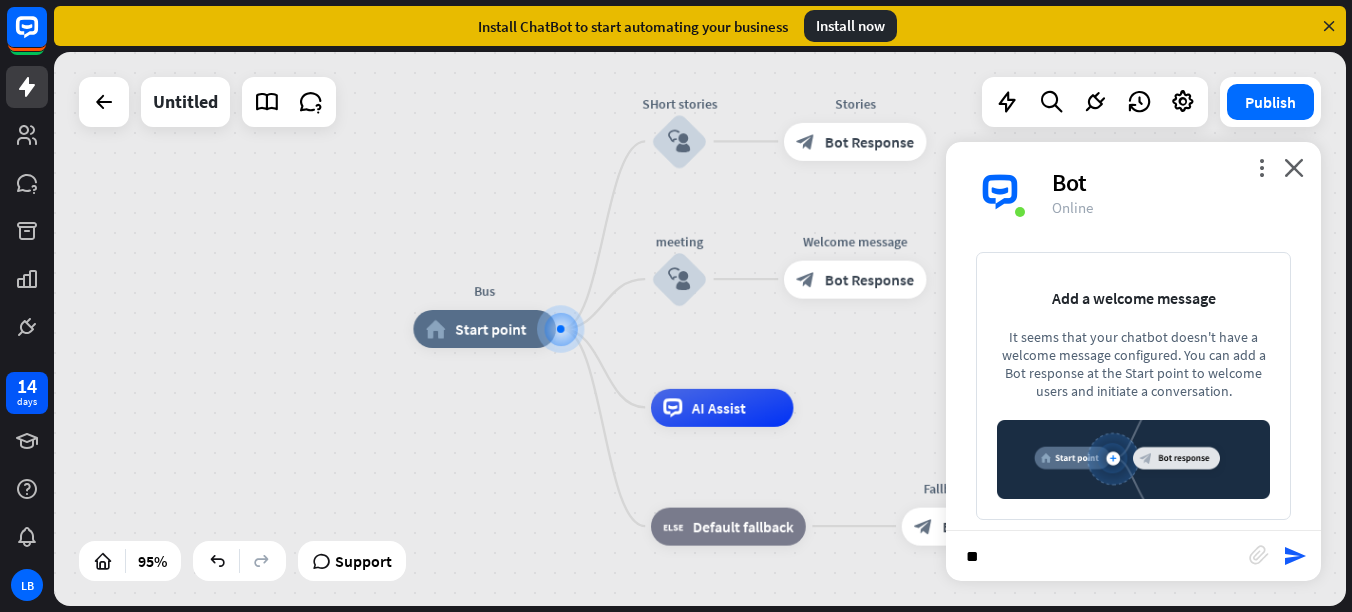 type on "***" 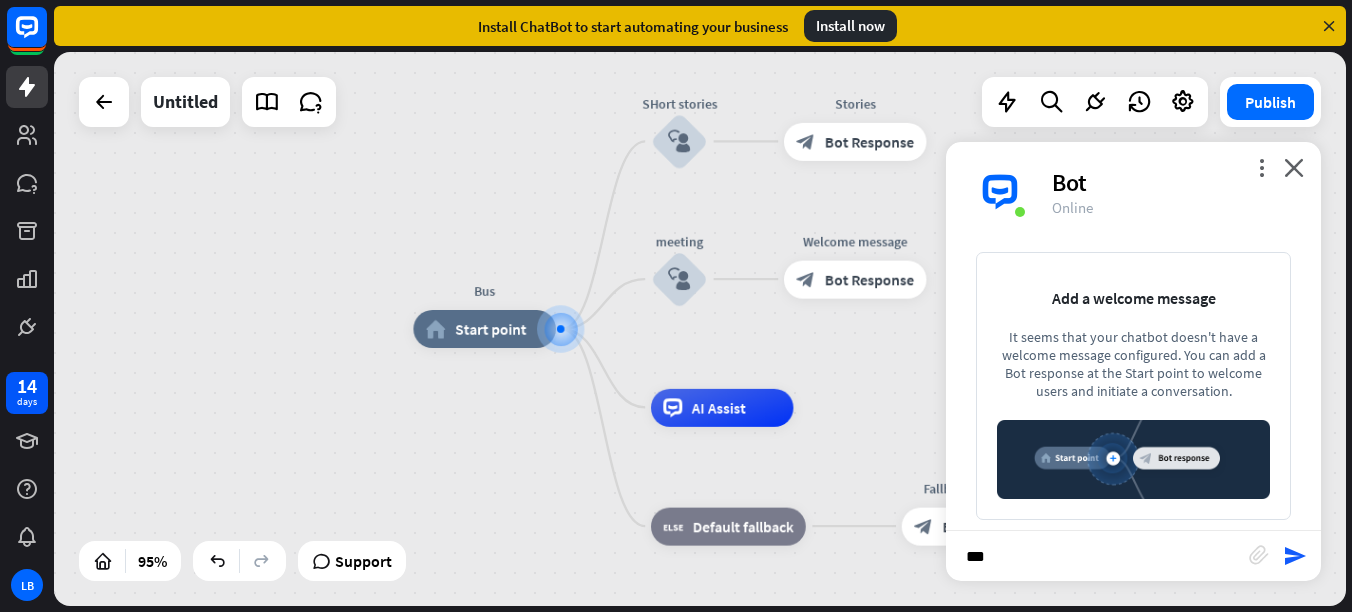 type 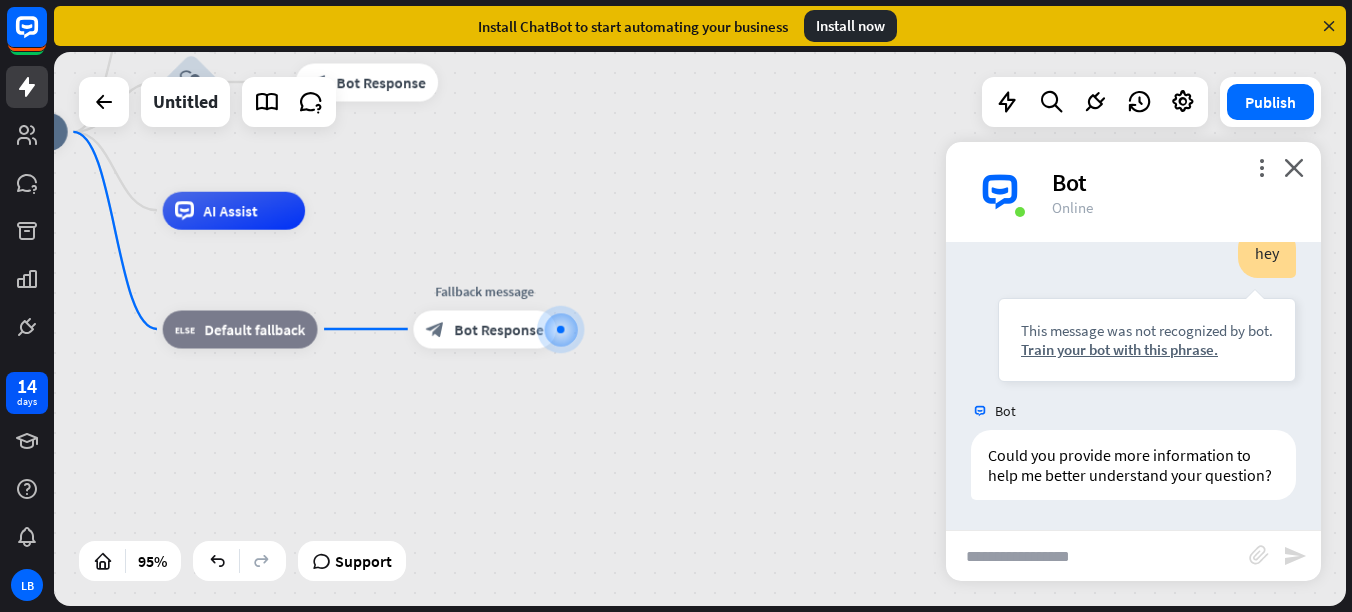 scroll, scrollTop: 92, scrollLeft: 0, axis: vertical 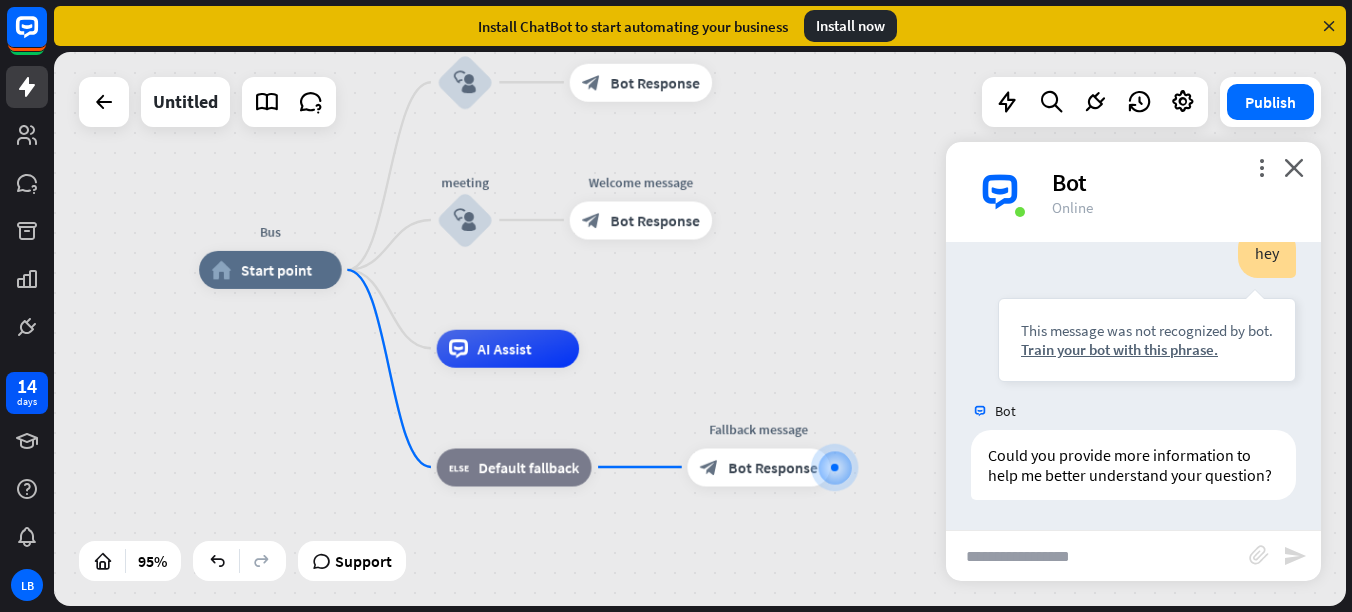 drag, startPoint x: 510, startPoint y: 220, endPoint x: 804, endPoint y: 473, distance: 387.8724 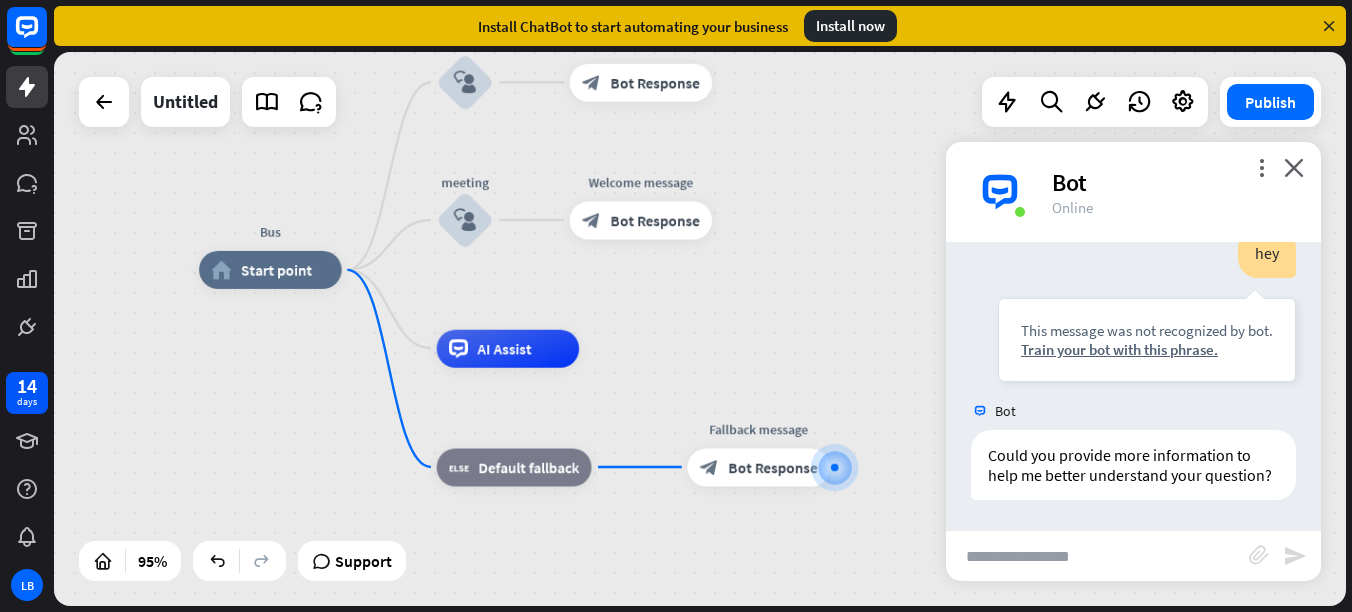 click on "Bus   home_2   Start point                 SHort stories   block_user_input                 Stories   block_bot_response   Bot Response                 meeting   block_user_input                 Welcome message   block_bot_response   Bot Response                     AI Assist                   block_fallback   Default fallback                 Fallback message   block_bot_response   Bot Response" at bounding box center [812, 533] 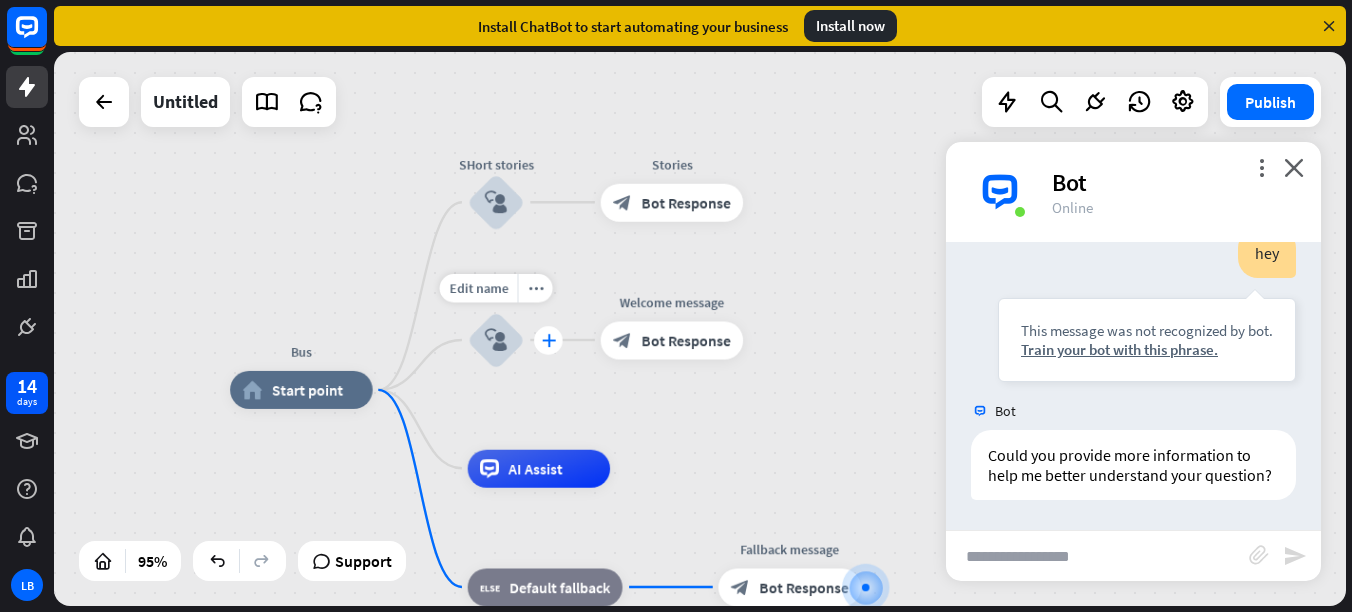 click on "plus" at bounding box center [548, 339] 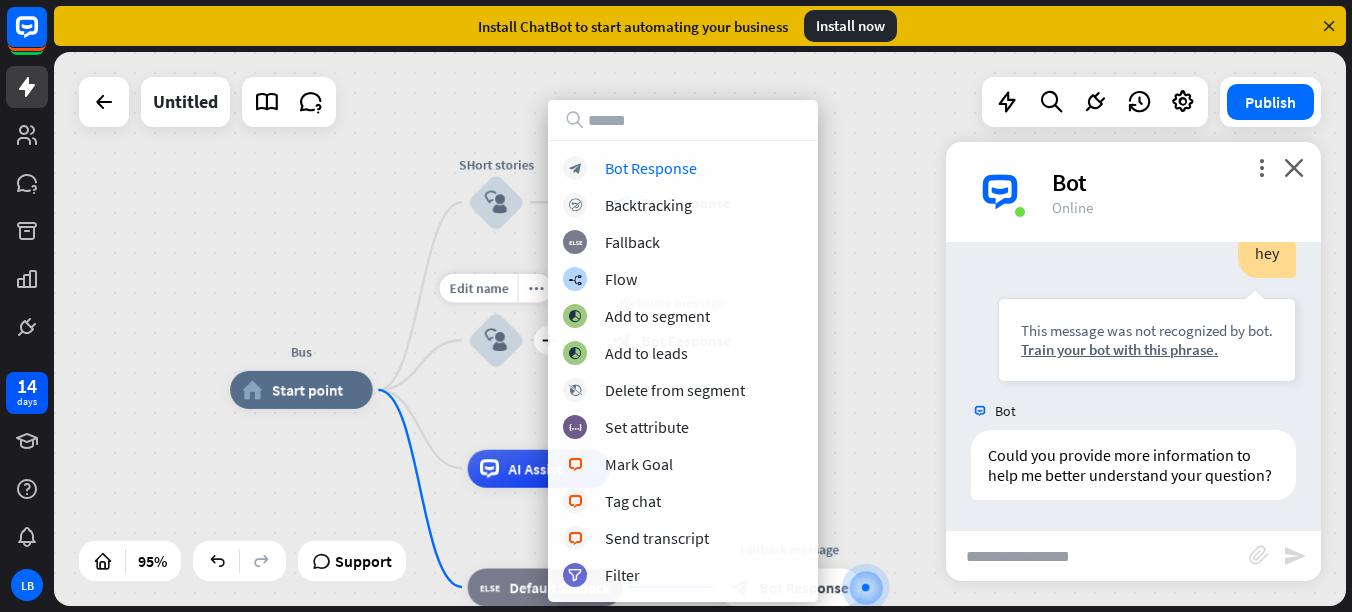 click on "block_user_input" at bounding box center (496, 340) 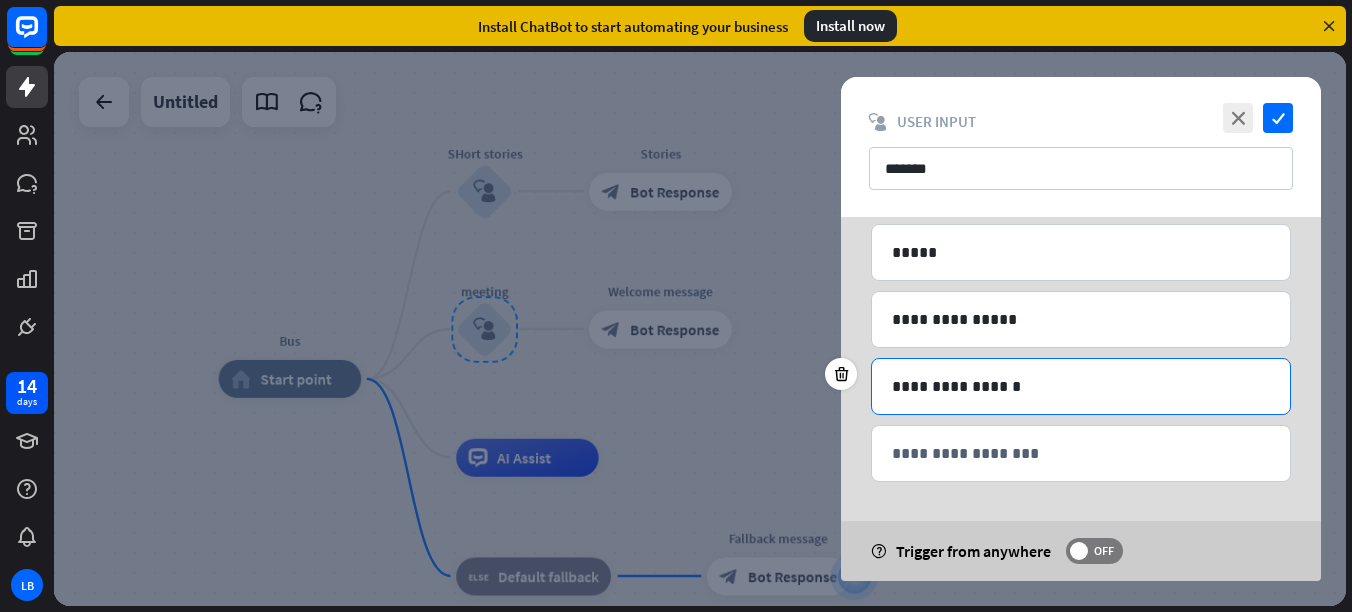 scroll, scrollTop: 151, scrollLeft: 0, axis: vertical 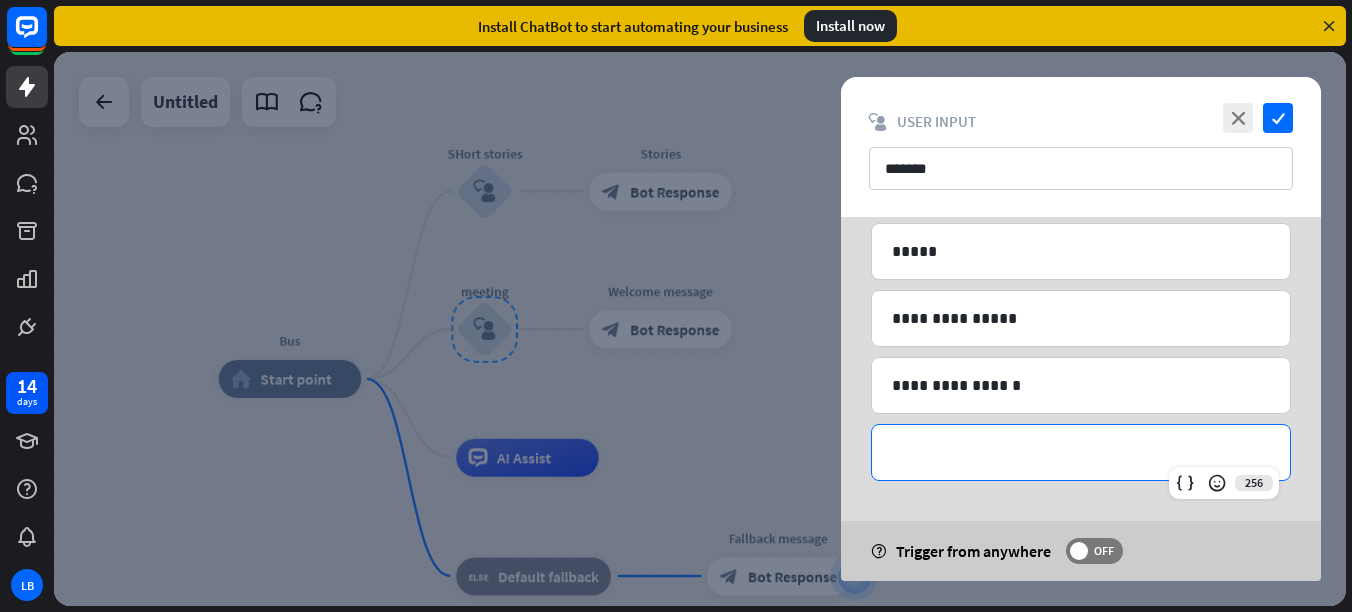 click on "**********" at bounding box center (1081, 452) 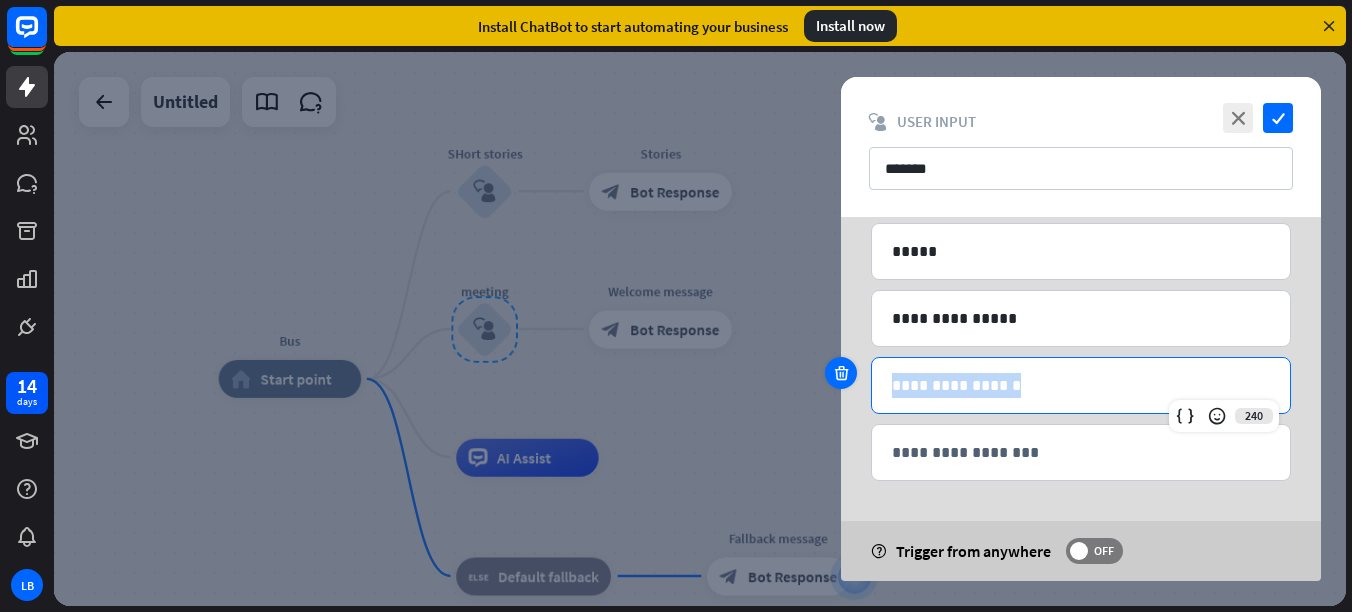 drag, startPoint x: 1007, startPoint y: 393, endPoint x: 842, endPoint y: 384, distance: 165.24527 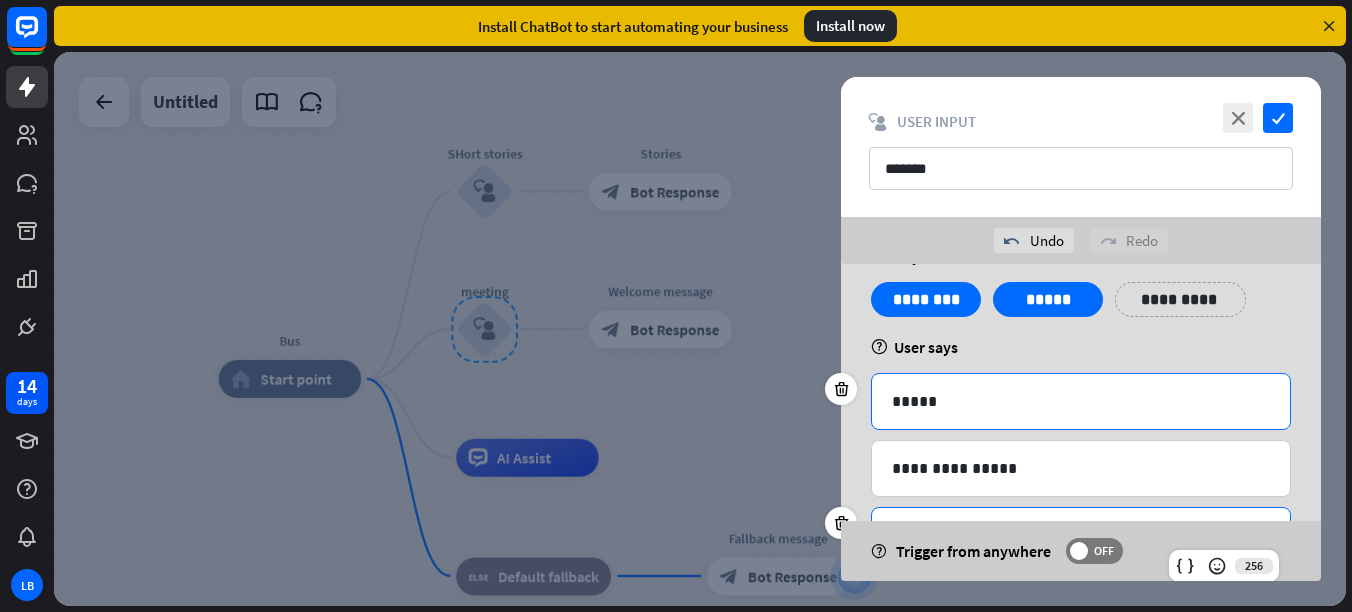 scroll, scrollTop: 198, scrollLeft: 0, axis: vertical 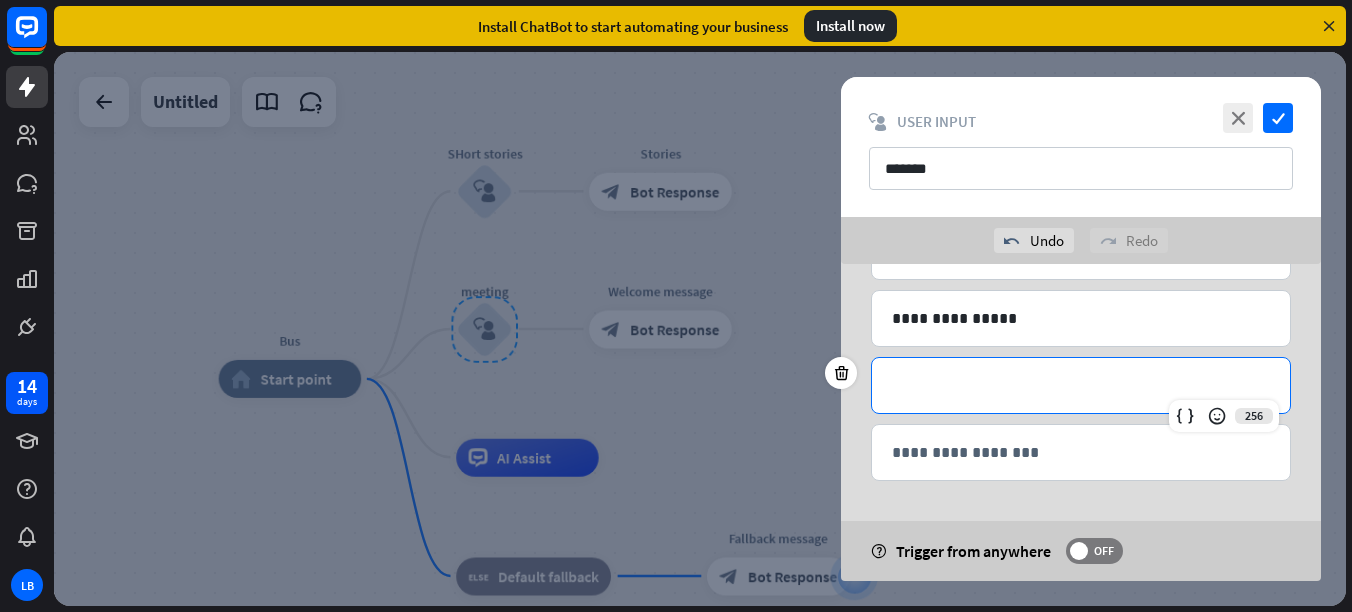 type 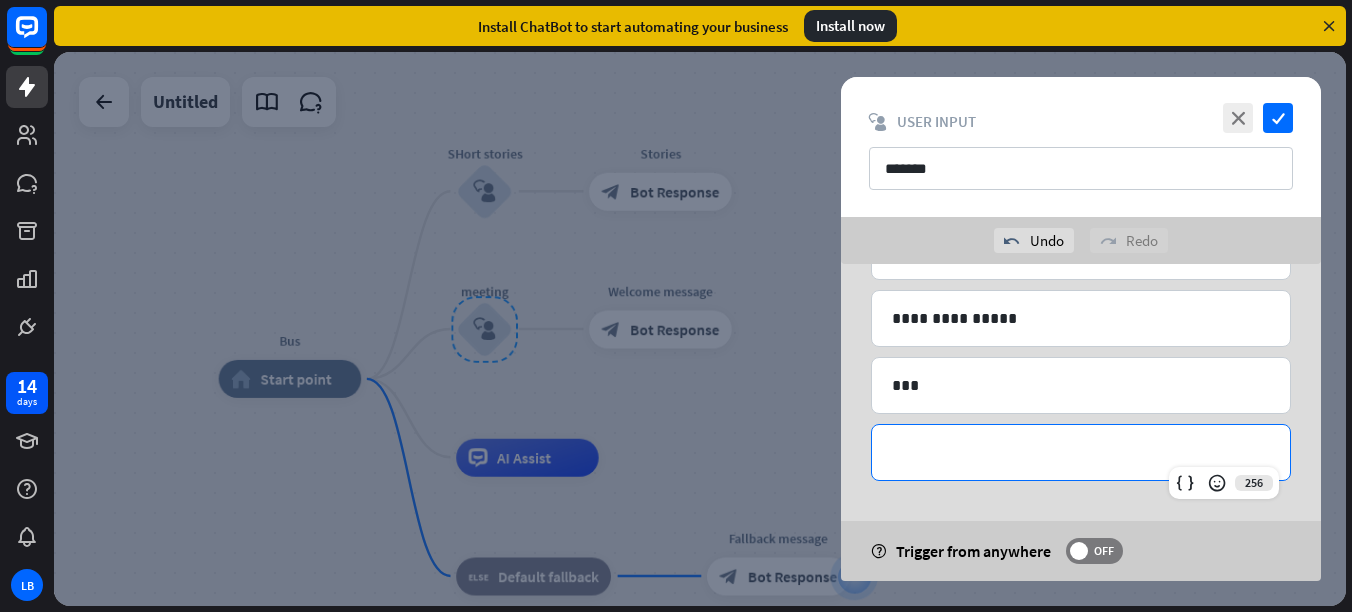 click on "**********" at bounding box center [1081, 452] 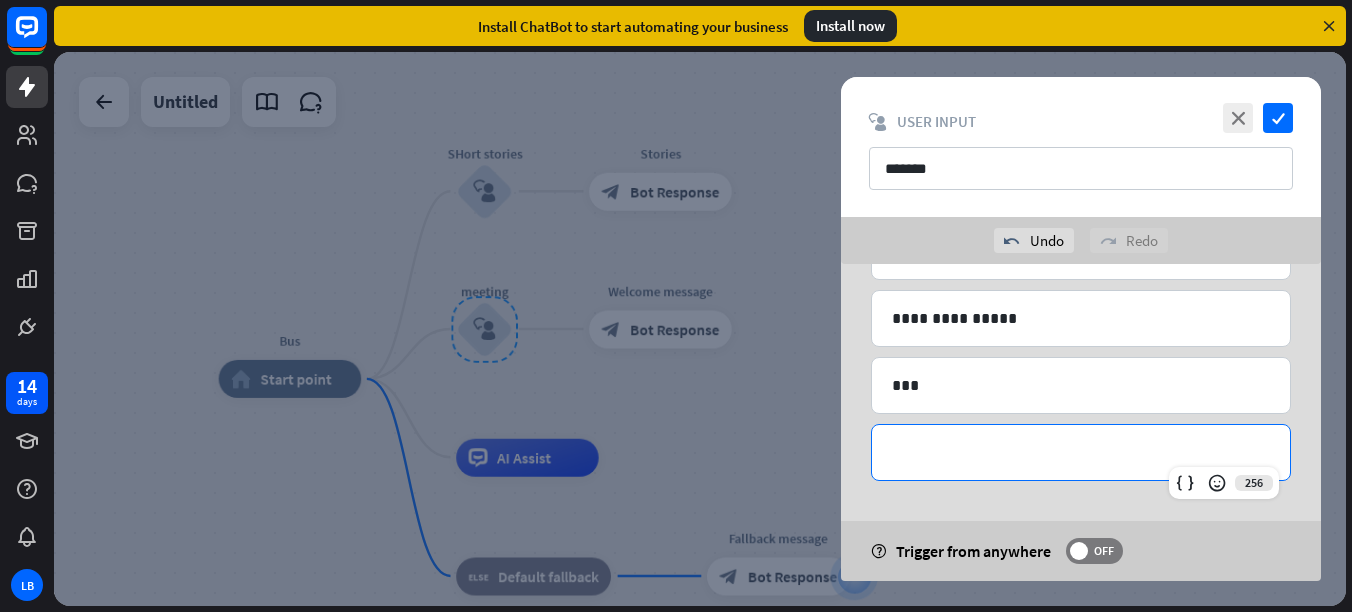 type 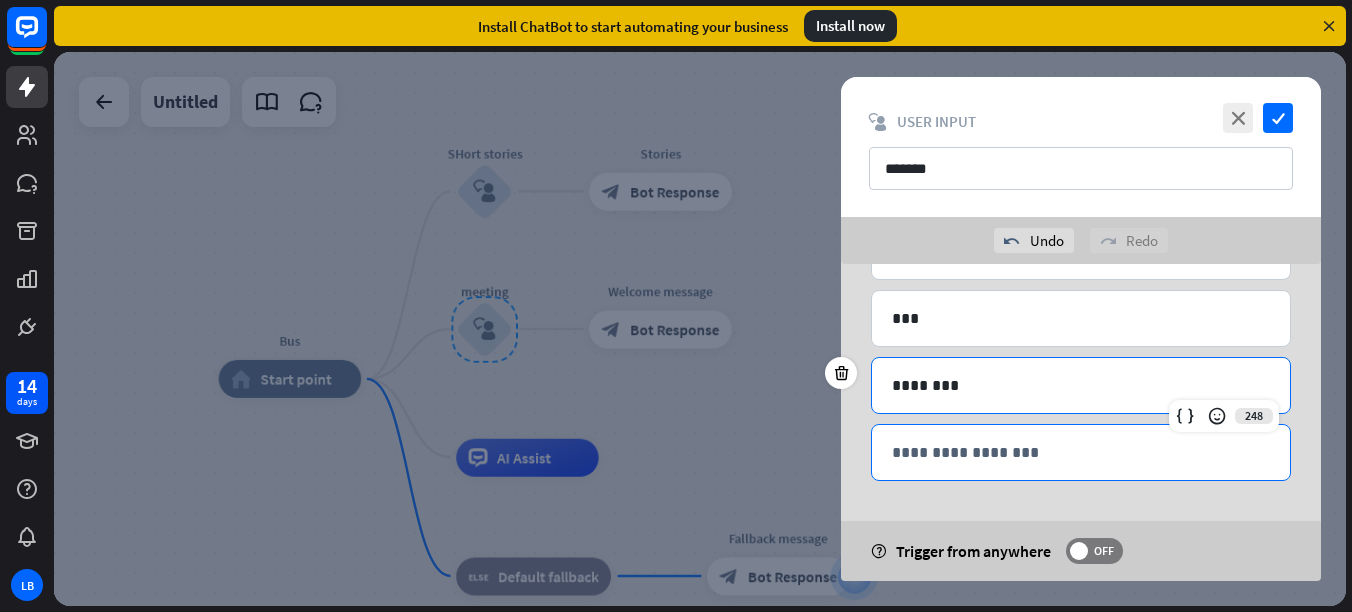 click on "**********" at bounding box center [1081, 452] 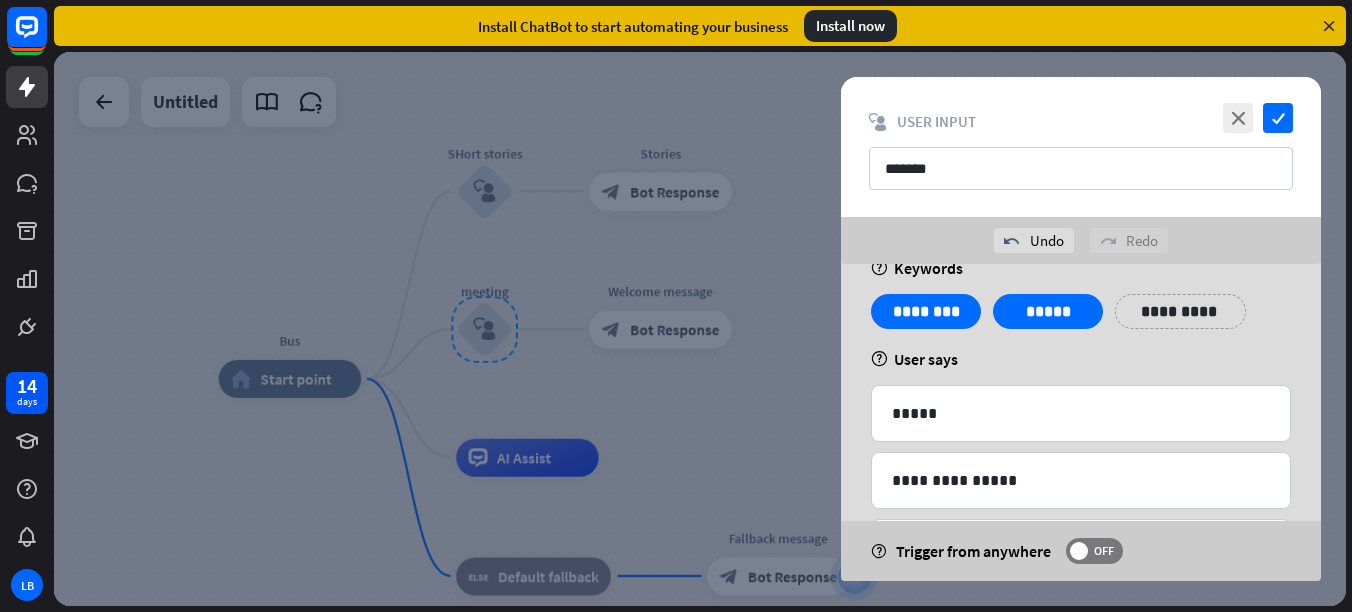 scroll, scrollTop: 0, scrollLeft: 0, axis: both 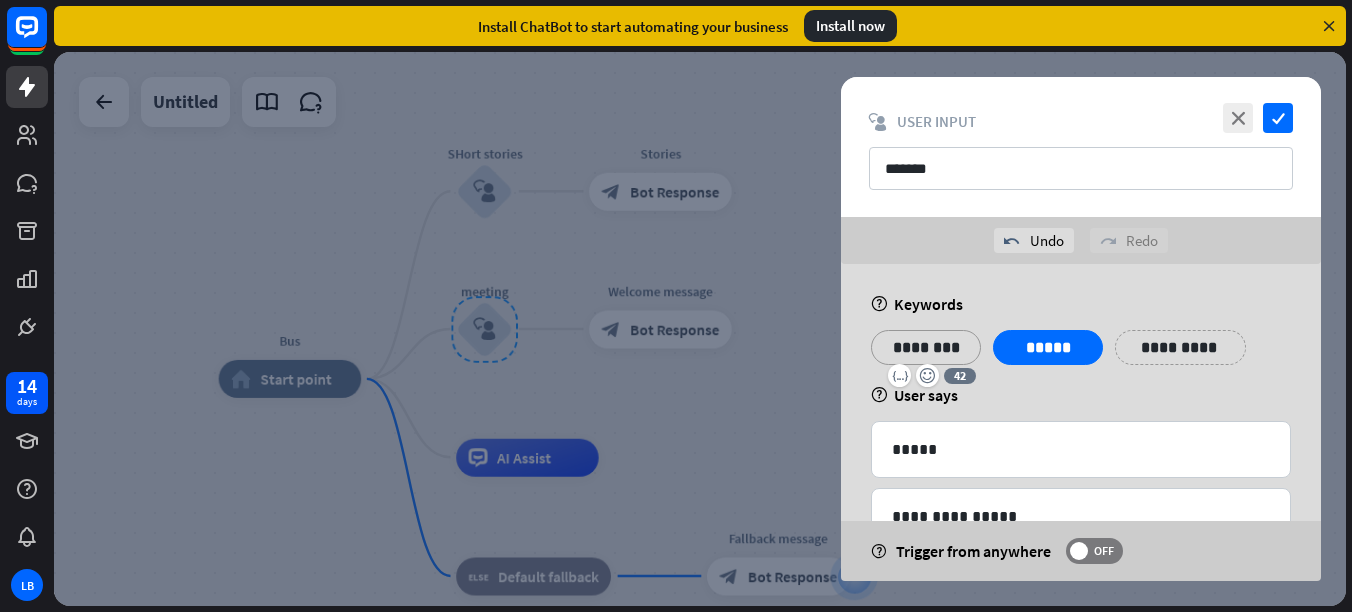click on "********" at bounding box center (926, 347) 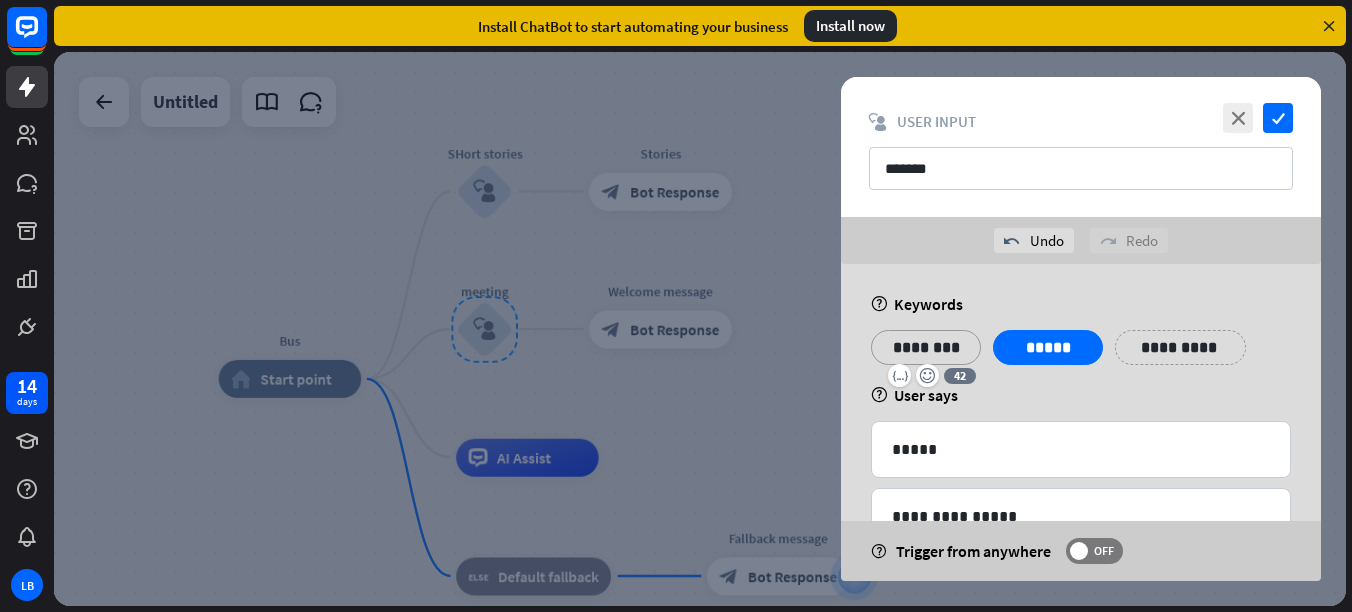 drag, startPoint x: 904, startPoint y: 358, endPoint x: 921, endPoint y: 358, distance: 17 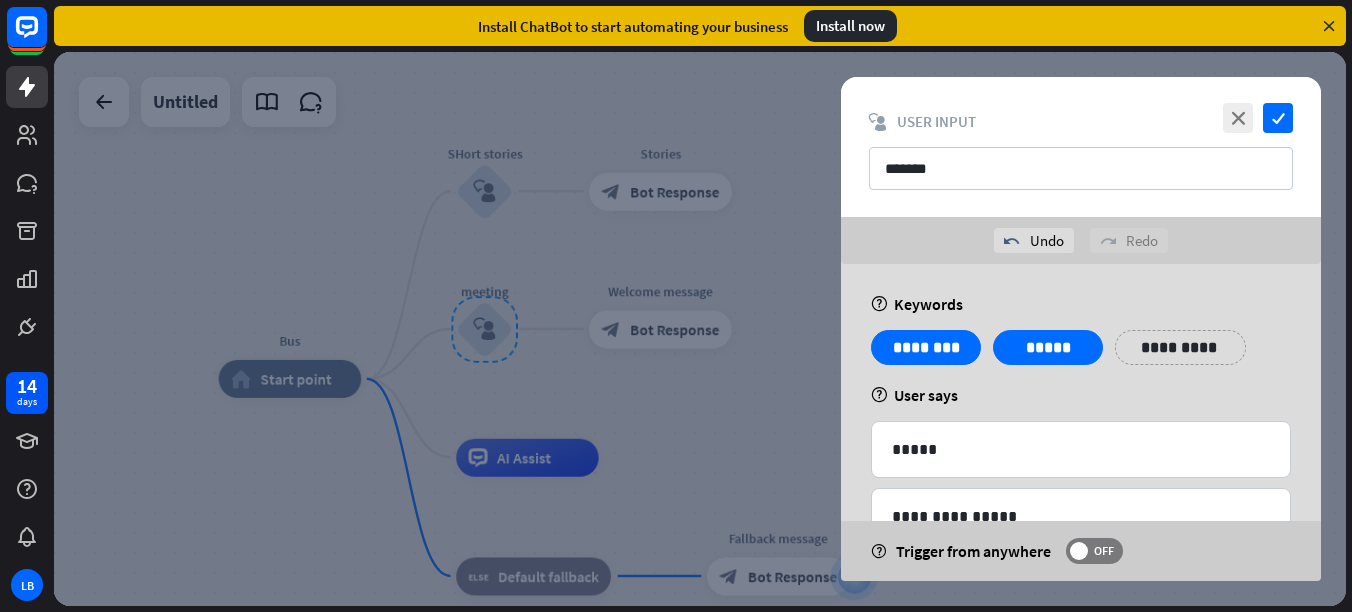 click on "**********" at bounding box center [1081, 555] 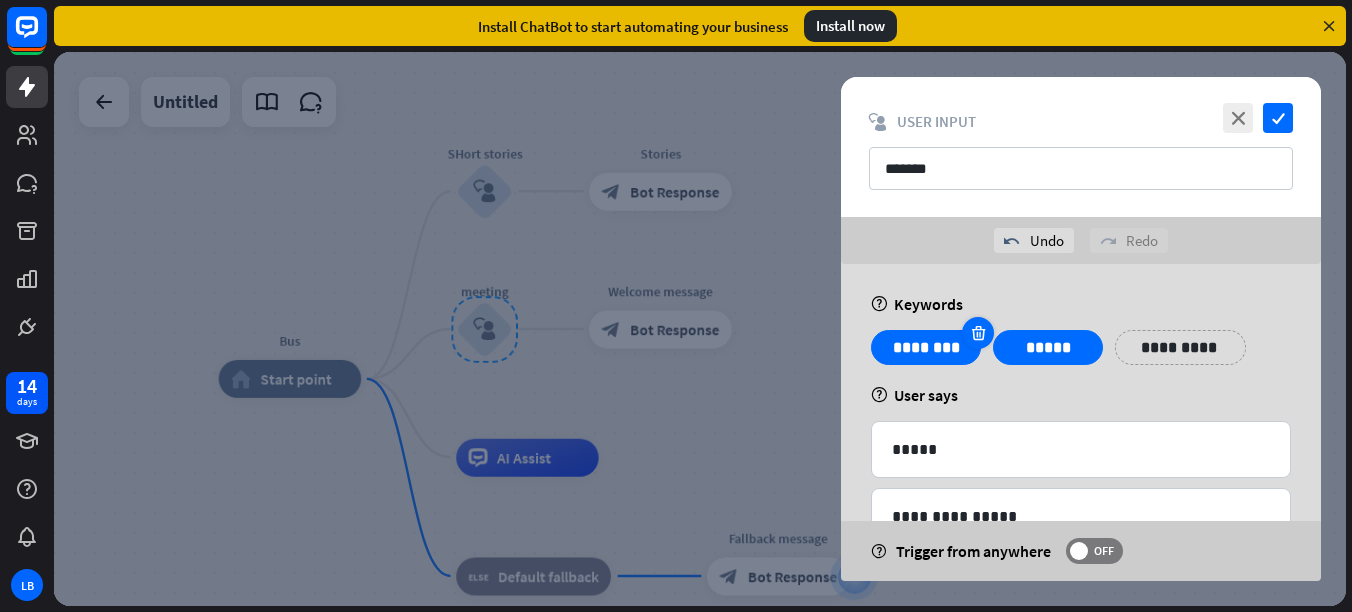 click at bounding box center [978, 333] 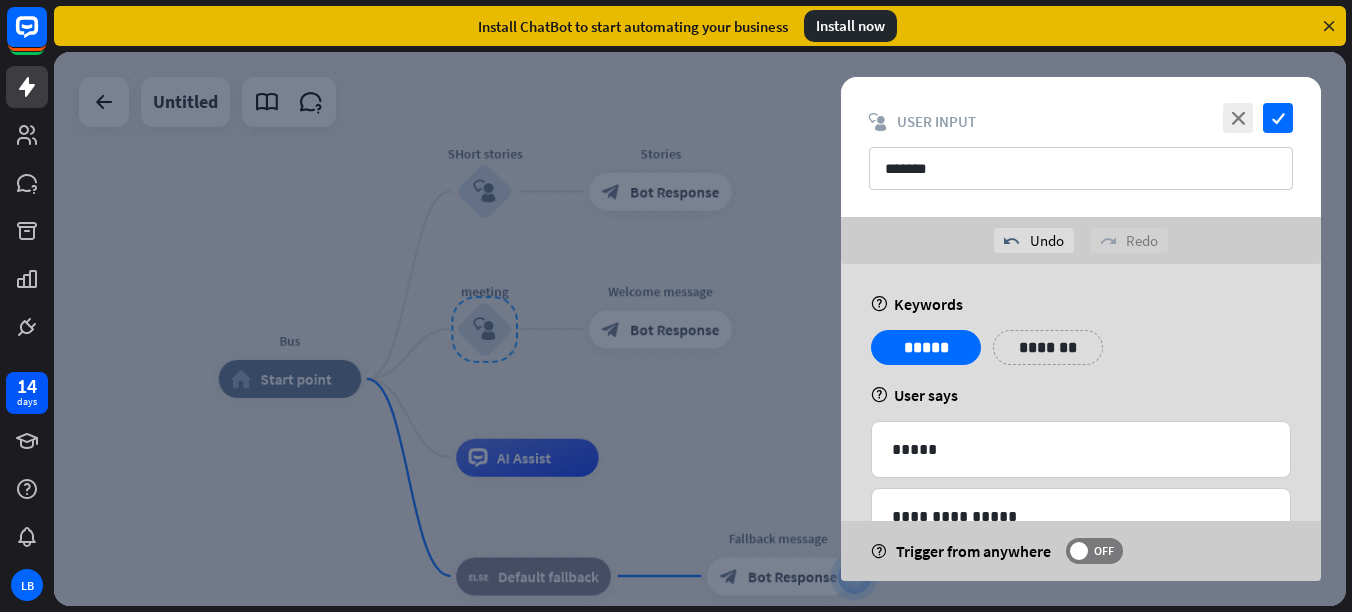 click on "*******" at bounding box center [1048, 347] 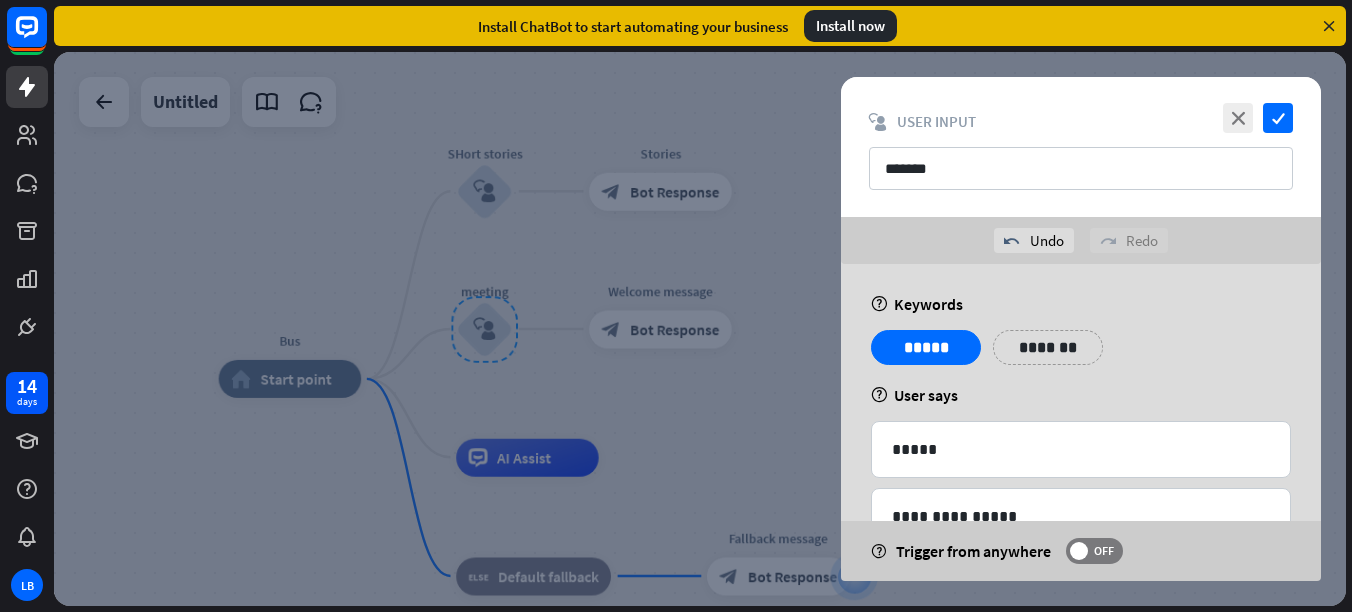 click on "*******" at bounding box center [1048, 347] 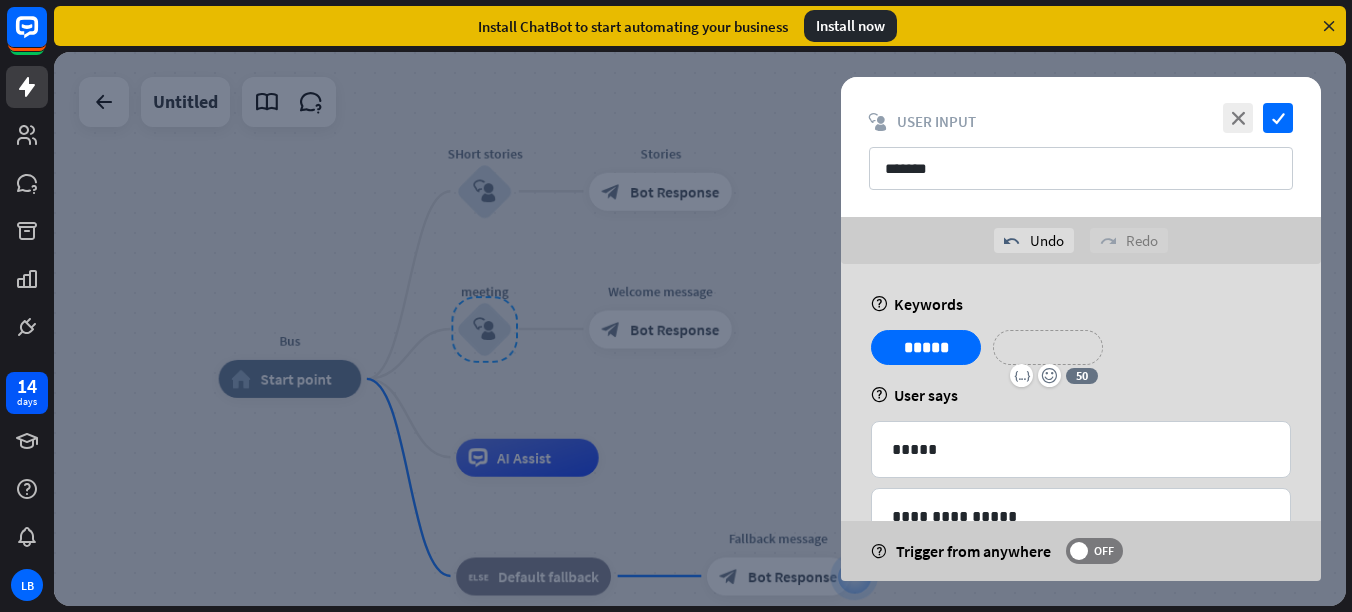 type 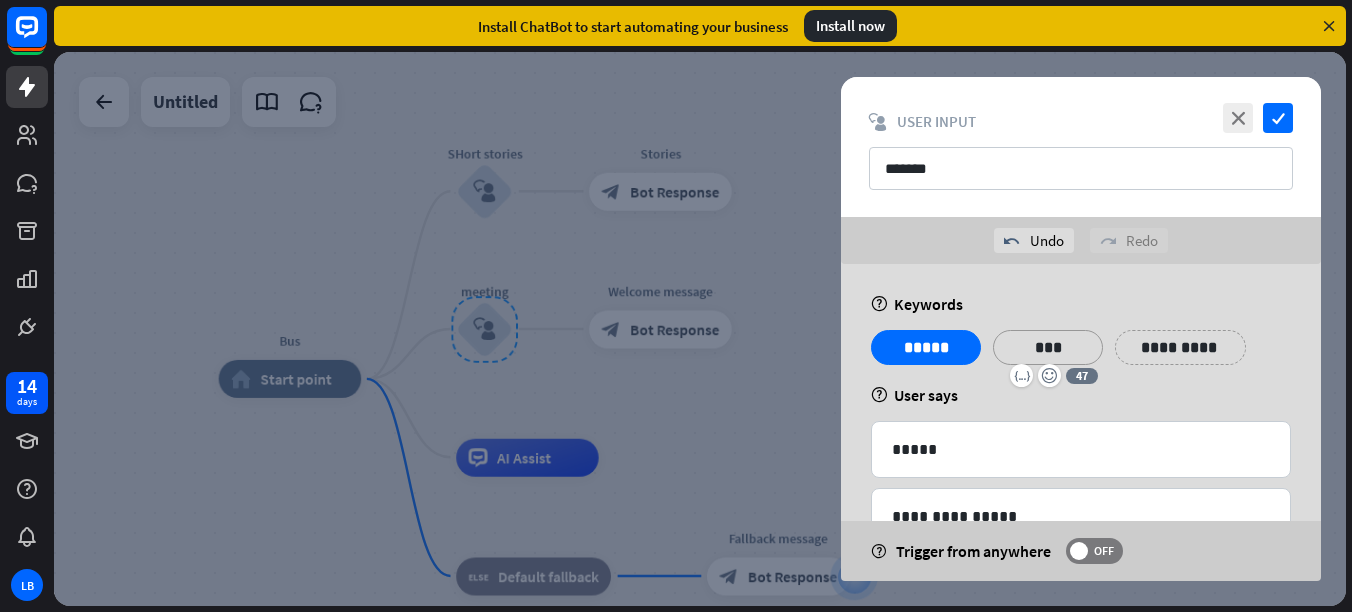 click on "**********" at bounding box center [1180, 347] 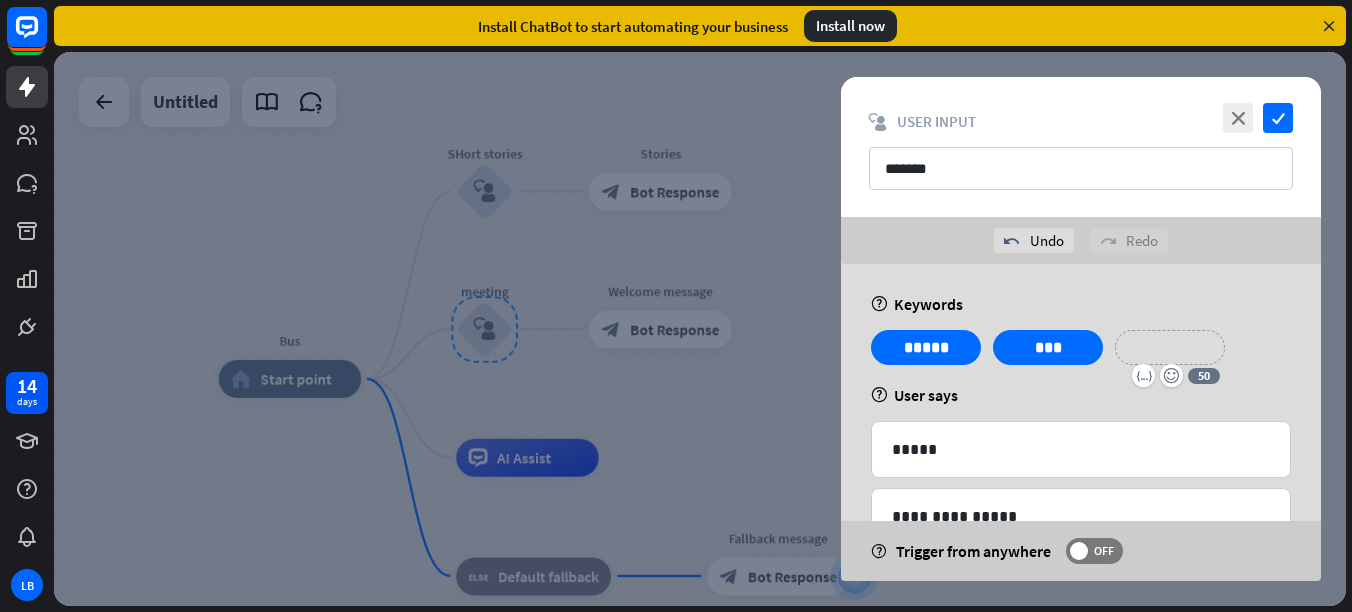 type 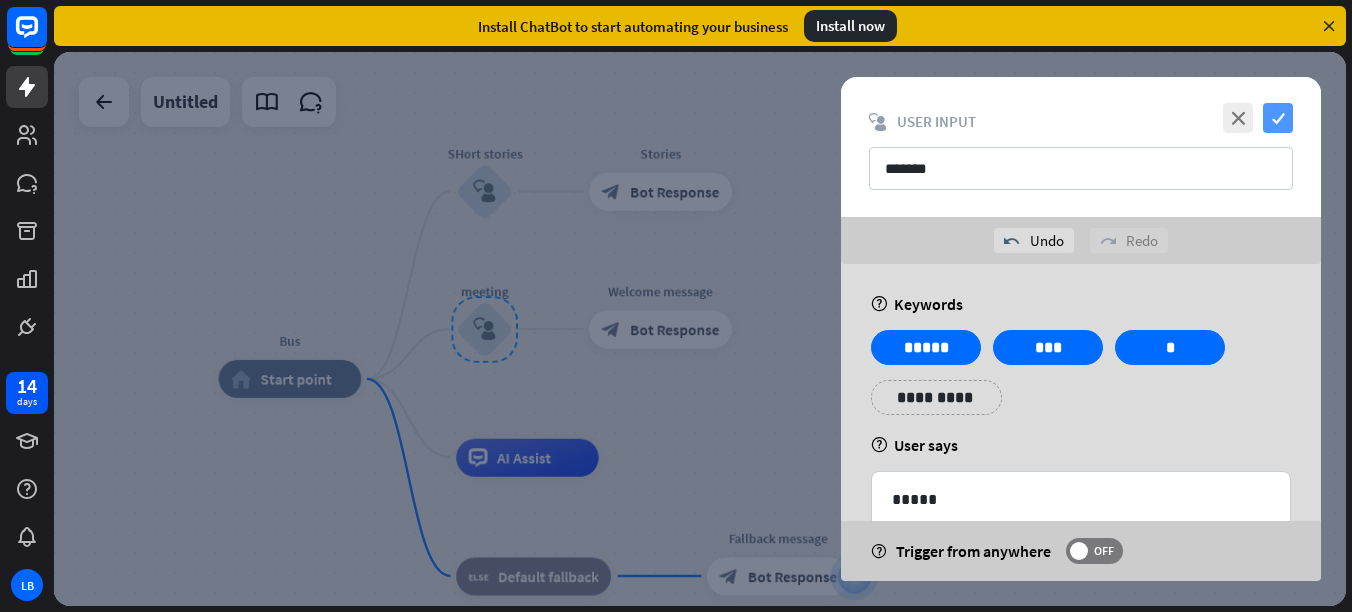 click on "check" at bounding box center (1278, 118) 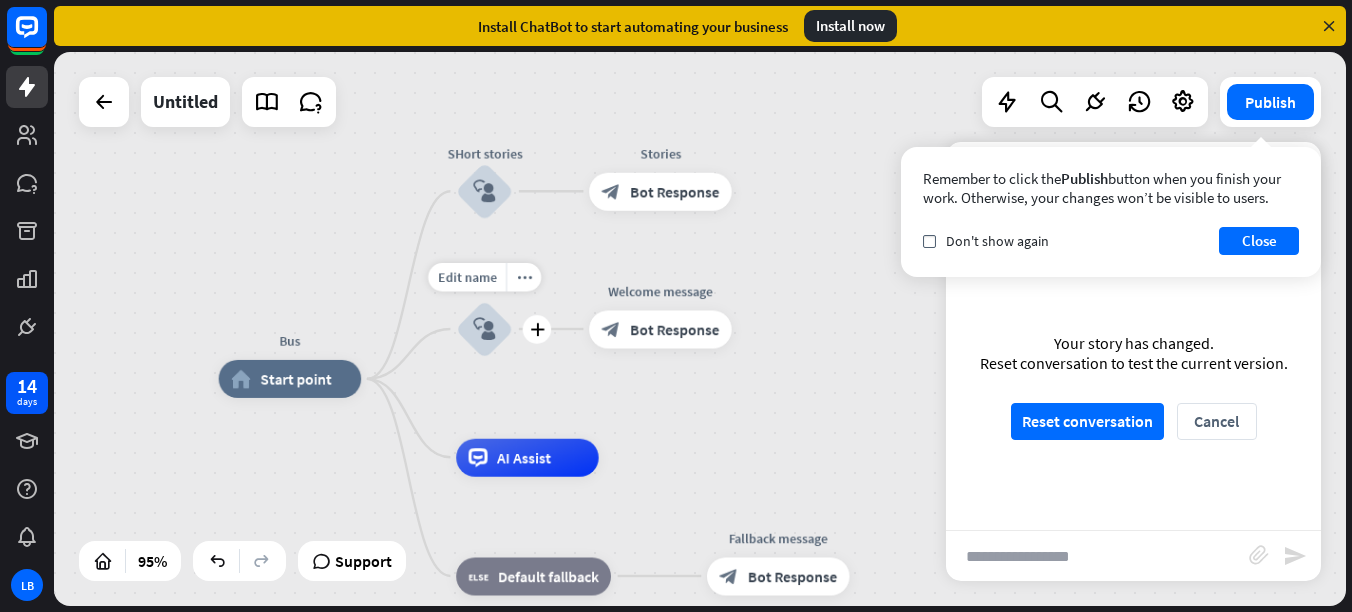 click on "block_user_input" at bounding box center [484, 329] 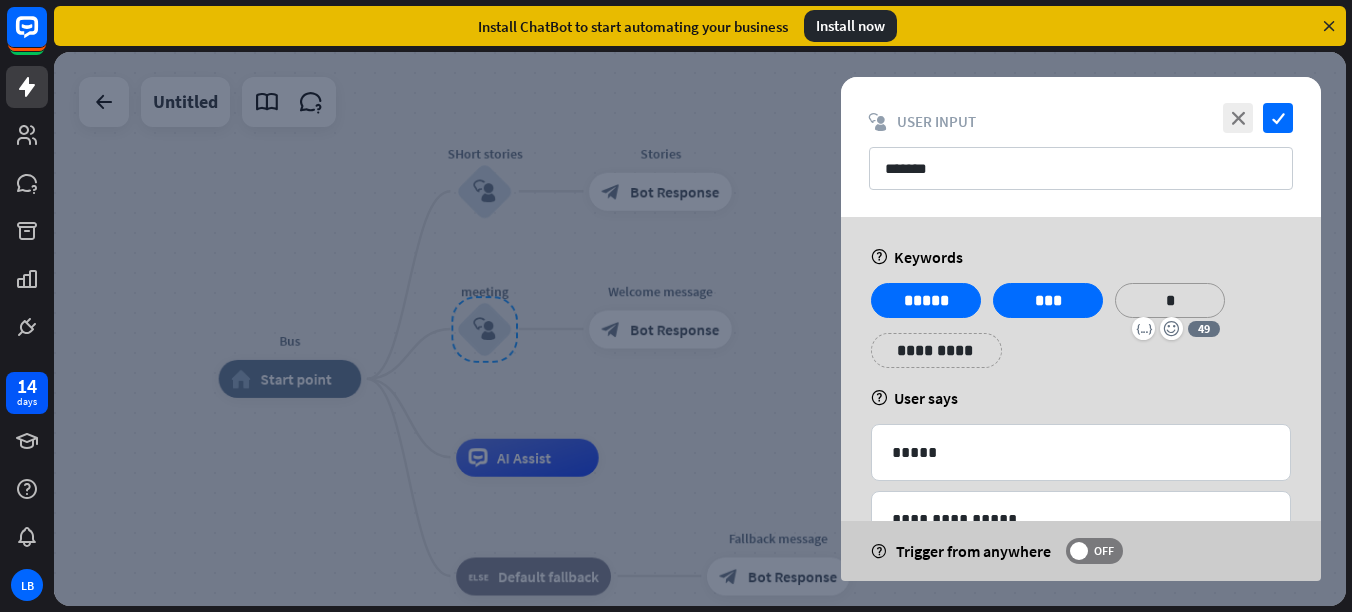 click on "*" at bounding box center (1170, 300) 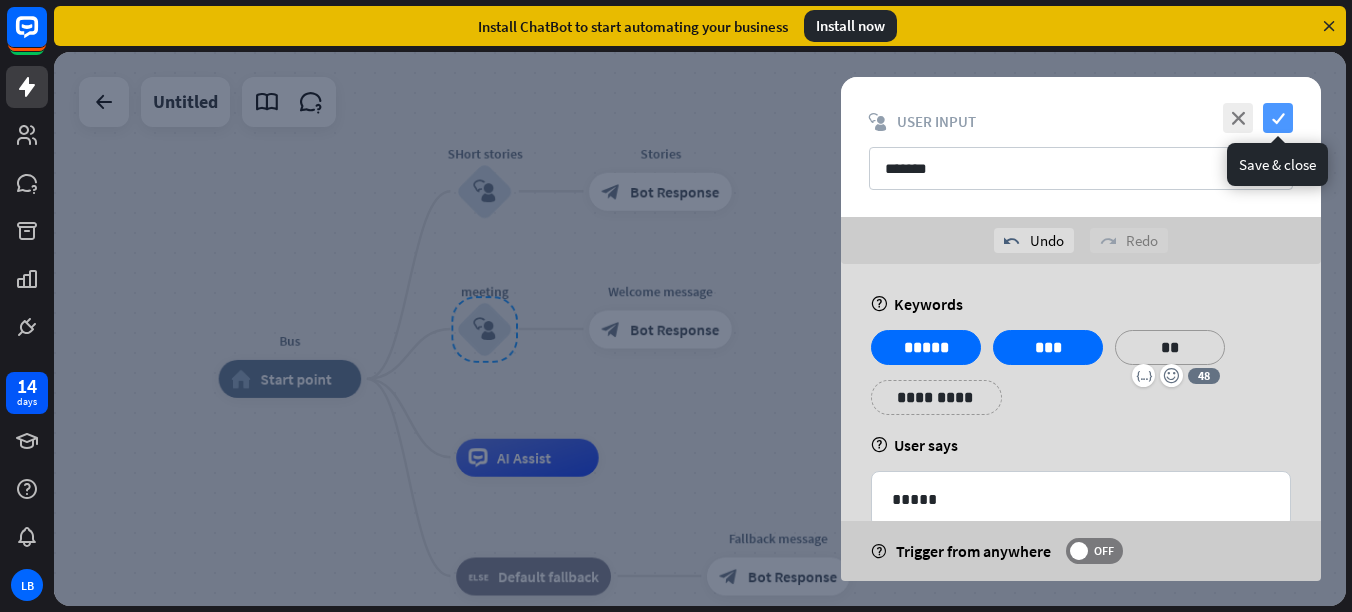 click on "check" at bounding box center (1278, 118) 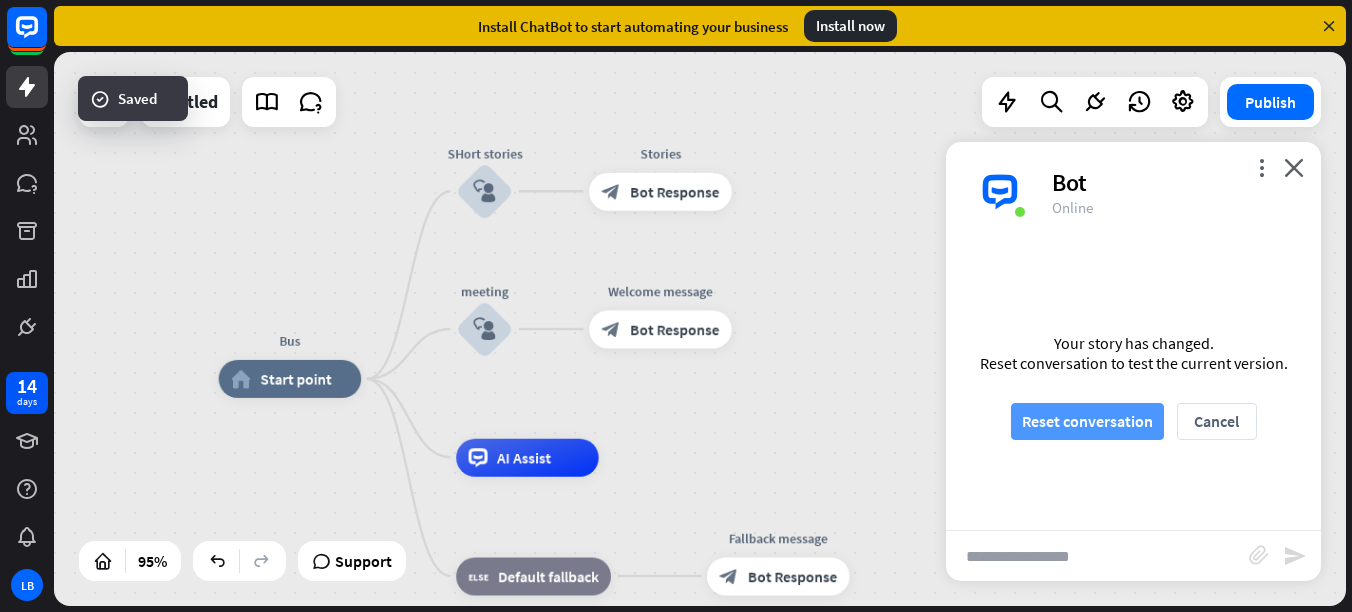 click on "Reset conversation" at bounding box center [1087, 421] 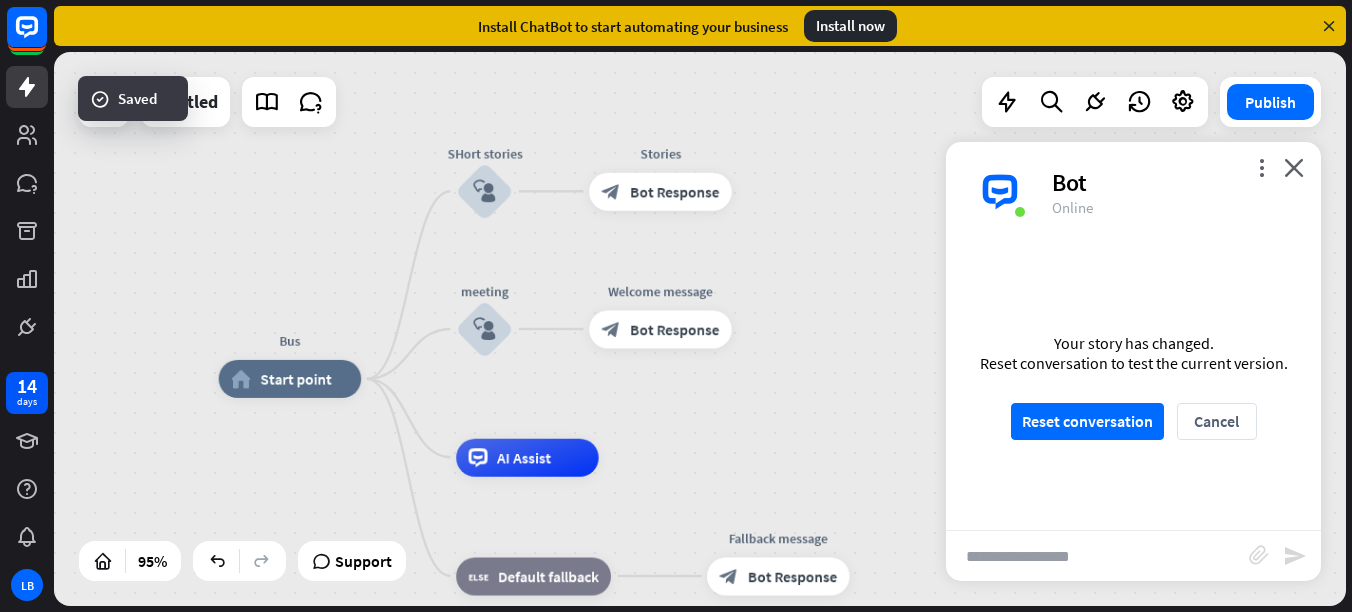 scroll, scrollTop: 0, scrollLeft: 0, axis: both 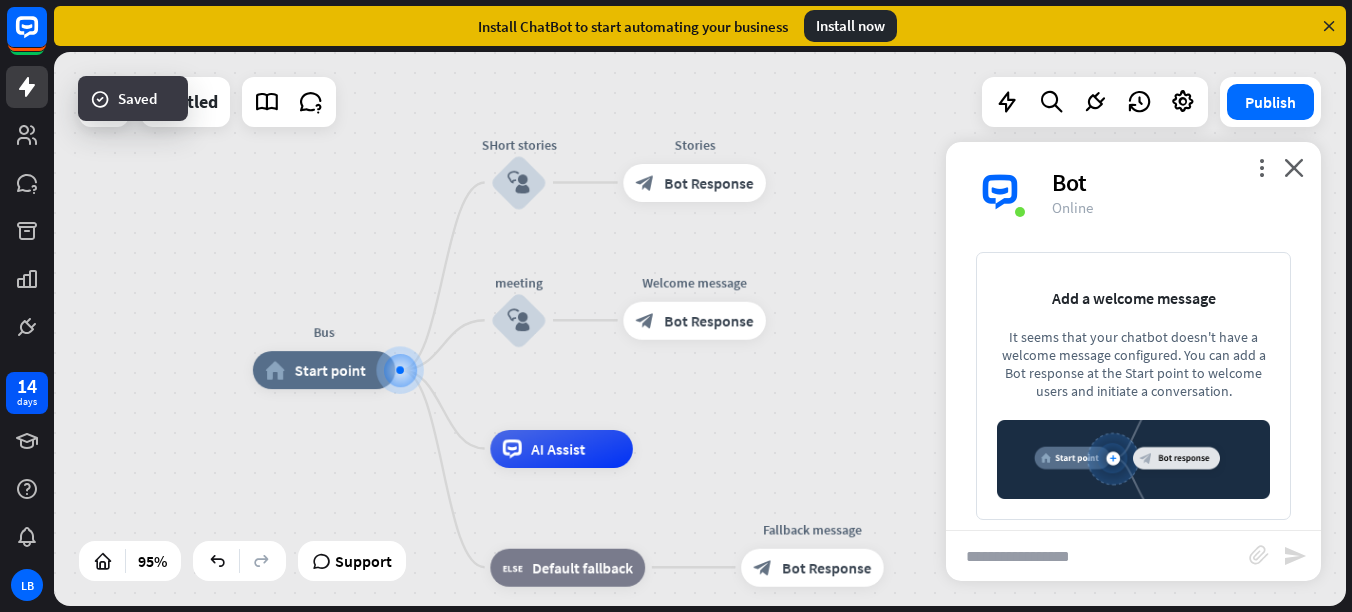click at bounding box center [1097, 556] 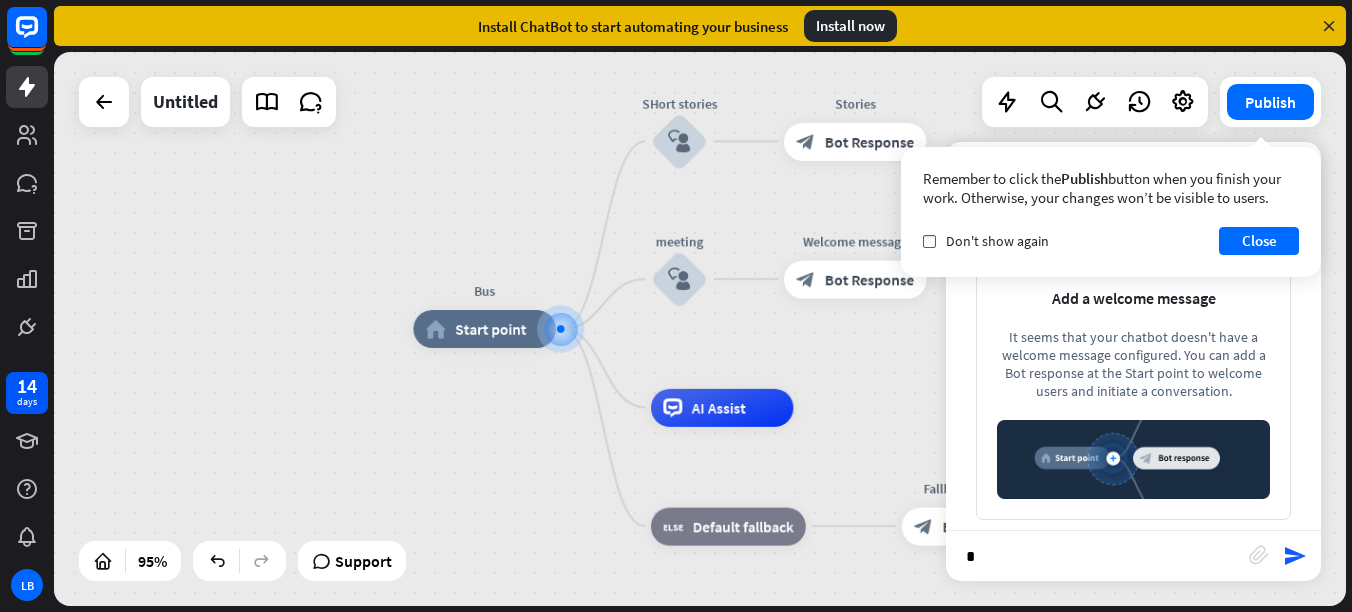 type on "**" 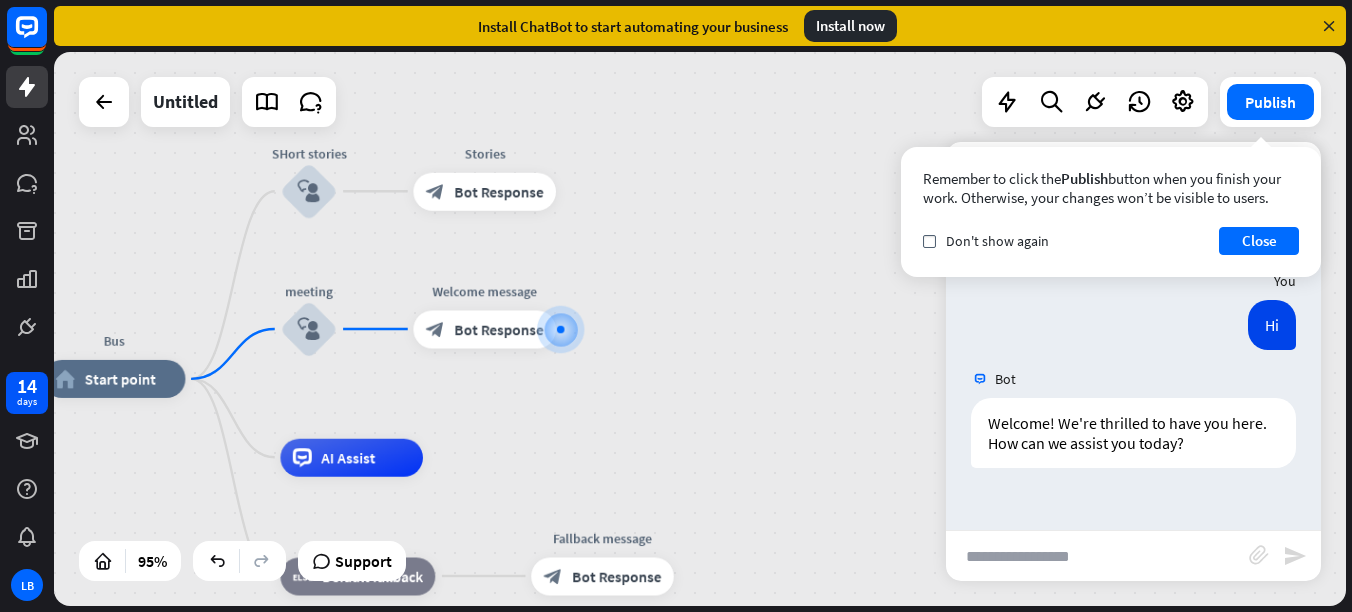 click at bounding box center [1097, 556] 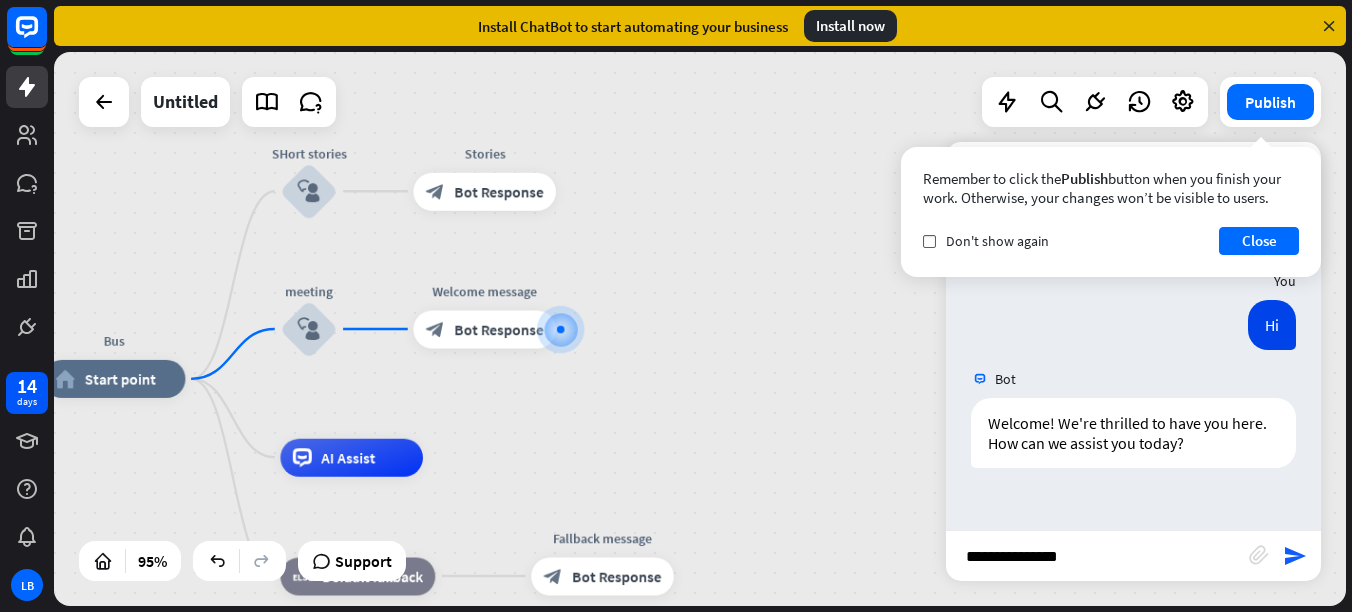 type on "**********" 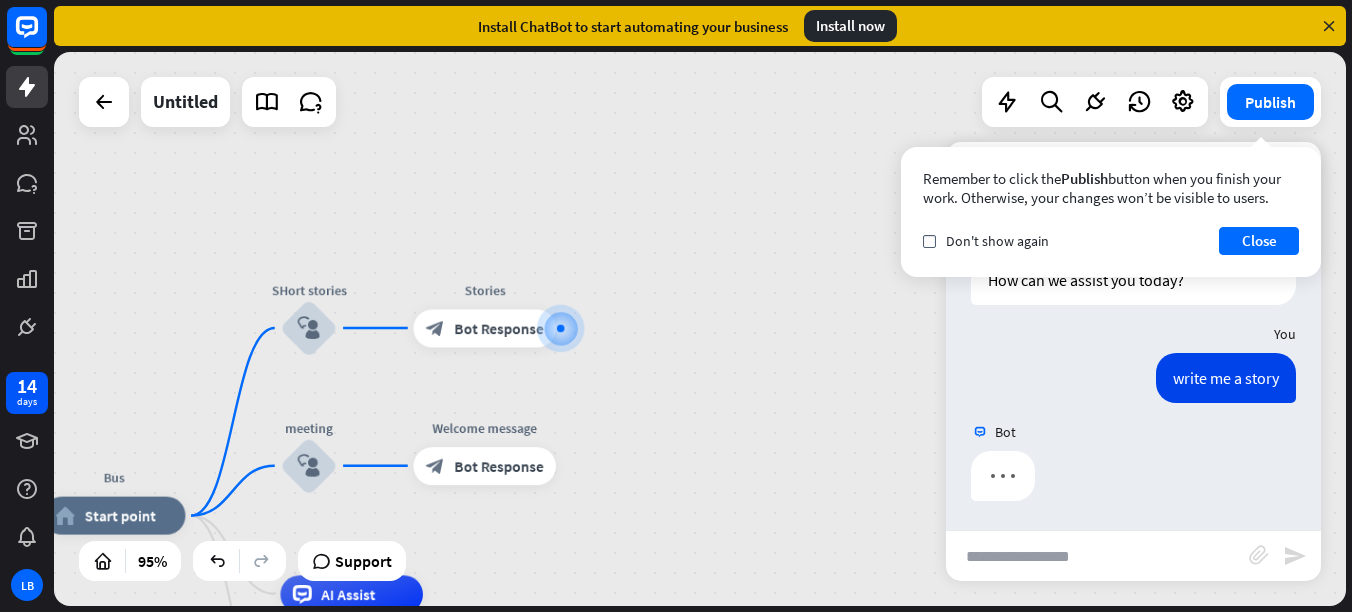 scroll, scrollTop: 164, scrollLeft: 0, axis: vertical 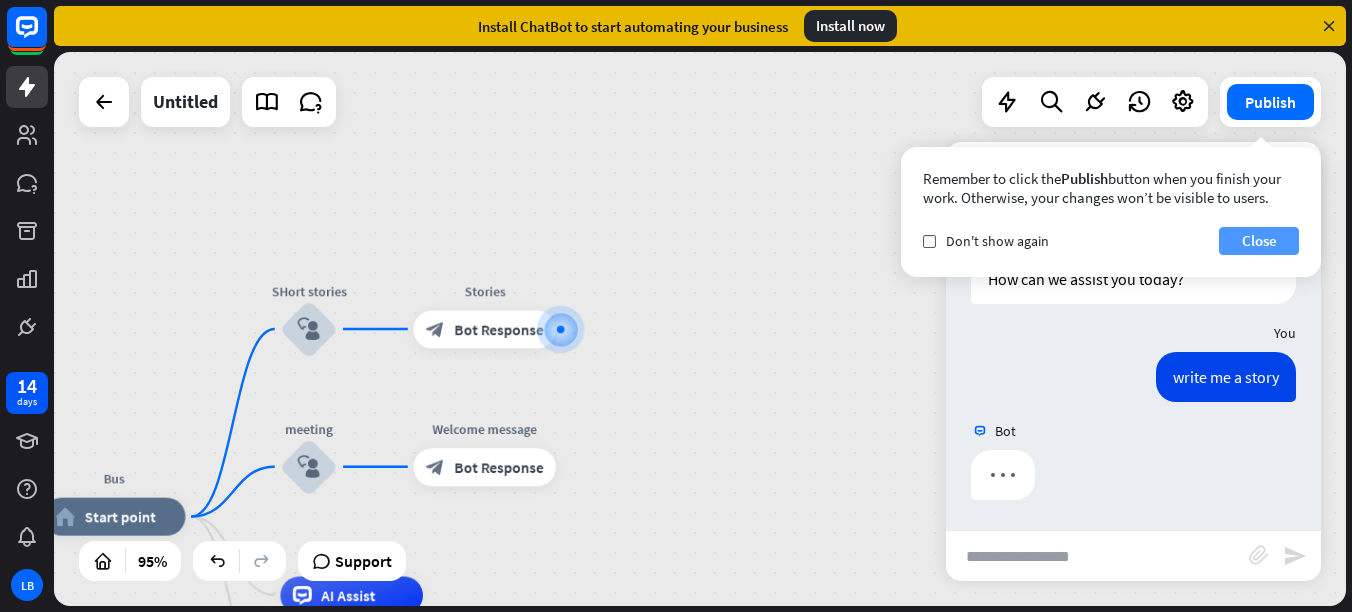 click on "Close" at bounding box center [1259, 241] 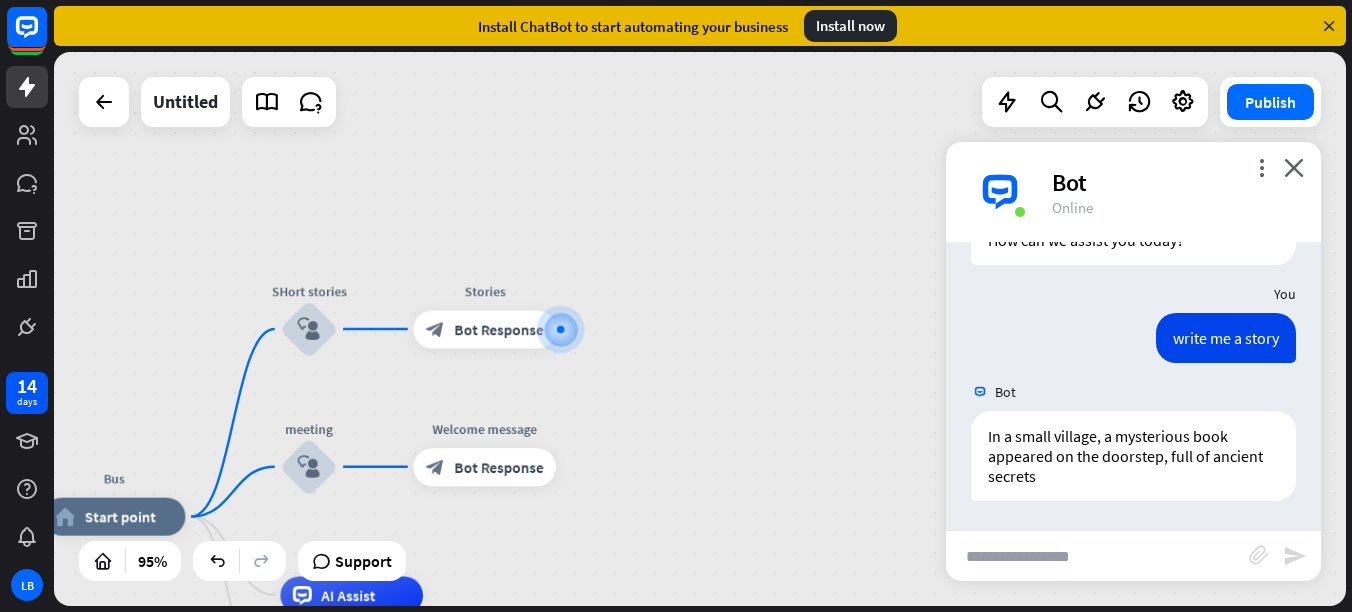 scroll, scrollTop: 204, scrollLeft: 0, axis: vertical 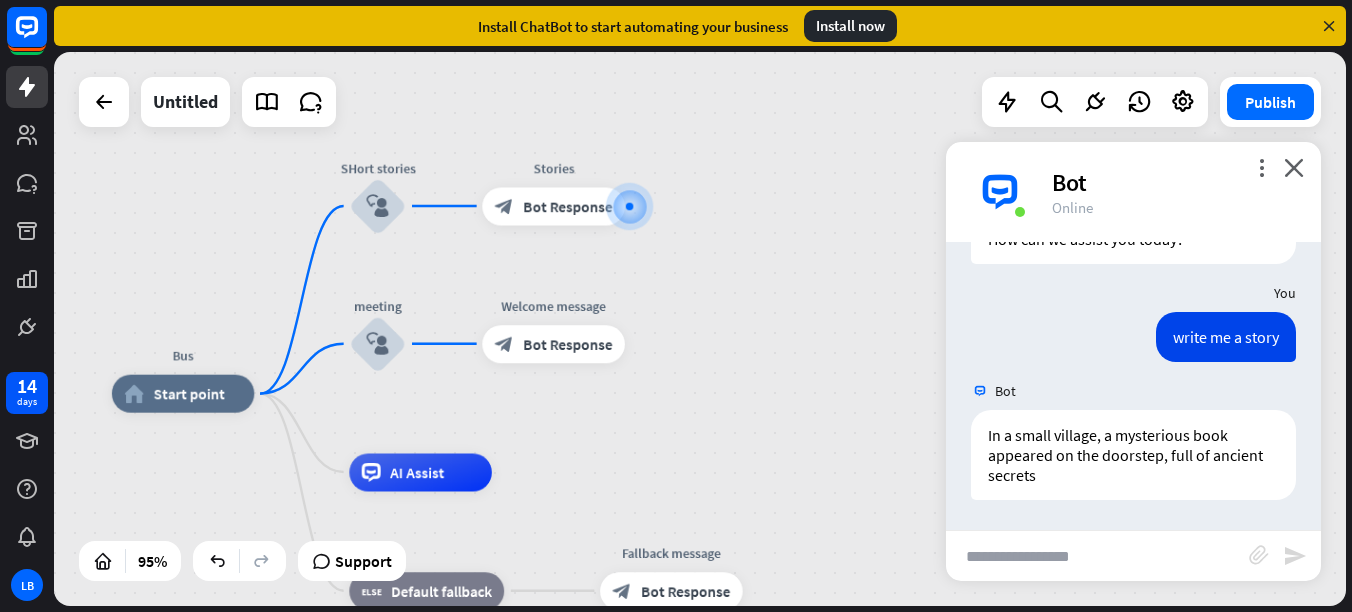 drag, startPoint x: 779, startPoint y: 426, endPoint x: 832, endPoint y: 302, distance: 134.85178 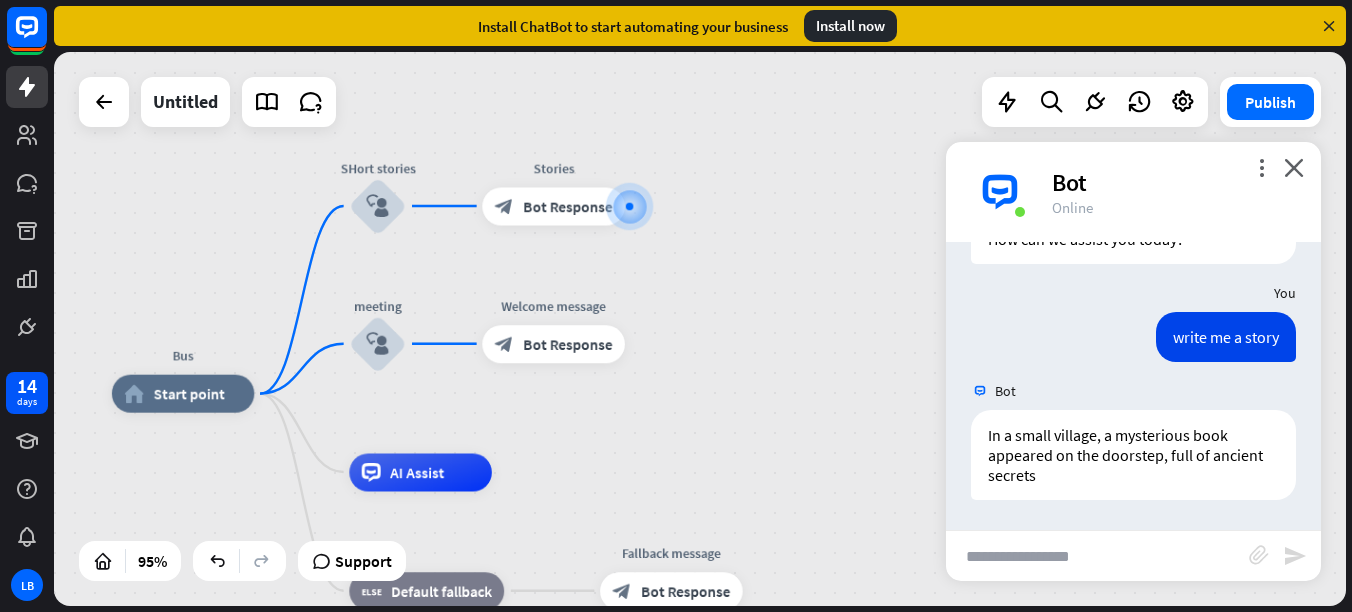 click on "Bus   home_2   Start point                 SHort stories   block_user_input                 Stories   block_bot_response   Bot Response                     meeting   block_user_input                 Welcome message   block_bot_response   Bot Response                     AI Assist                   block_fallback   Default fallback                 Fallback message   block_bot_response   Bot Response" at bounding box center [700, 329] 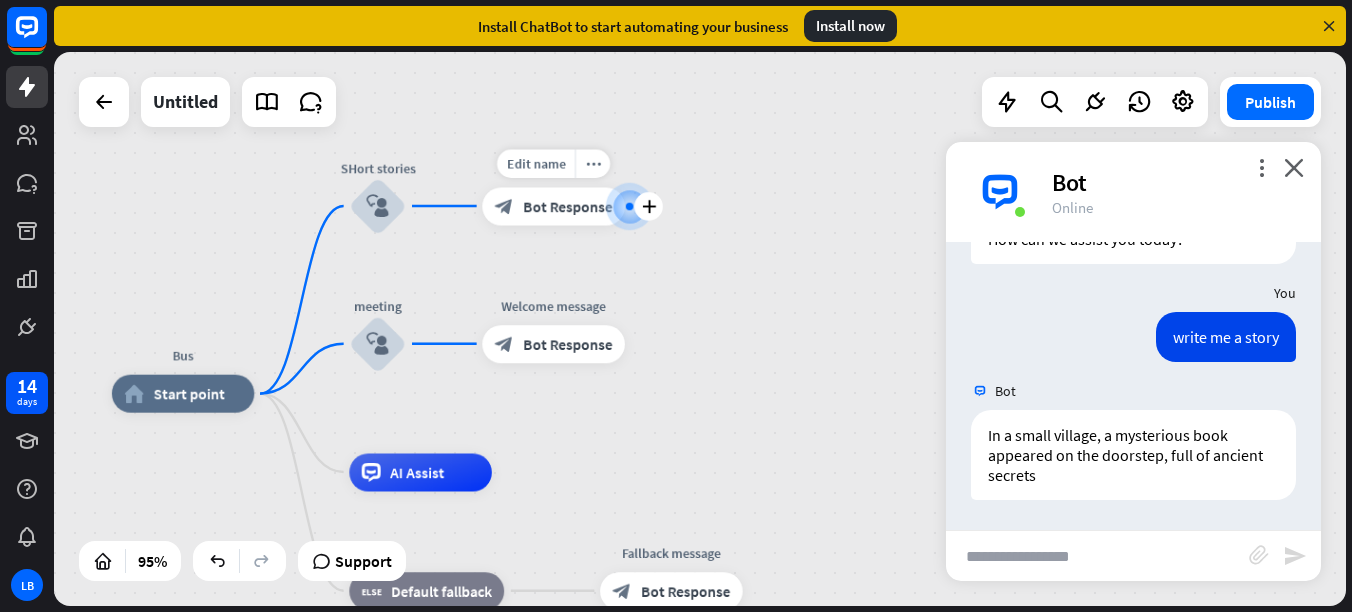 click on "Bot Response" at bounding box center [567, 205] 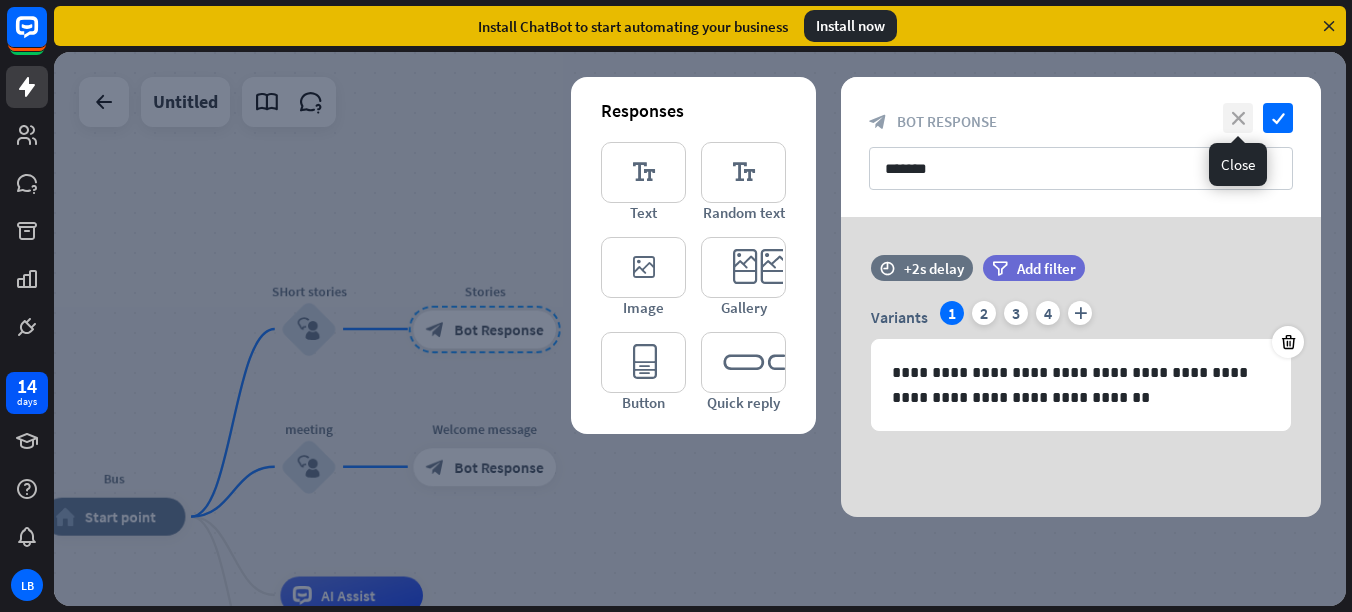 click on "close" at bounding box center [1238, 118] 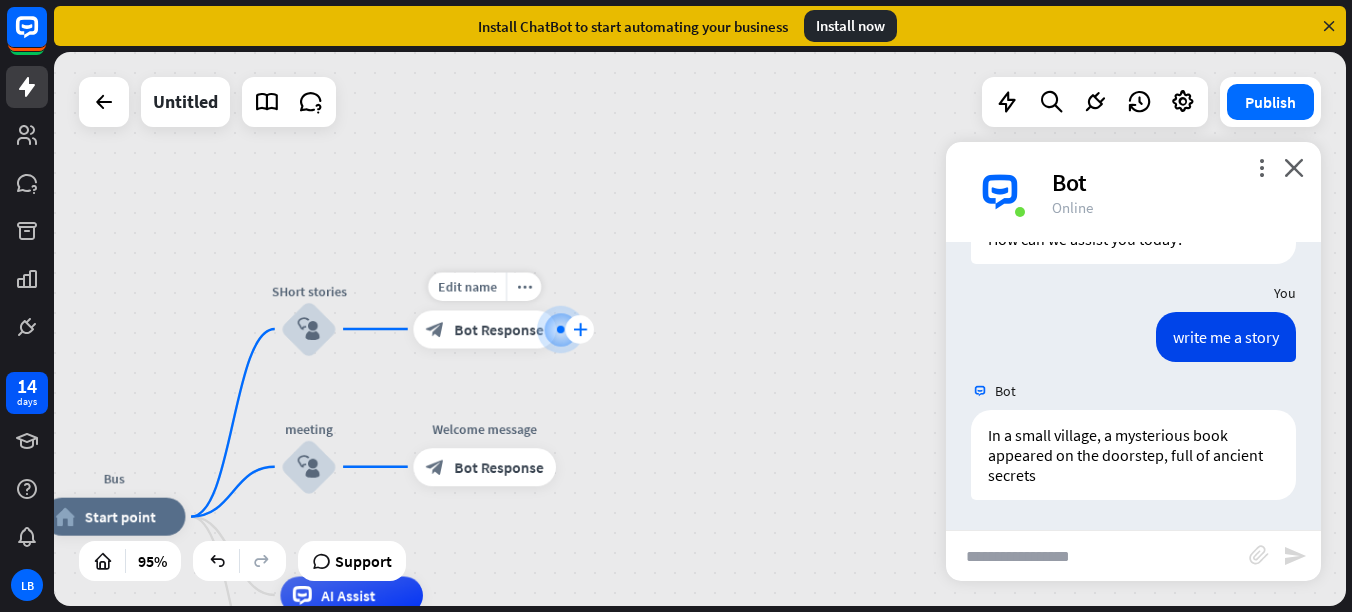 click on "plus" at bounding box center [580, 328] 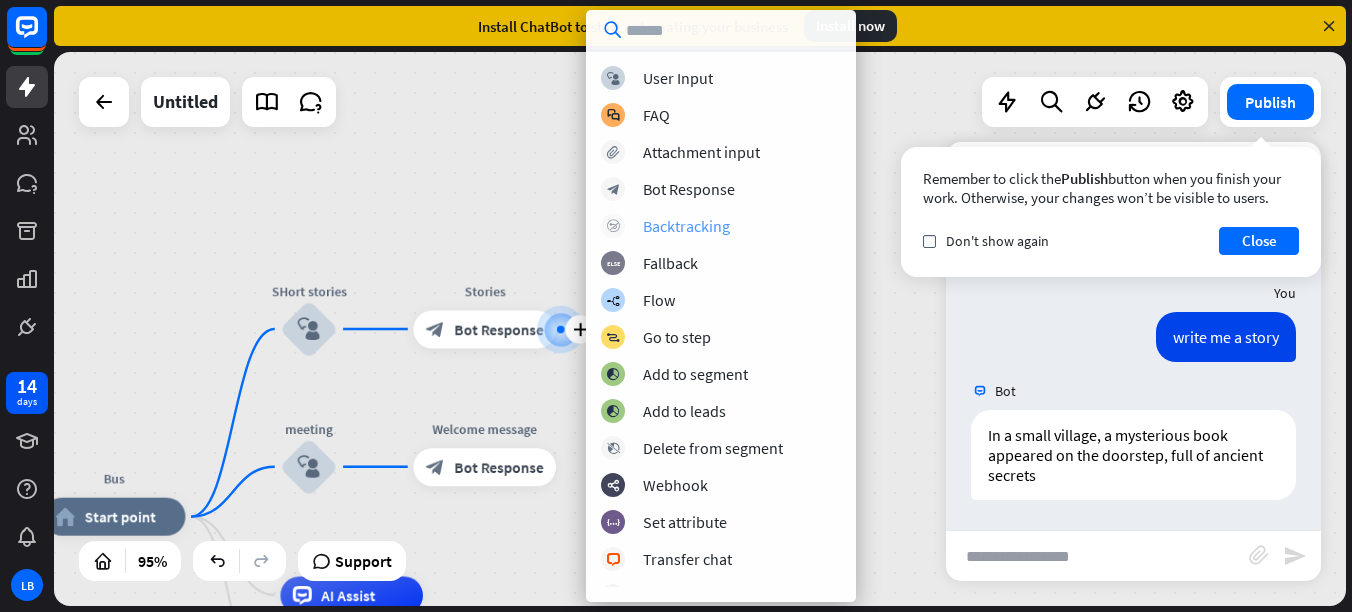 click on "Backtracking" at bounding box center [686, 226] 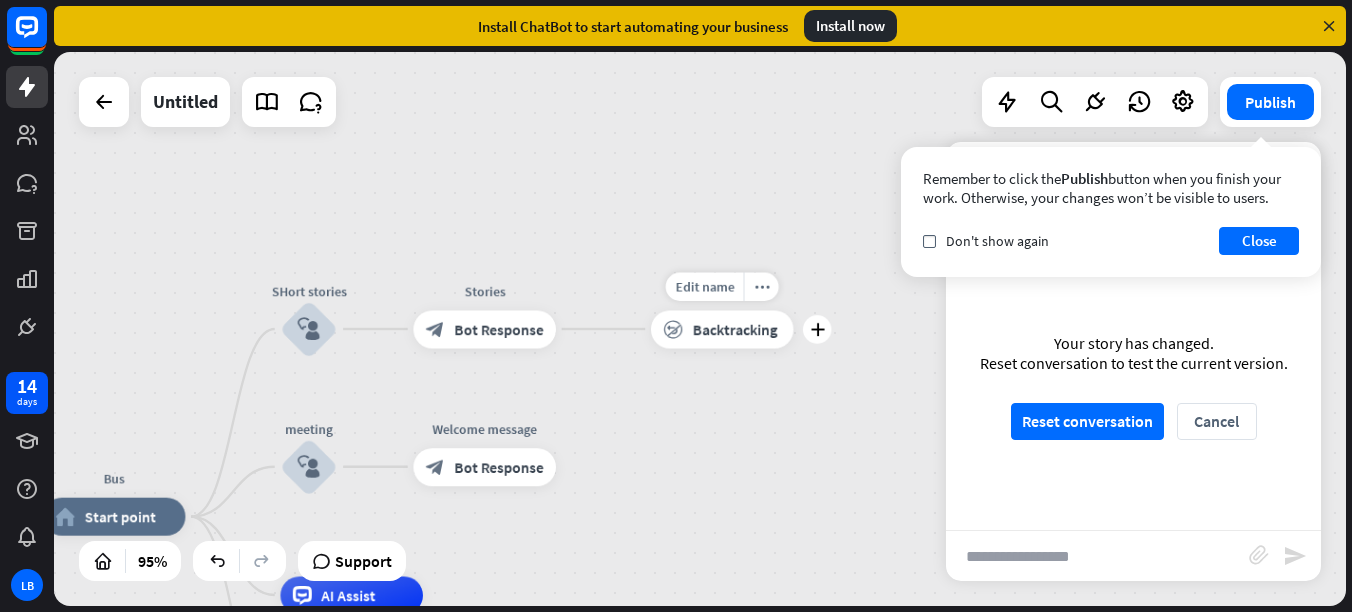 click on "Backtracking" at bounding box center [735, 328] 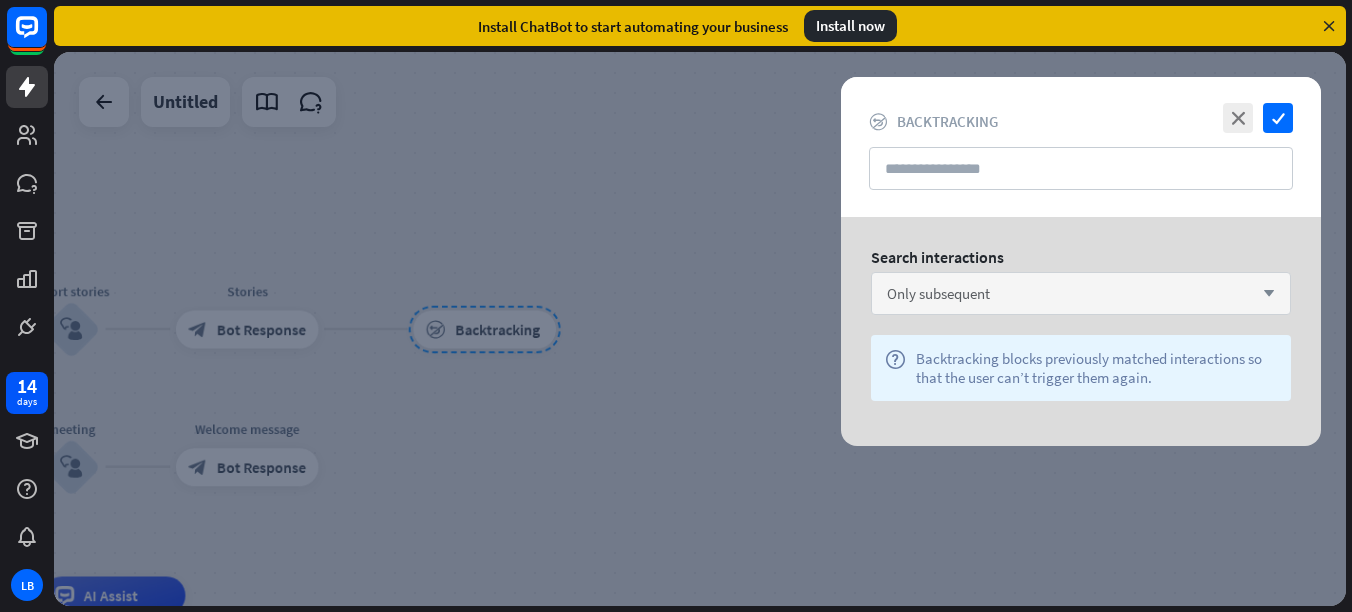 click on "Only subsequent" at bounding box center (938, 293) 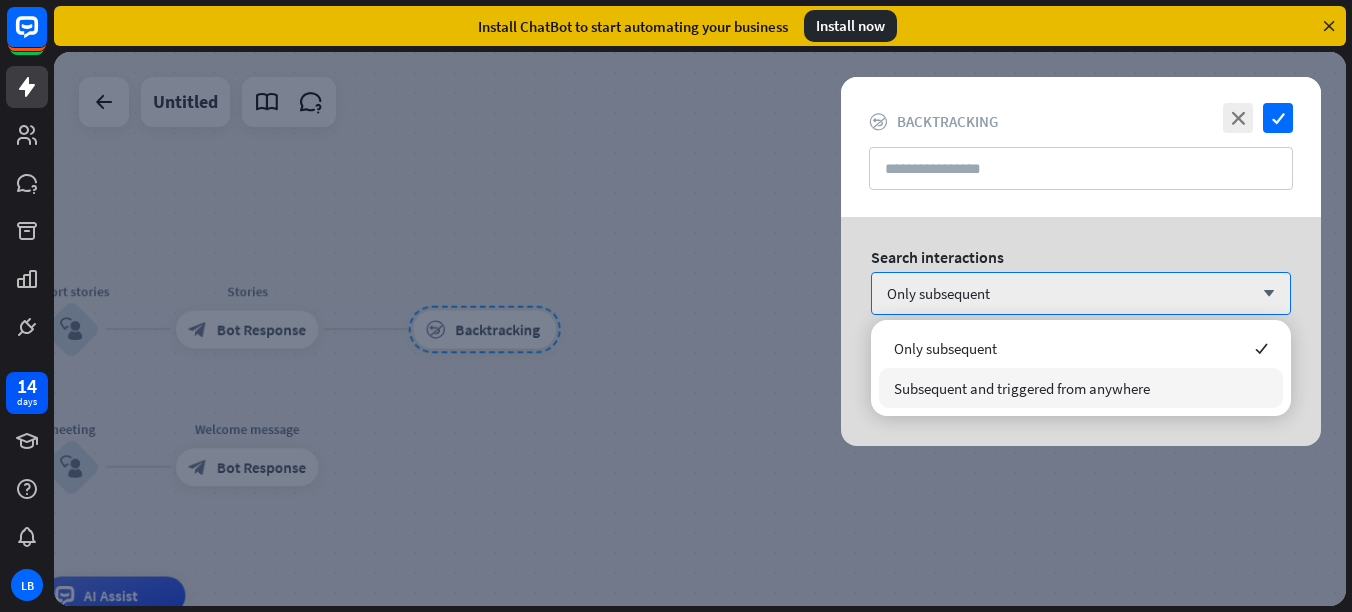click on "Subsequent and triggered from anywhere" at bounding box center (1022, 388) 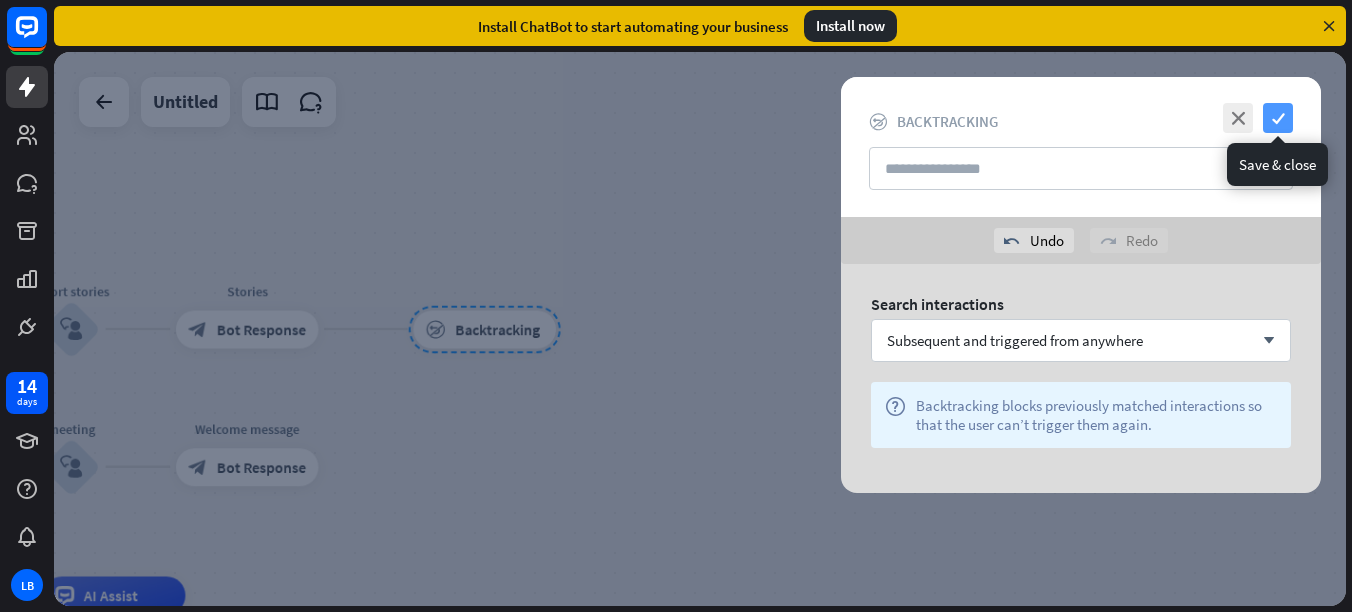 click on "check" at bounding box center [1278, 118] 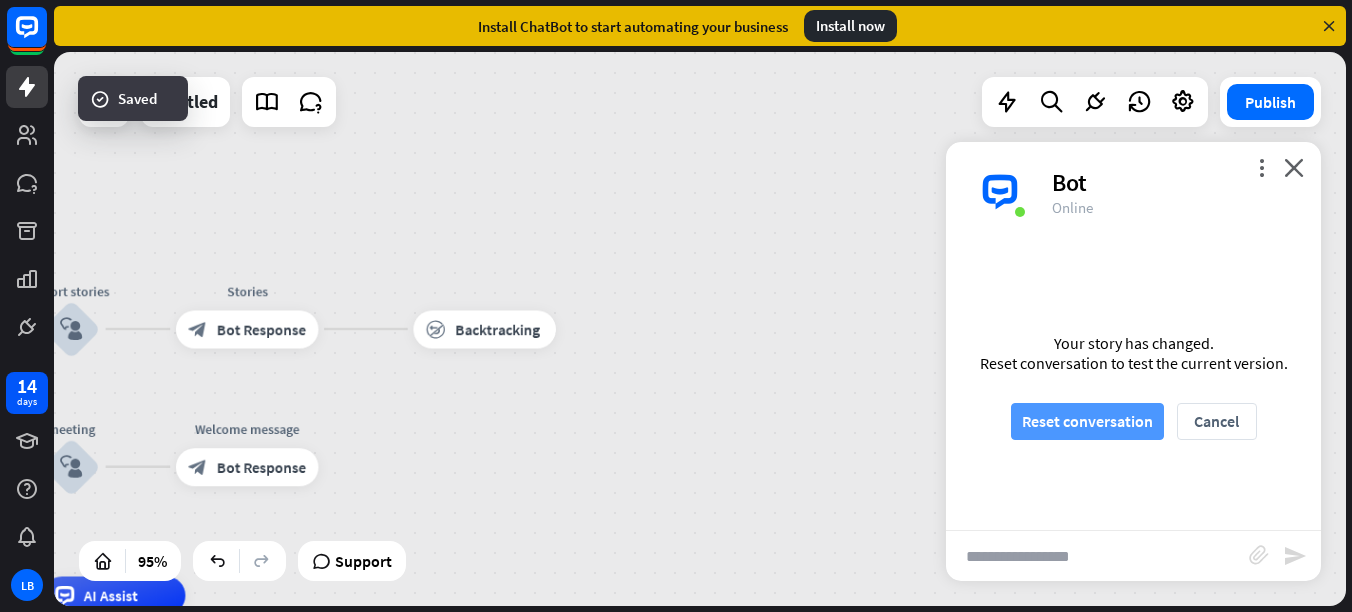 click on "Reset conversation" at bounding box center [1087, 421] 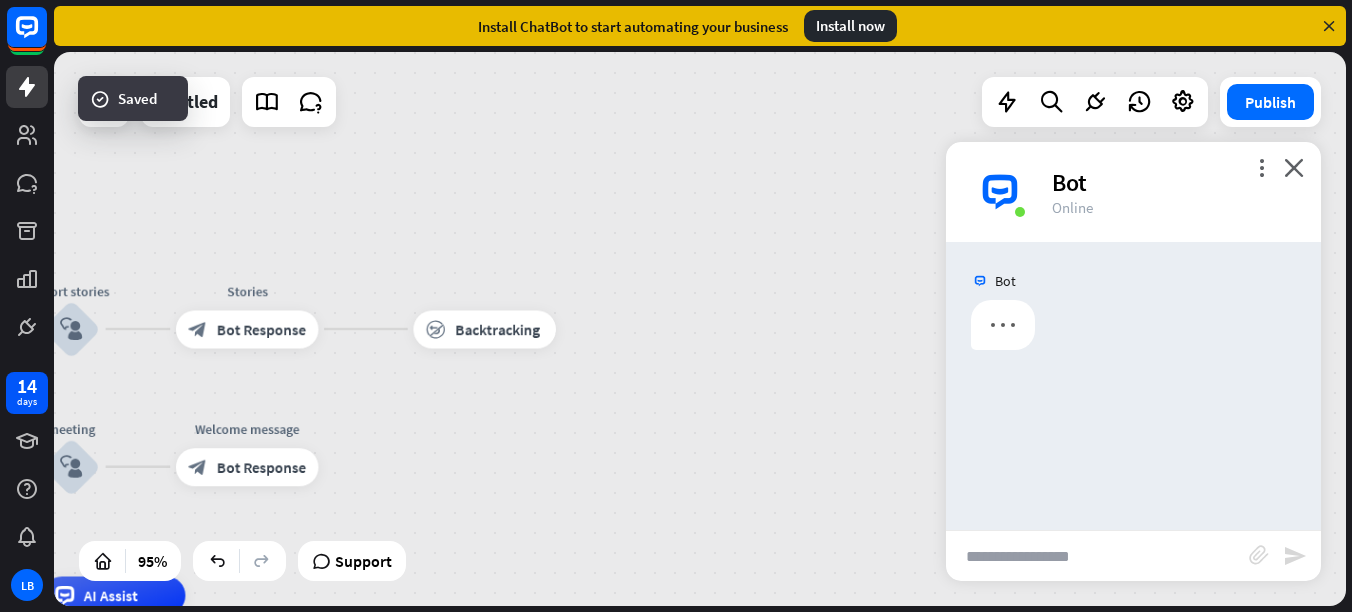scroll, scrollTop: 0, scrollLeft: 0, axis: both 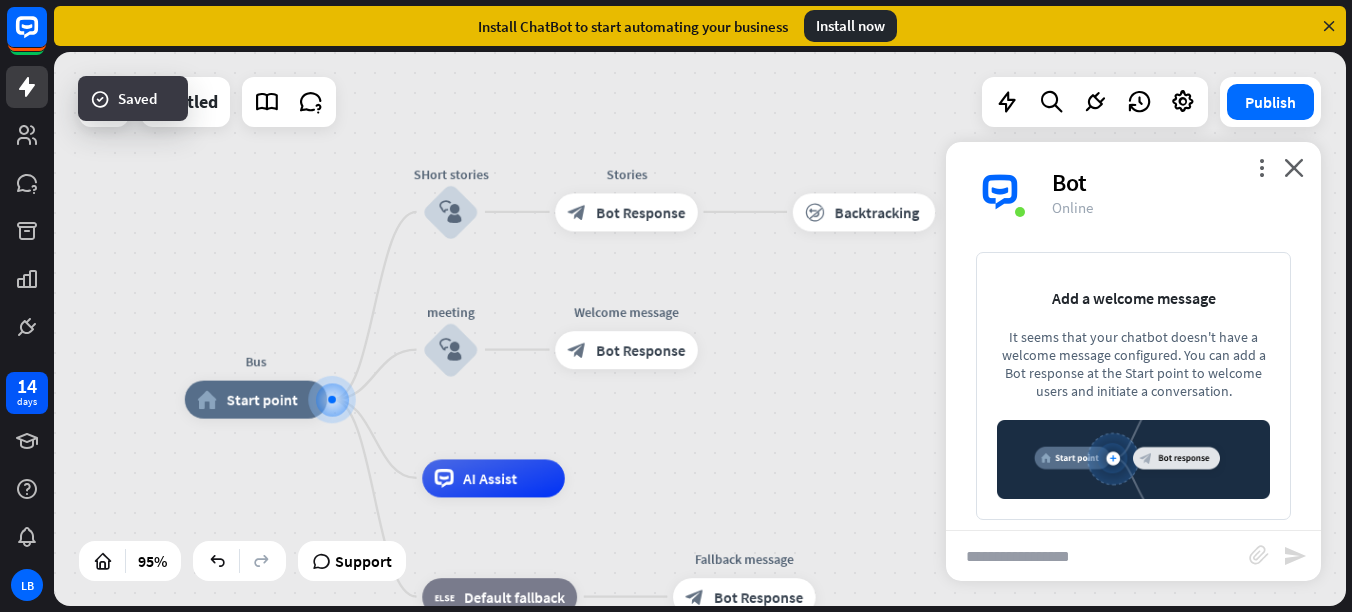 click at bounding box center (1097, 556) 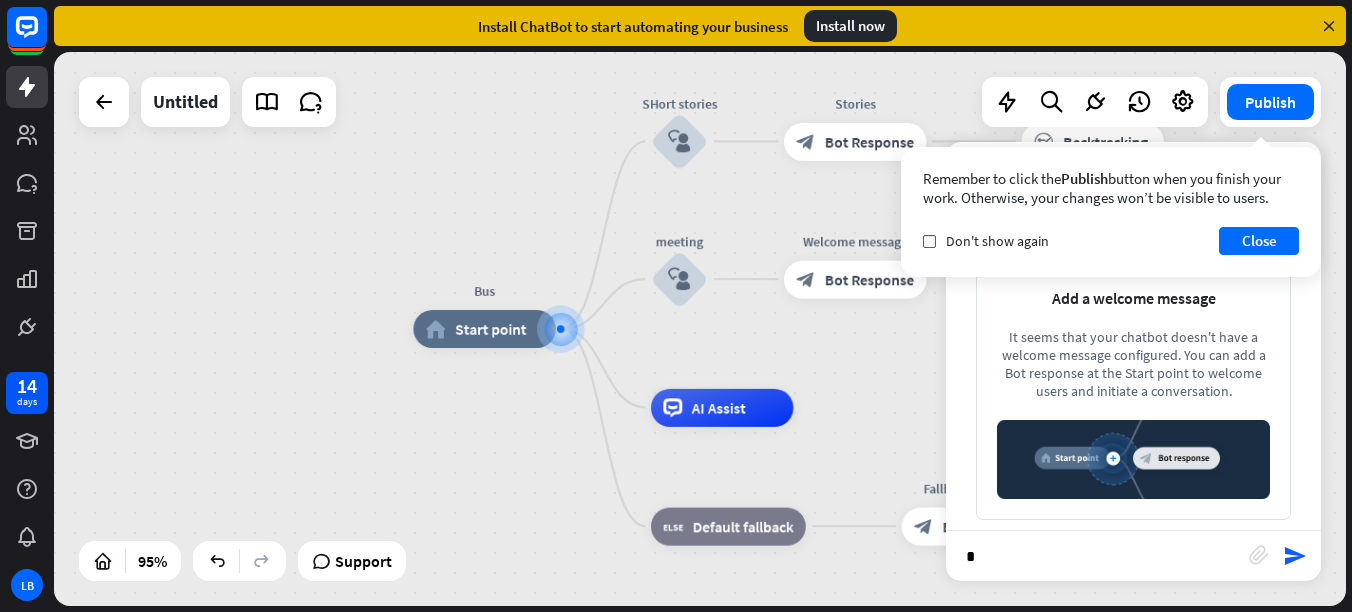 type on "**" 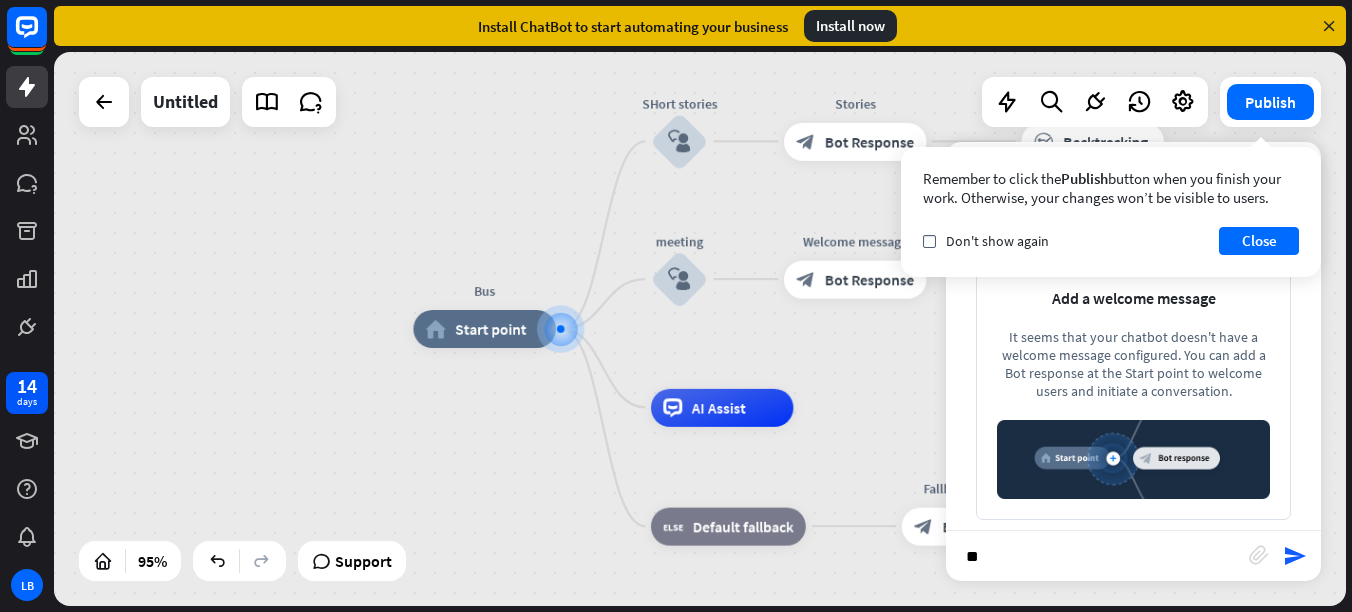 type 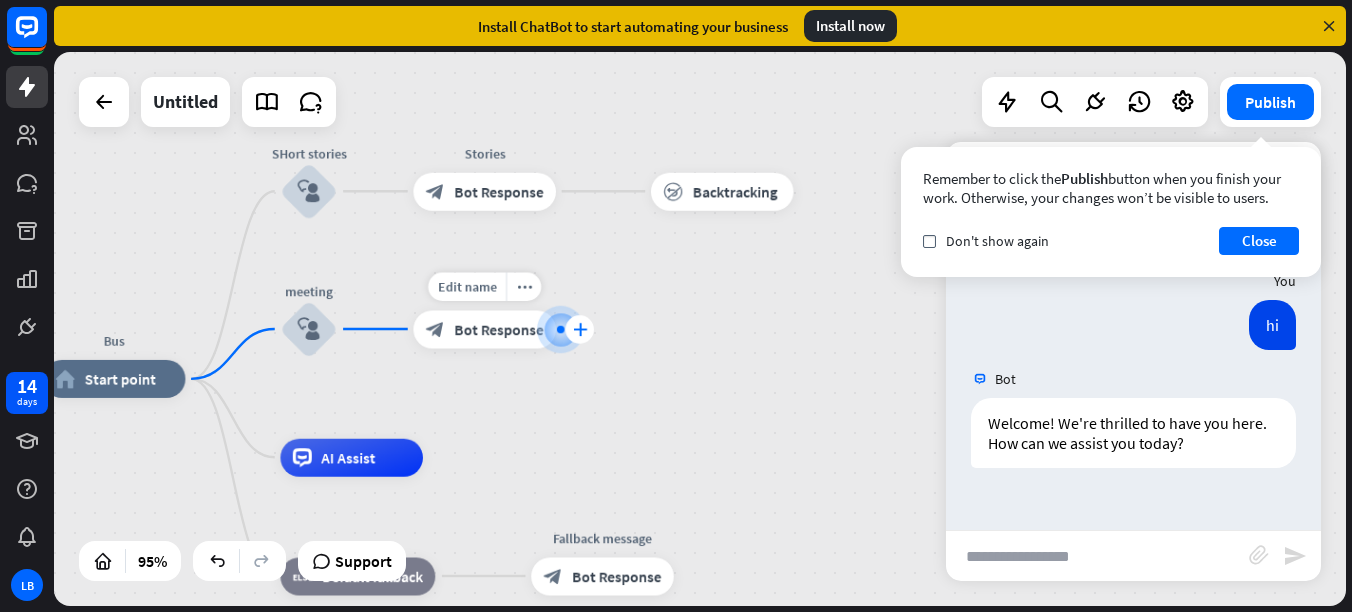 click on "plus" at bounding box center [580, 328] 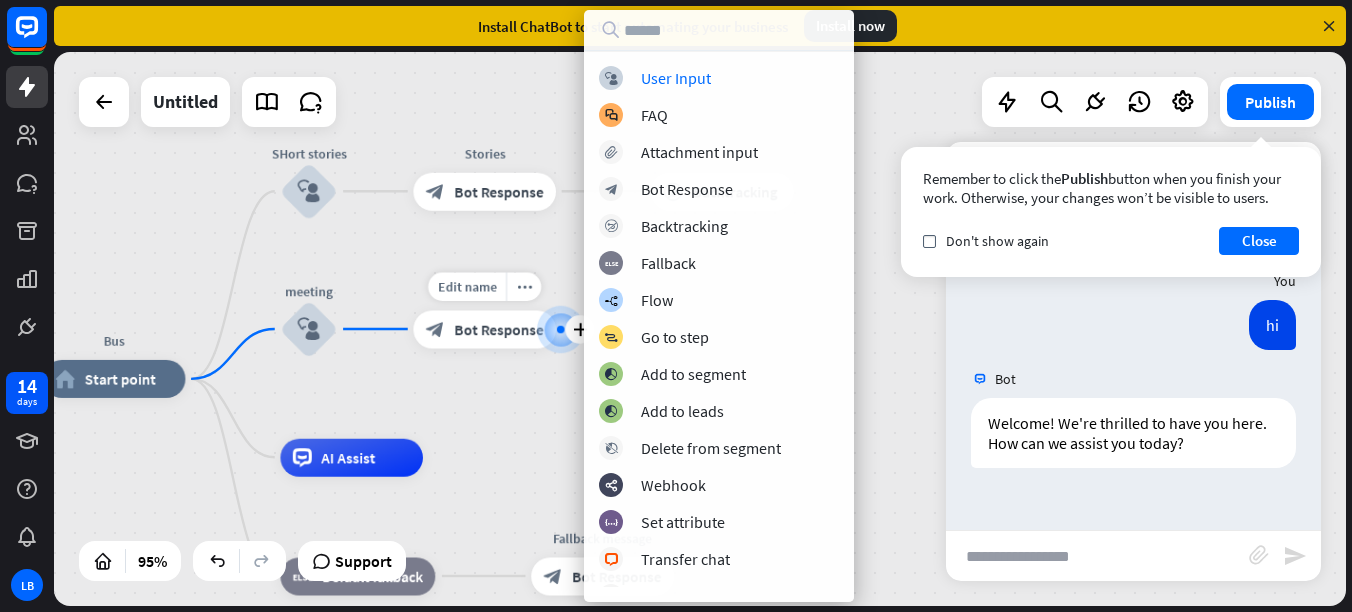 click on "block_bot_response   Bot Response" at bounding box center (484, 329) 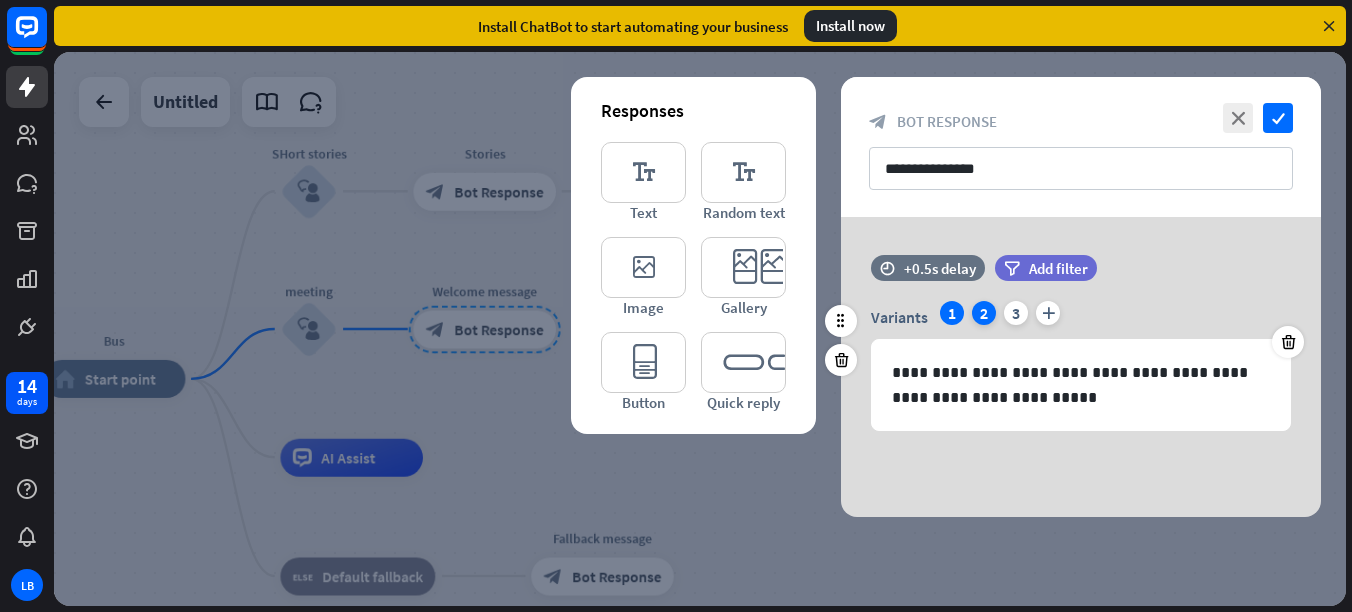 click on "2" at bounding box center (984, 313) 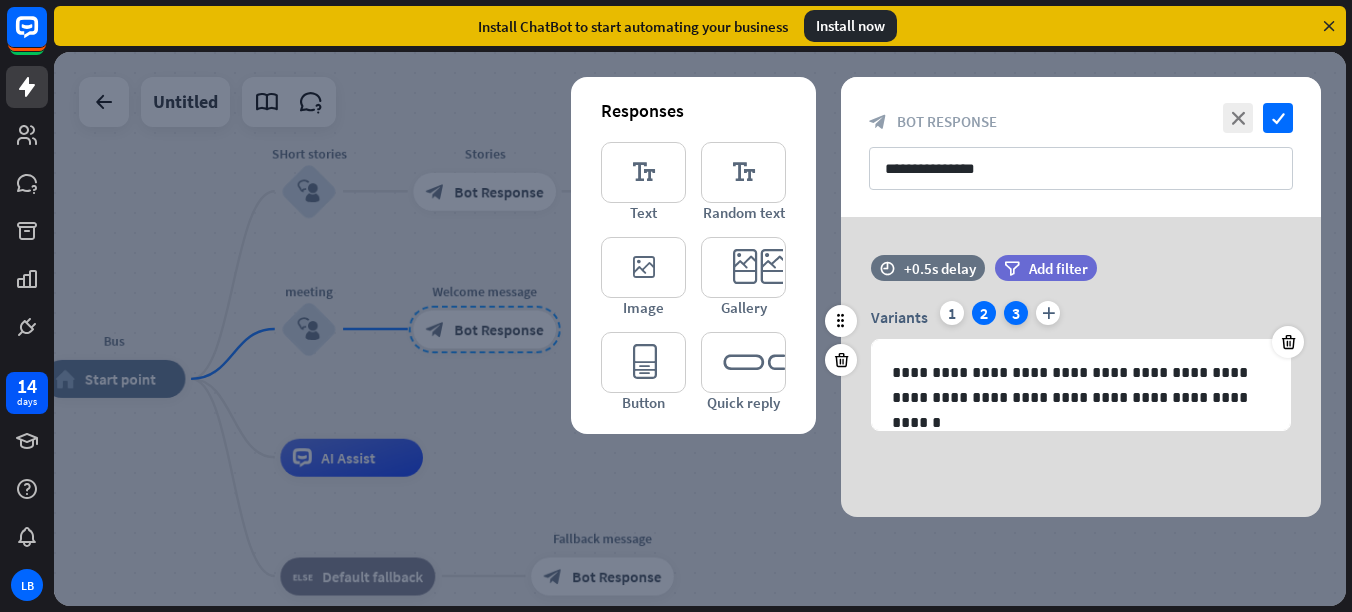 click on "3" at bounding box center [1016, 313] 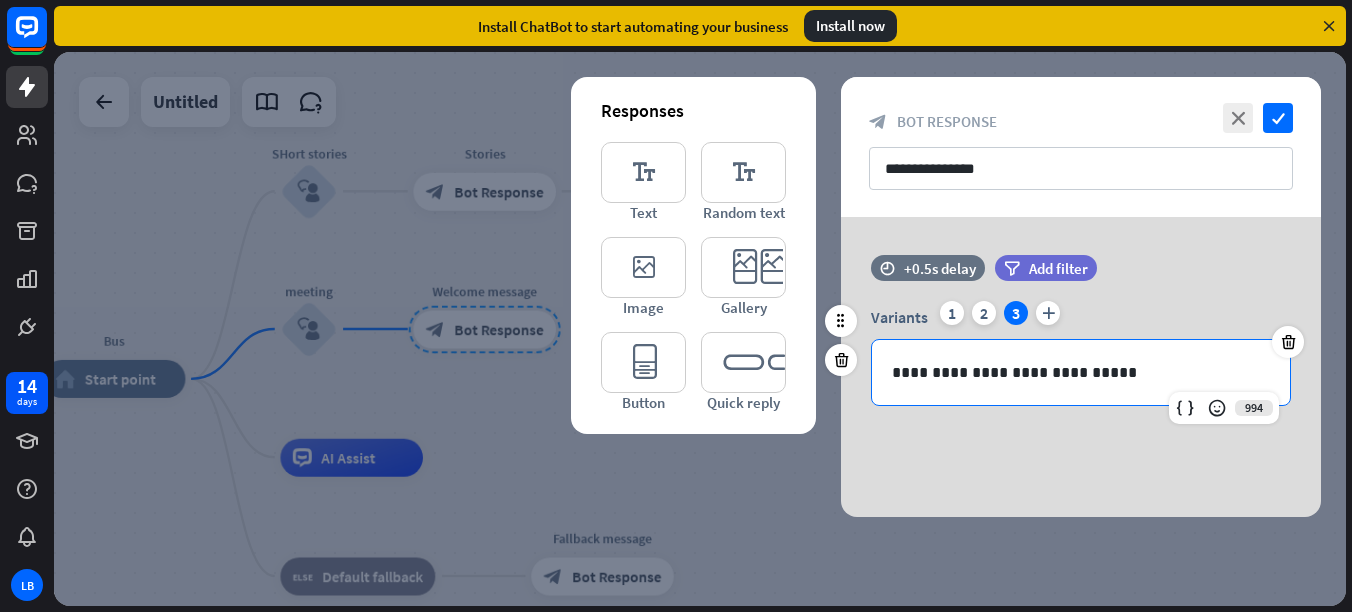 click on "**********" at bounding box center [1081, 372] 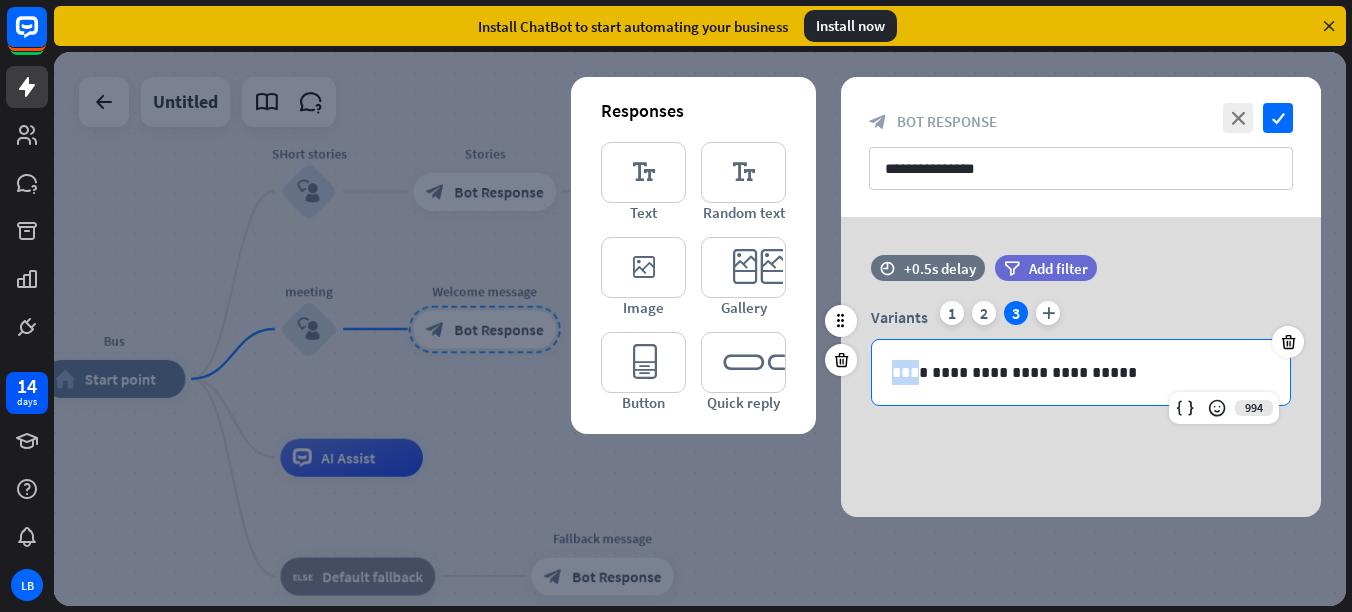 click on "**********" at bounding box center (1081, 372) 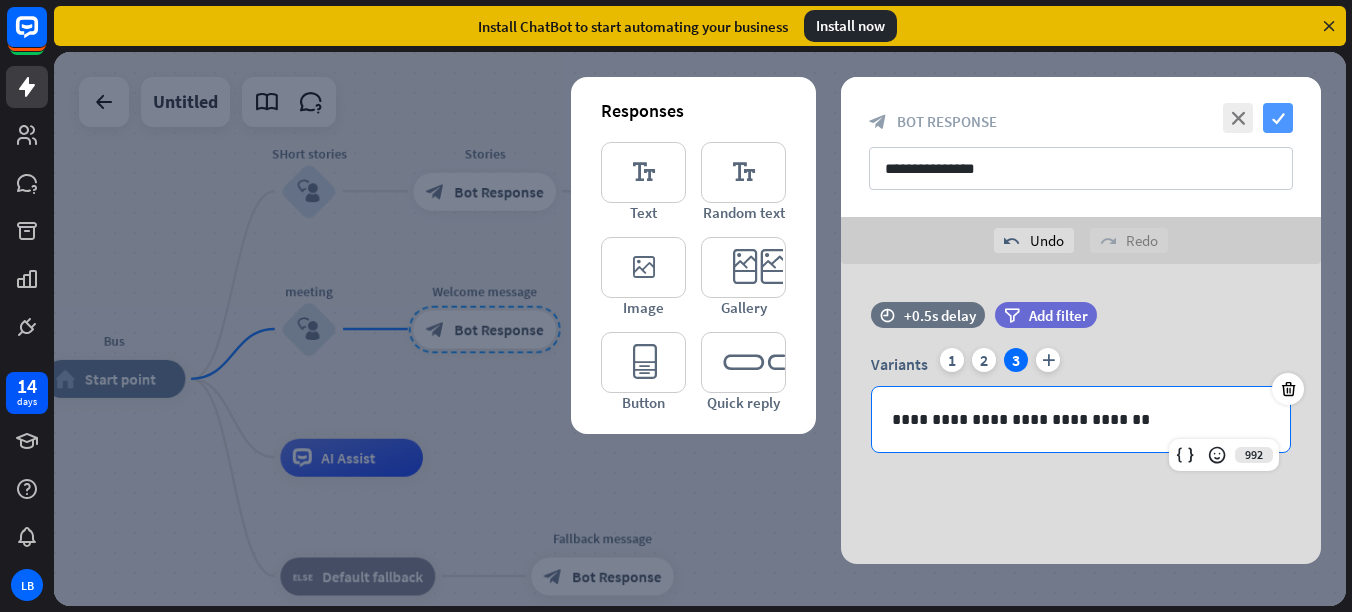click on "check" at bounding box center (1278, 118) 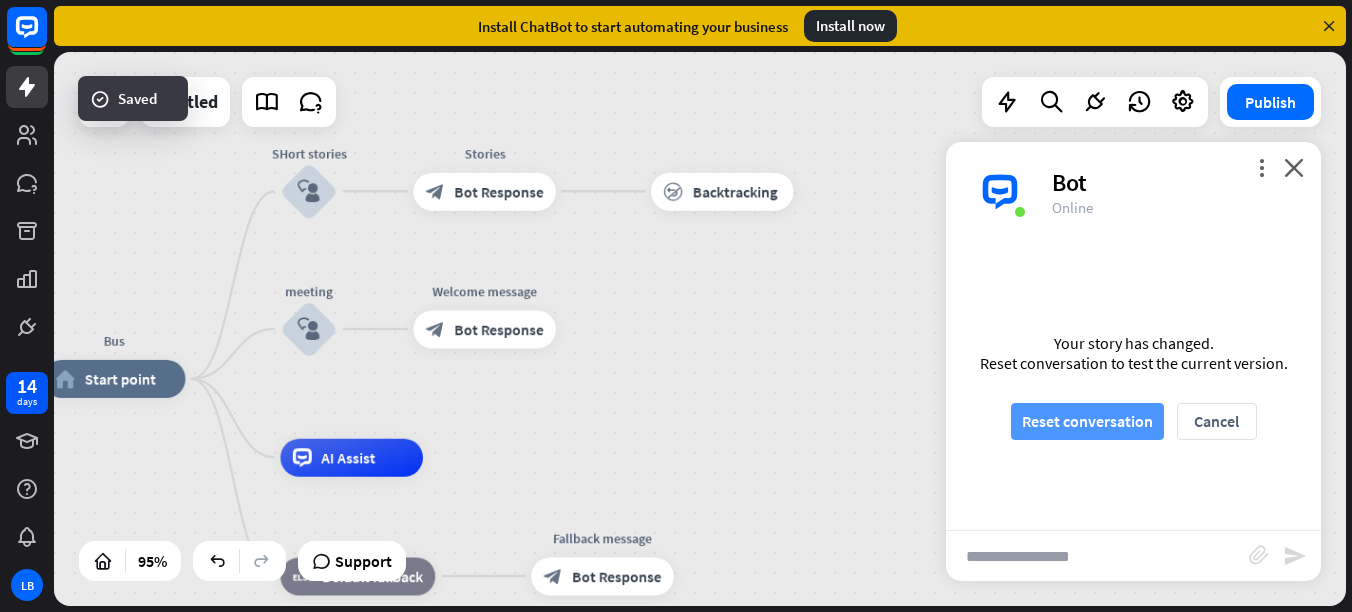 click on "Reset conversation" at bounding box center (1087, 421) 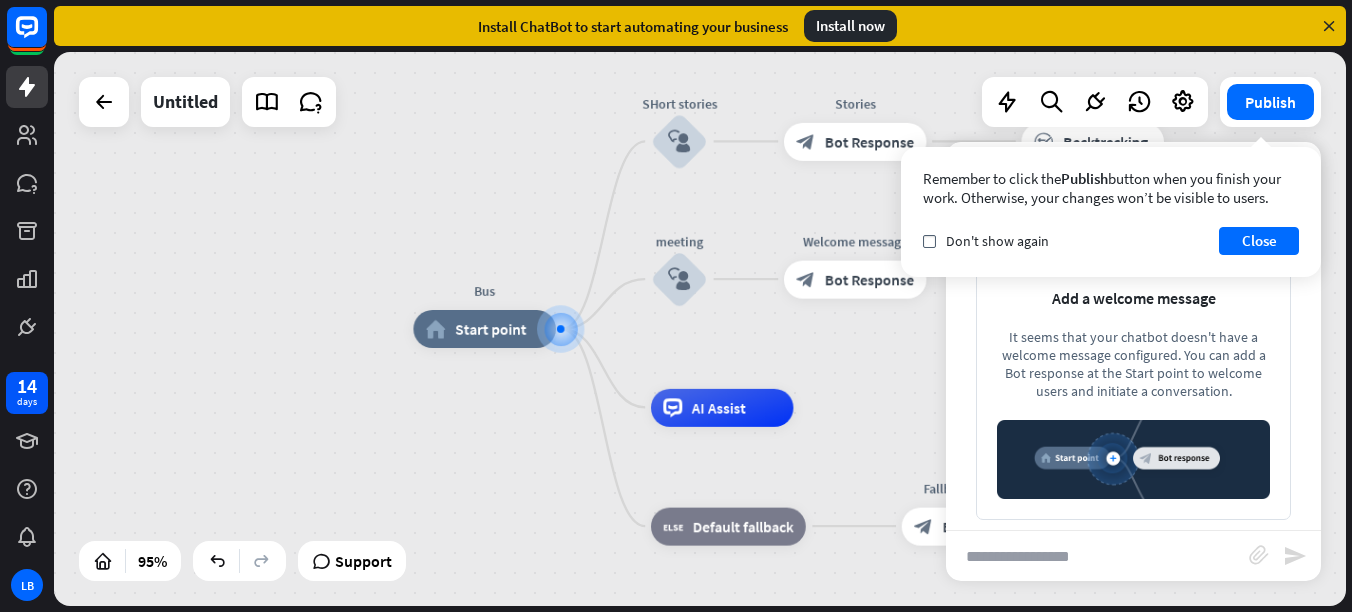 click at bounding box center (1097, 556) 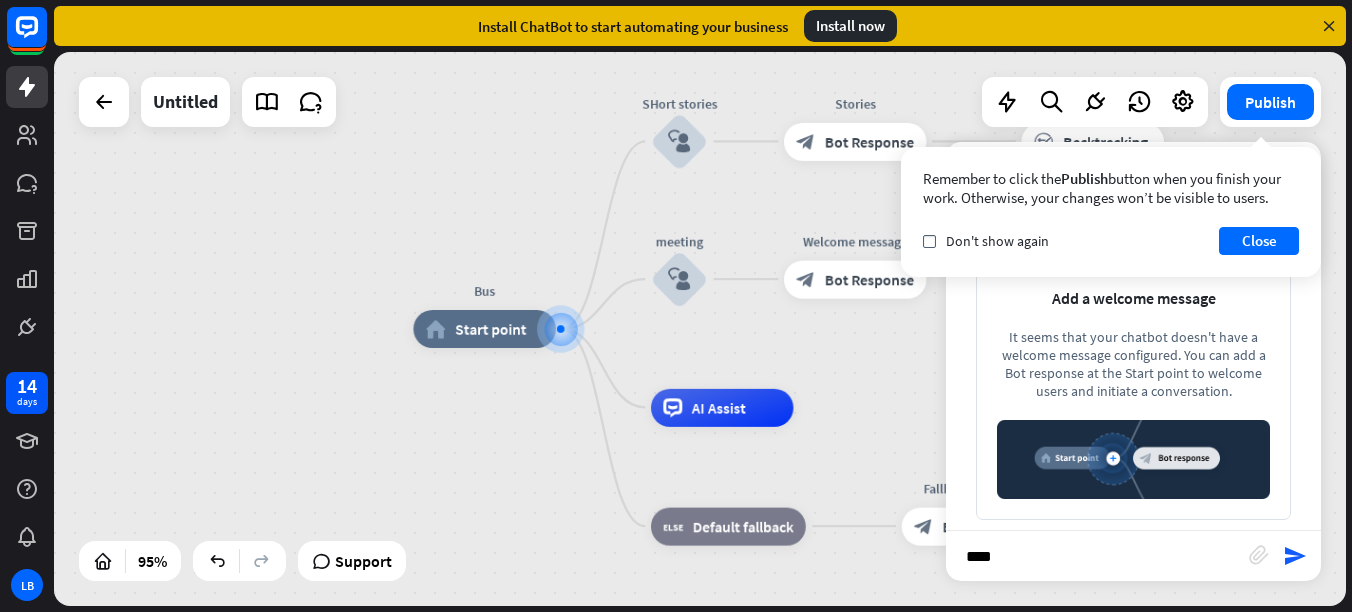 type on "*****" 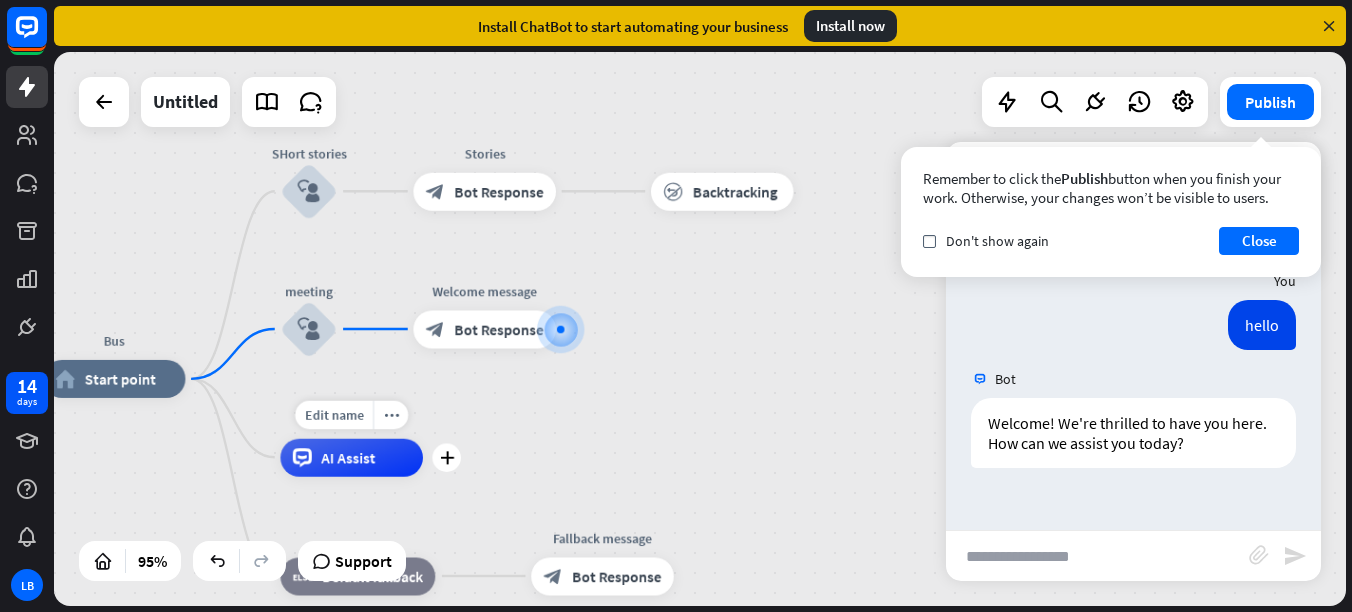 click on "Edit name   more_horiz         plus       AI Assist" at bounding box center [351, 457] 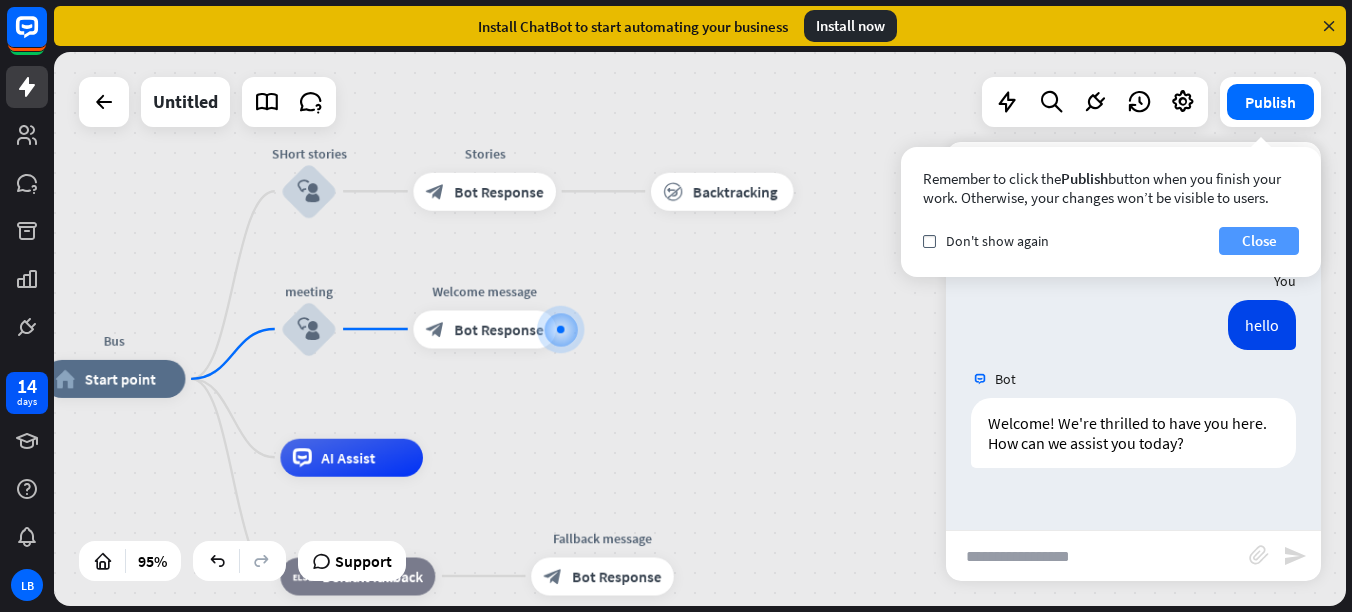 click on "Close" at bounding box center [1259, 241] 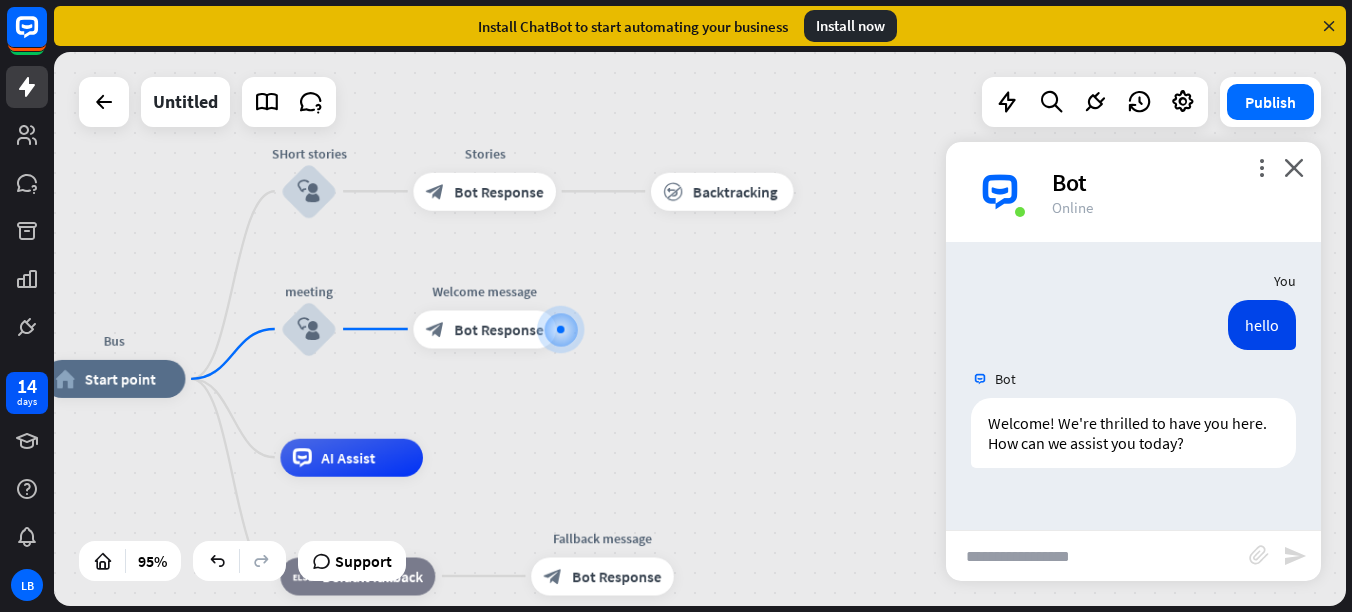 click at bounding box center [1097, 556] 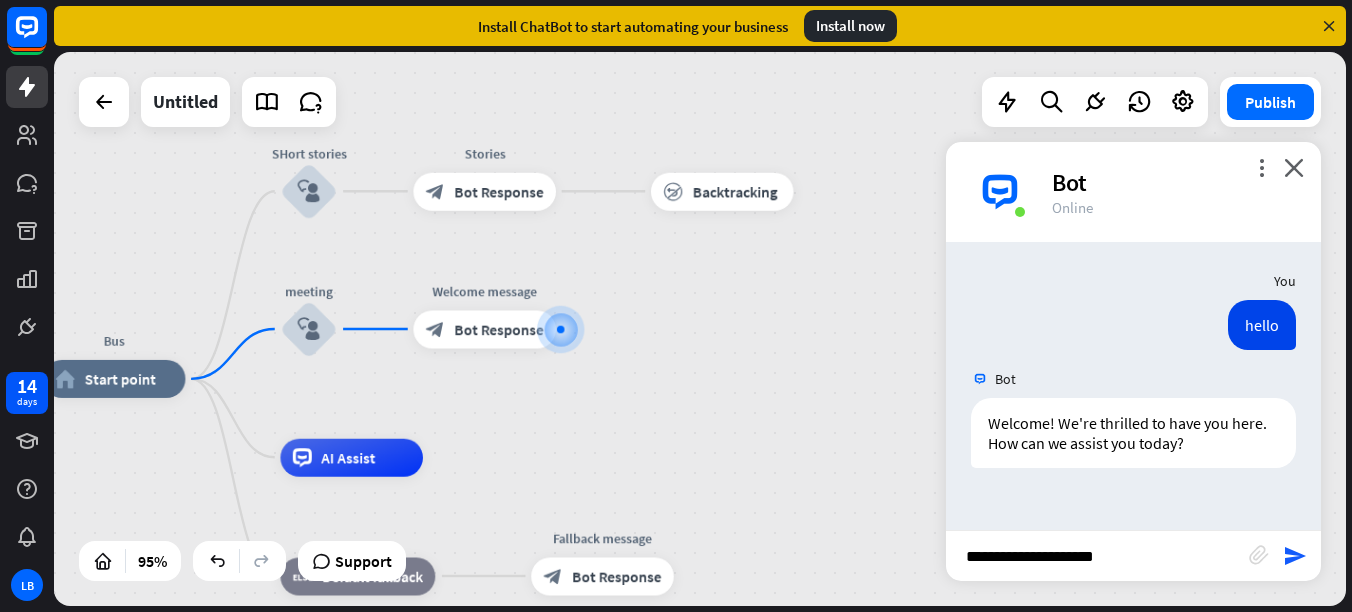 type on "**********" 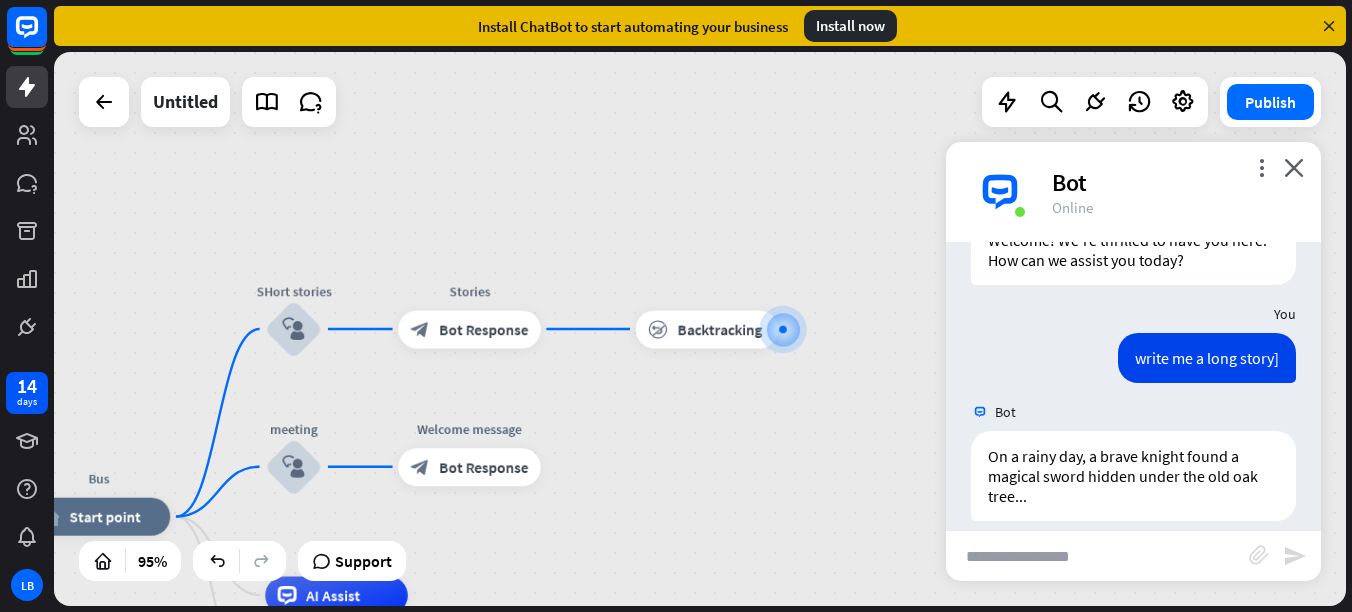 scroll, scrollTop: 204, scrollLeft: 0, axis: vertical 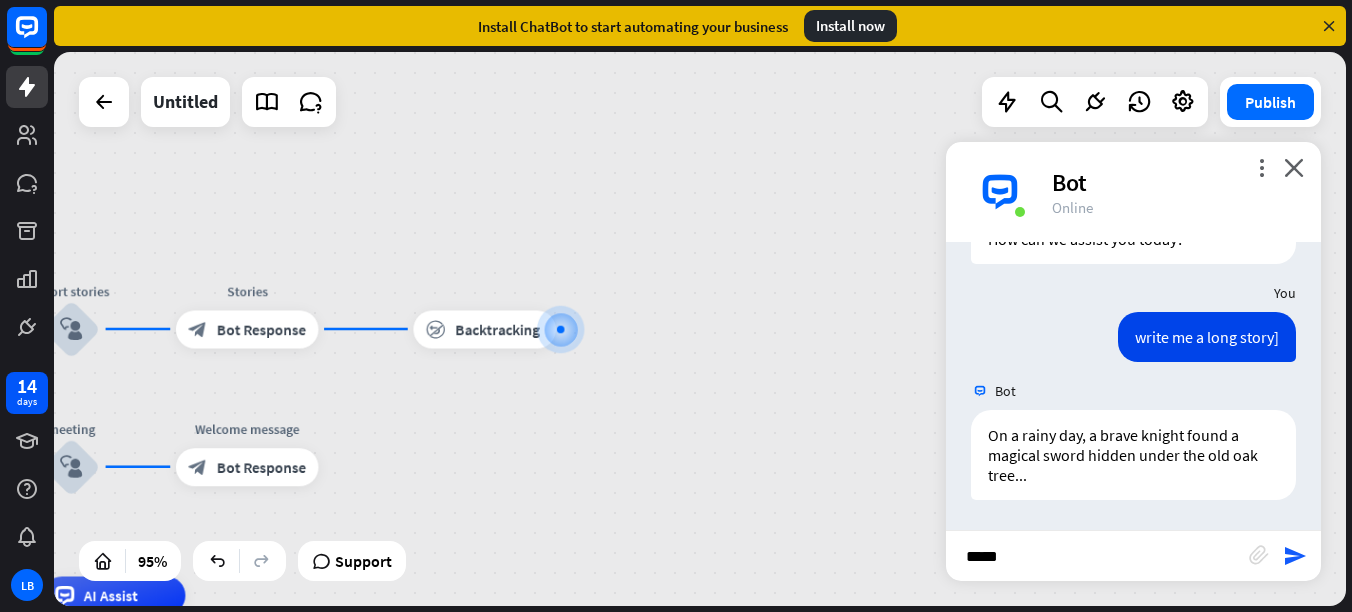 type on "******" 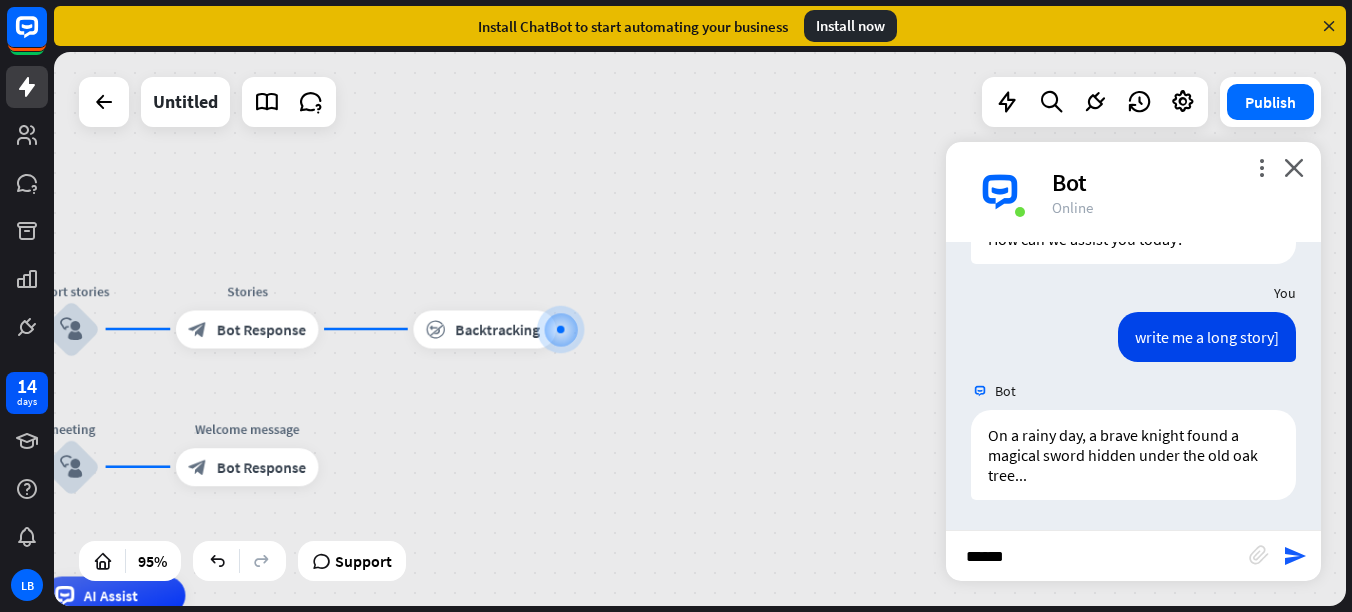type 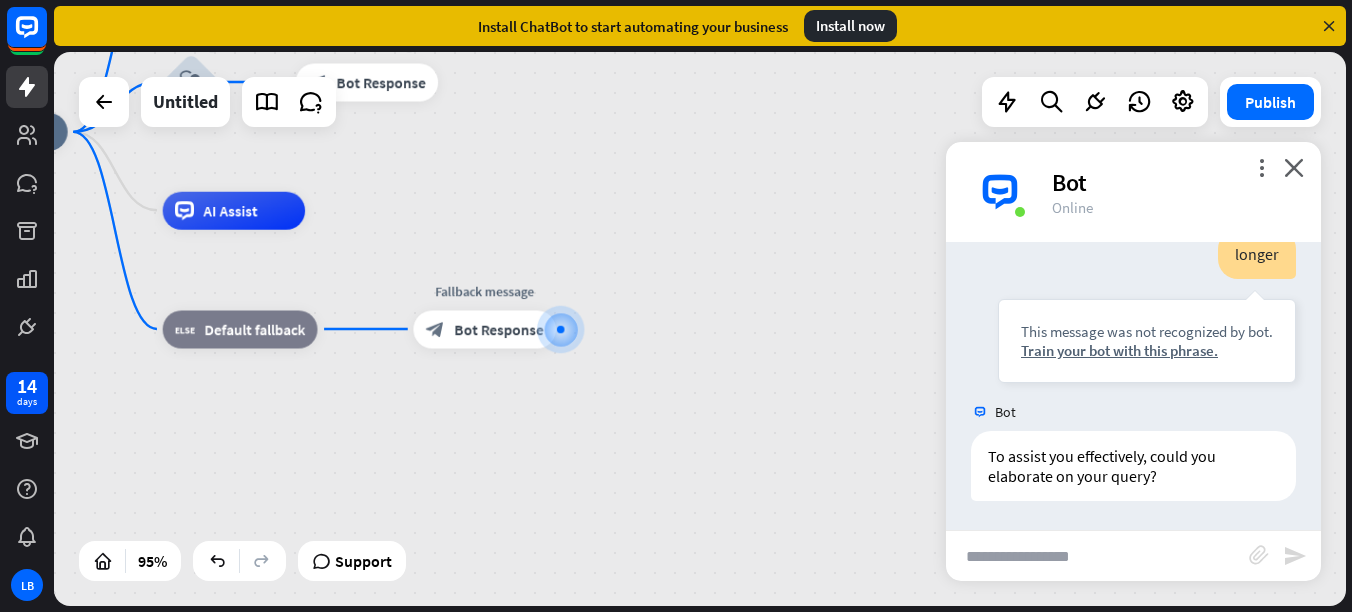 scroll, scrollTop: 524, scrollLeft: 0, axis: vertical 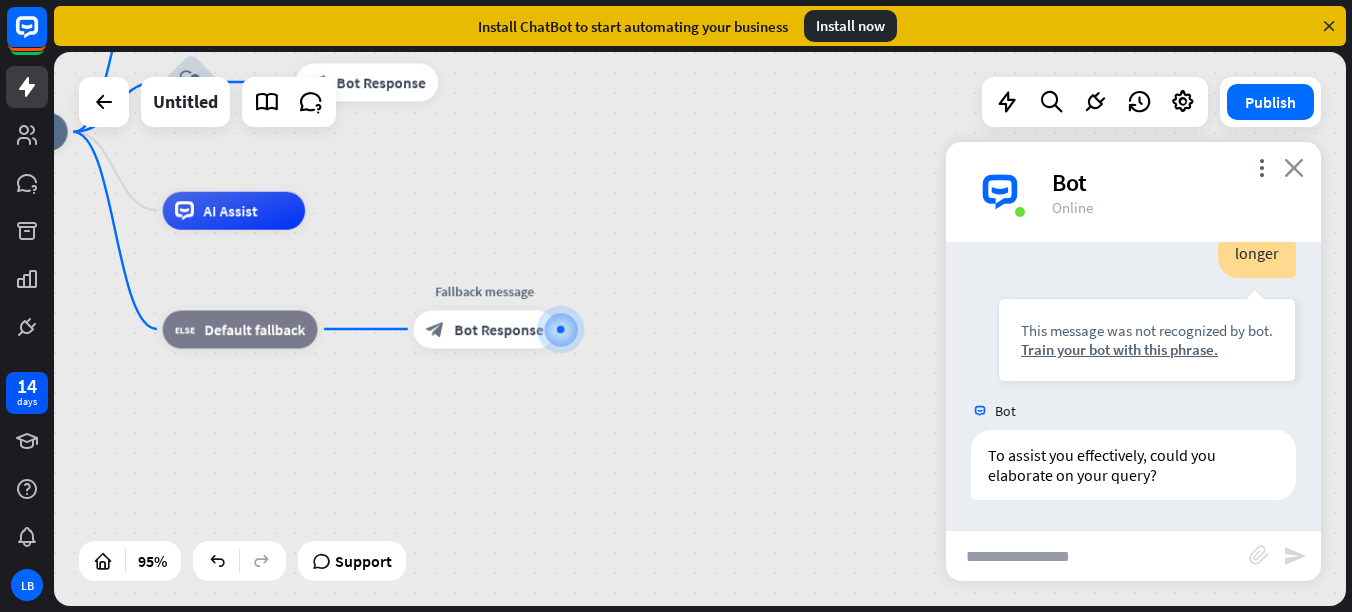 click on "close" at bounding box center (1294, 167) 